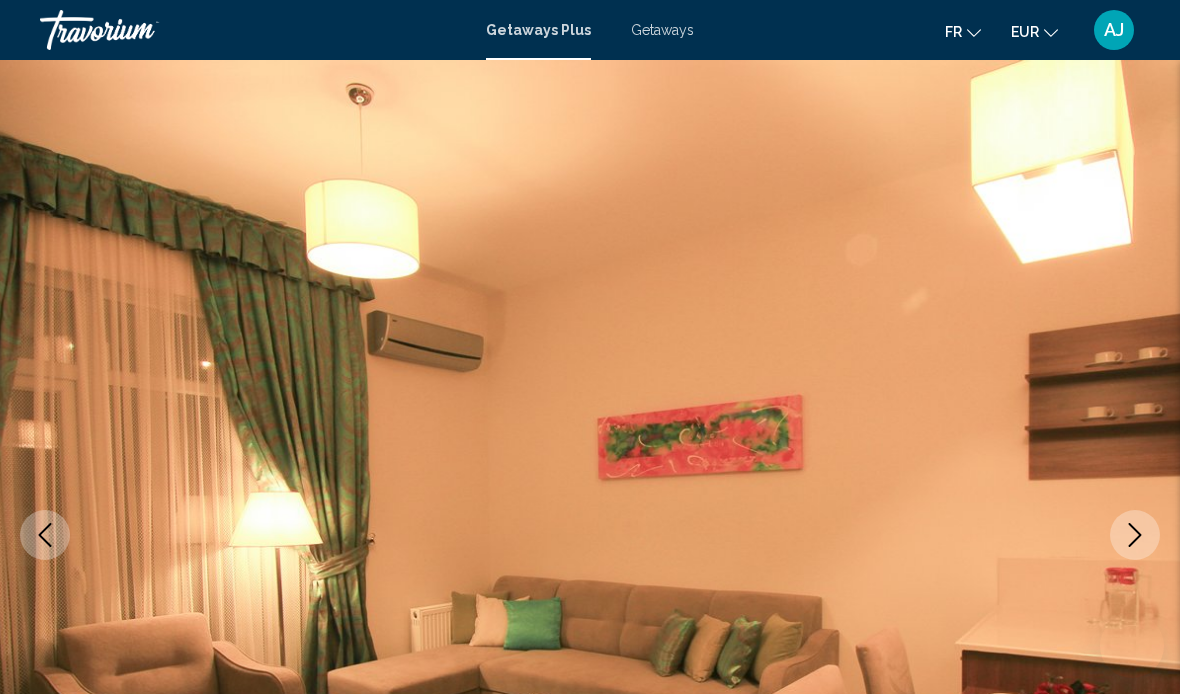 scroll, scrollTop: 2668, scrollLeft: 0, axis: vertical 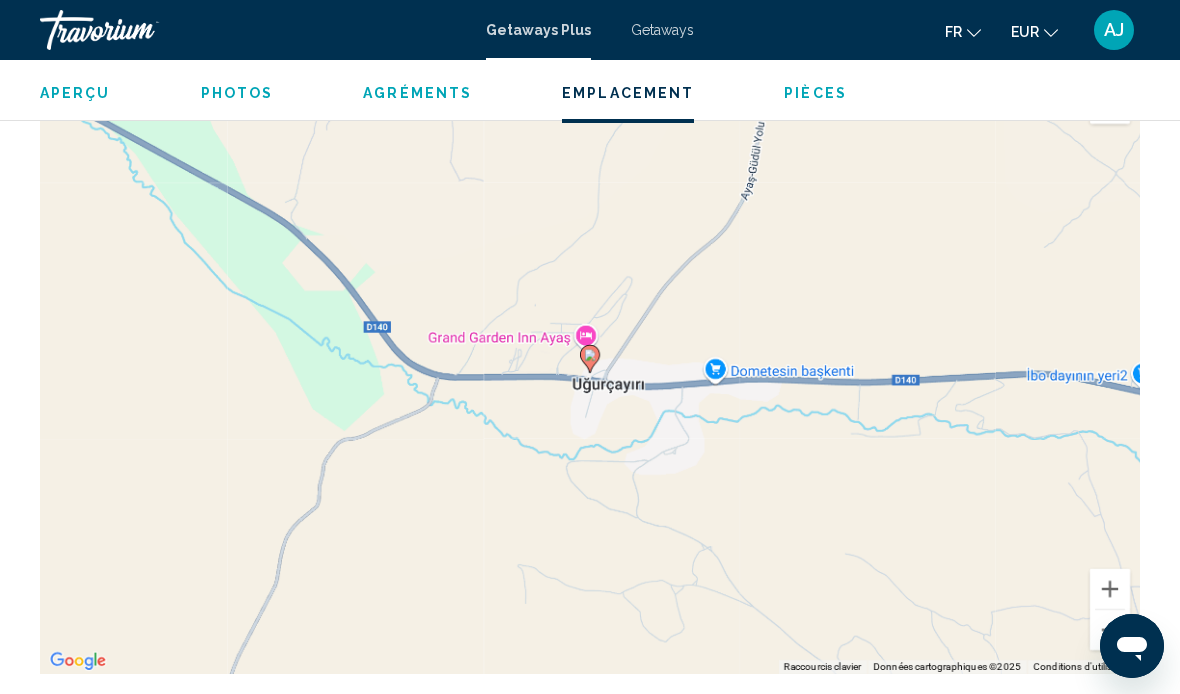 click on "Aperçu" at bounding box center [75, 93] 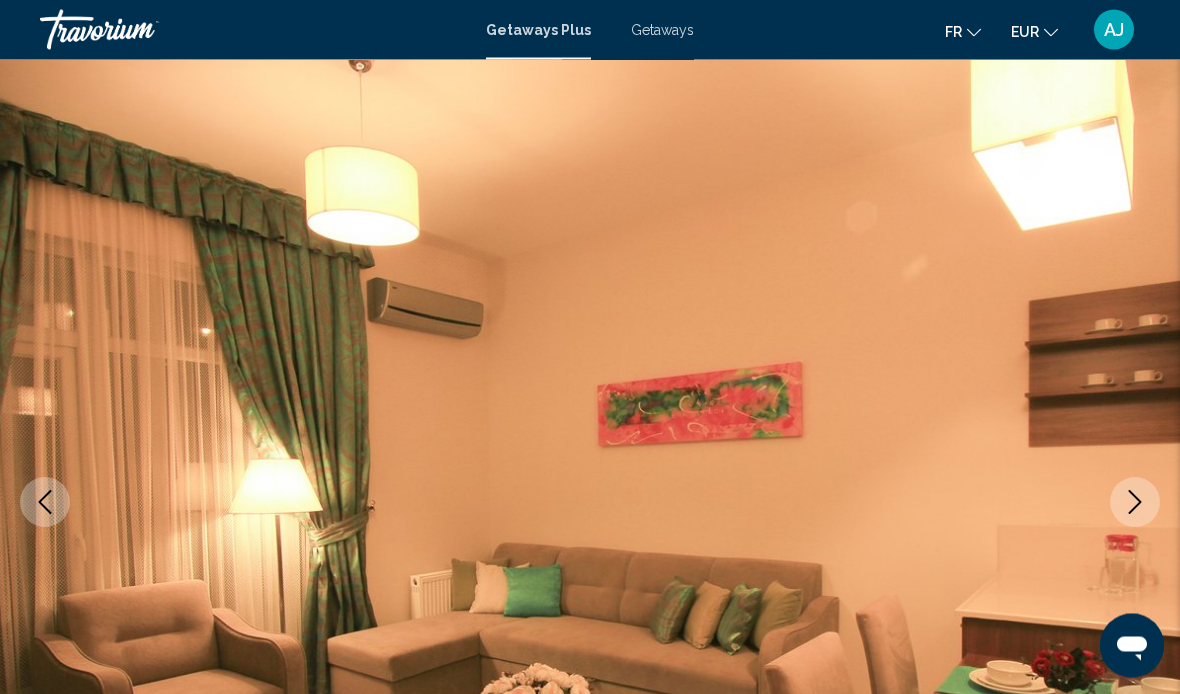 scroll, scrollTop: 0, scrollLeft: 0, axis: both 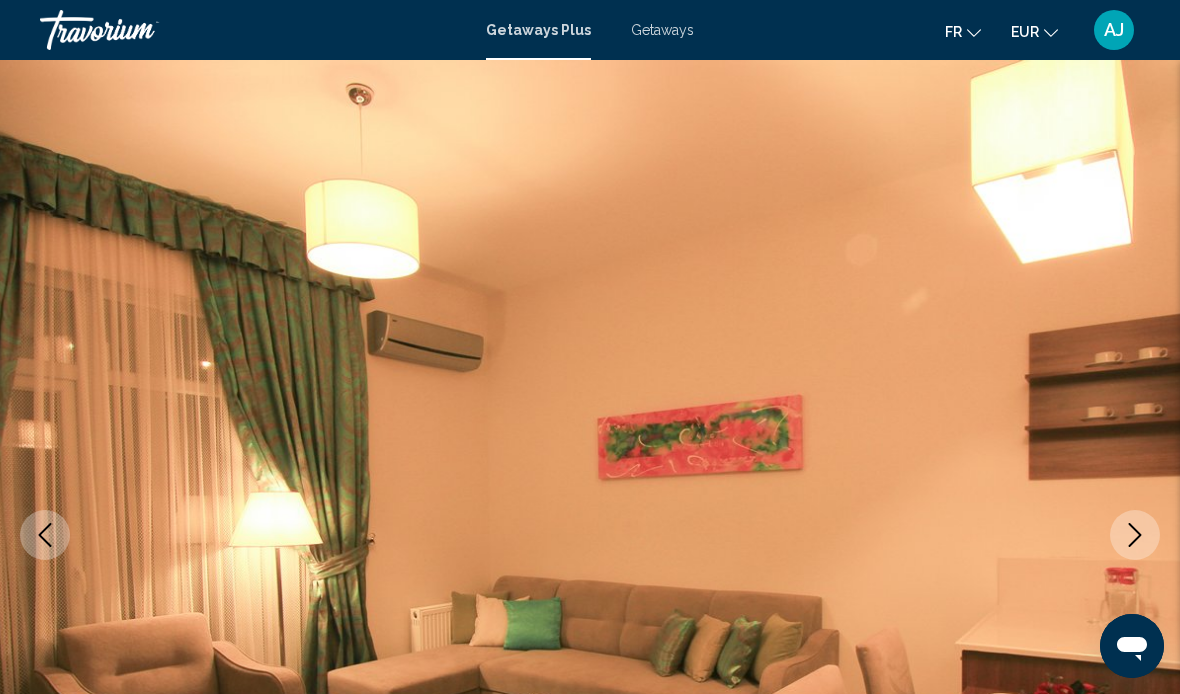 click on "Getaways" at bounding box center (662, 30) 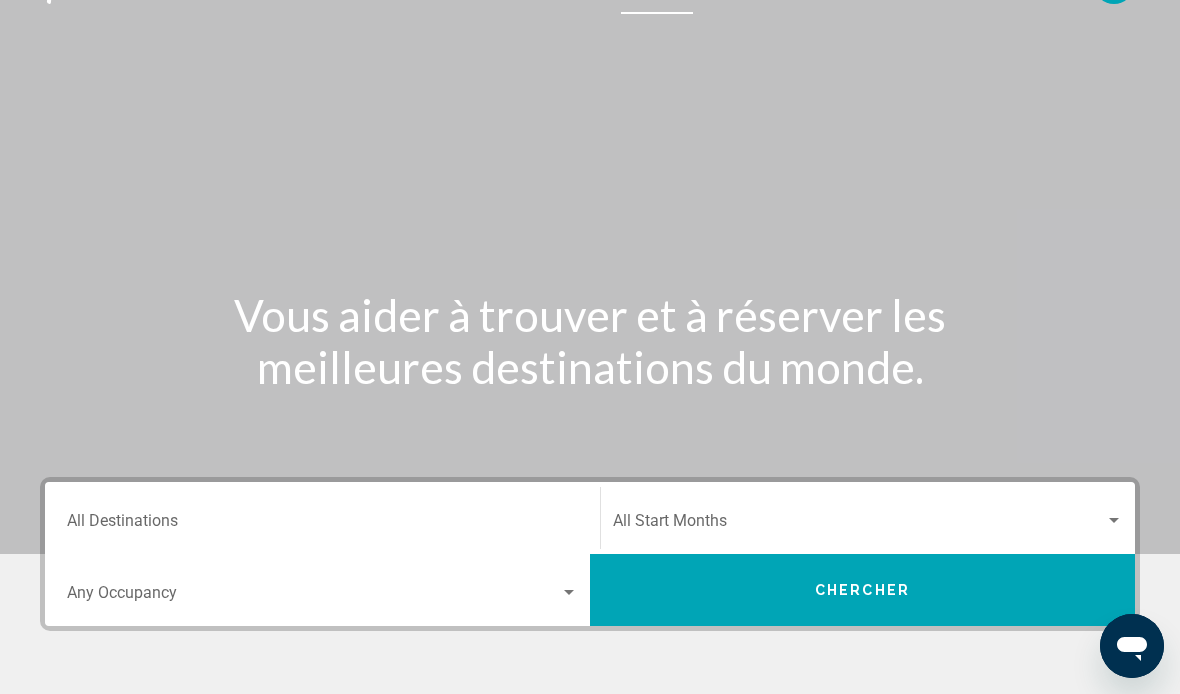 click on "Destination All Destinations" at bounding box center (322, 525) 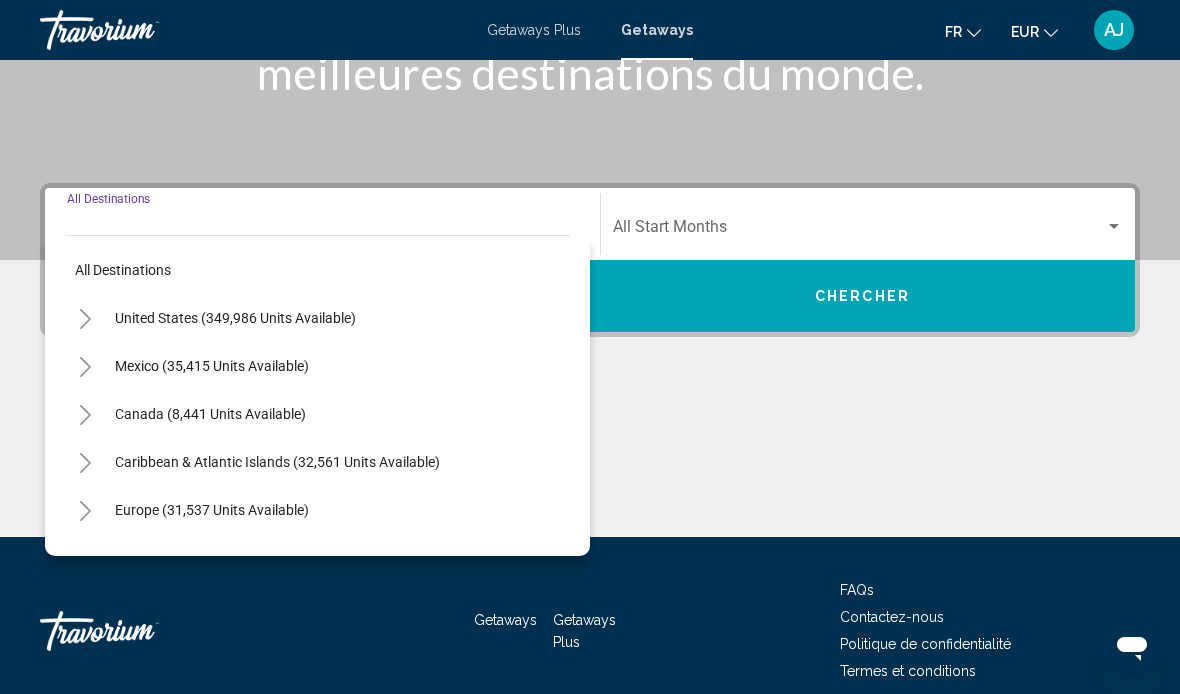 scroll, scrollTop: 355, scrollLeft: 0, axis: vertical 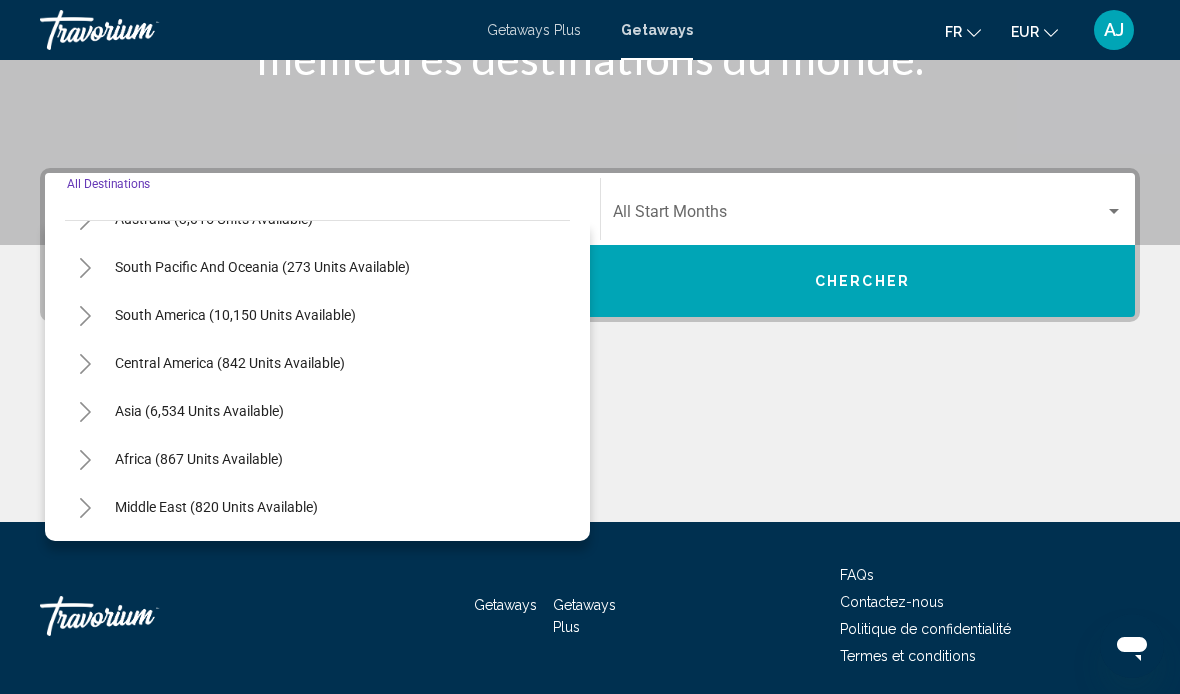 click on "Asia (6,534 units available)" at bounding box center (199, 459) 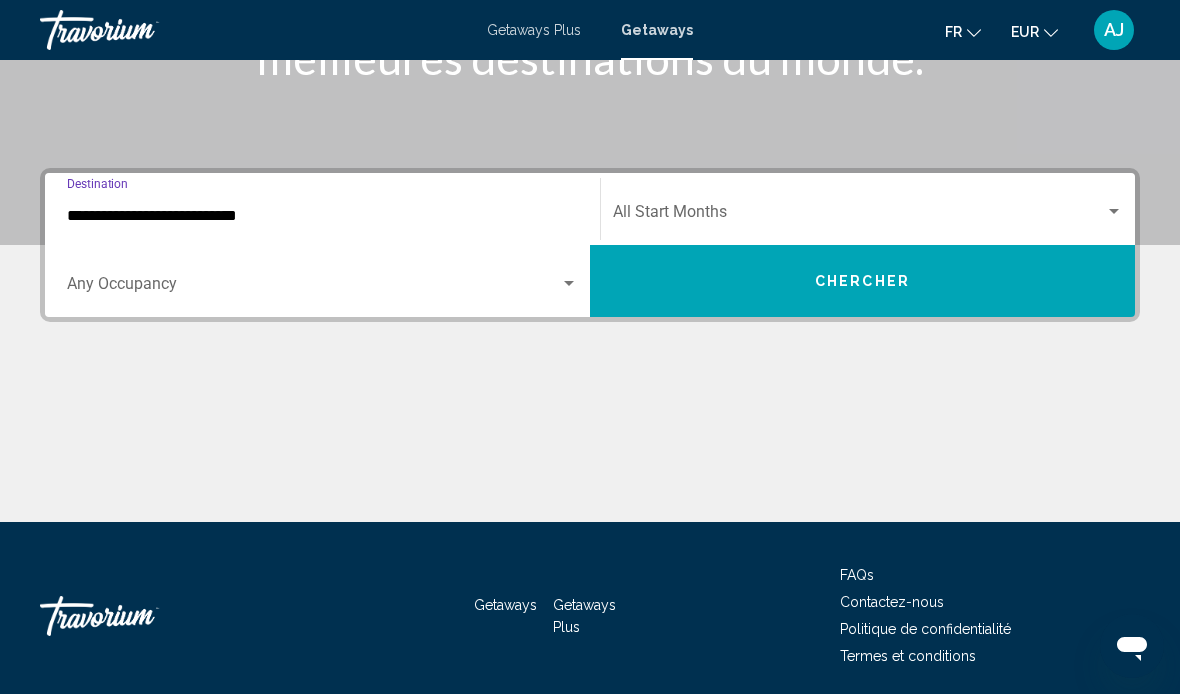 click at bounding box center (313, 288) 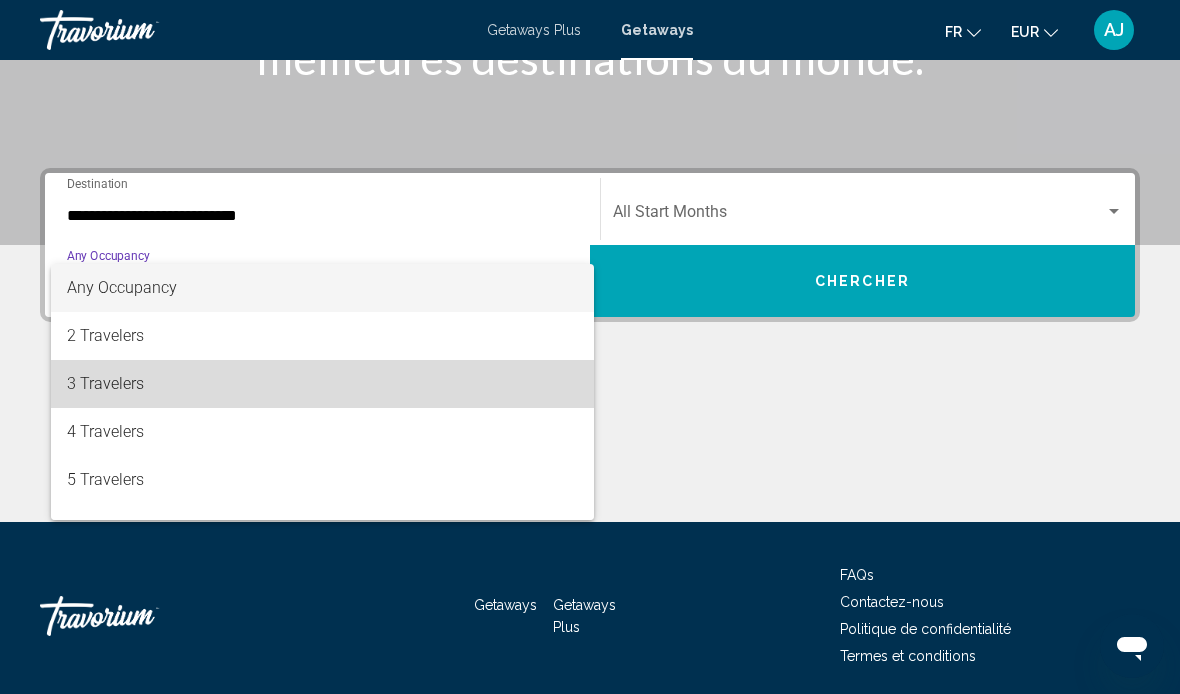 click on "3 Travelers" at bounding box center (322, 384) 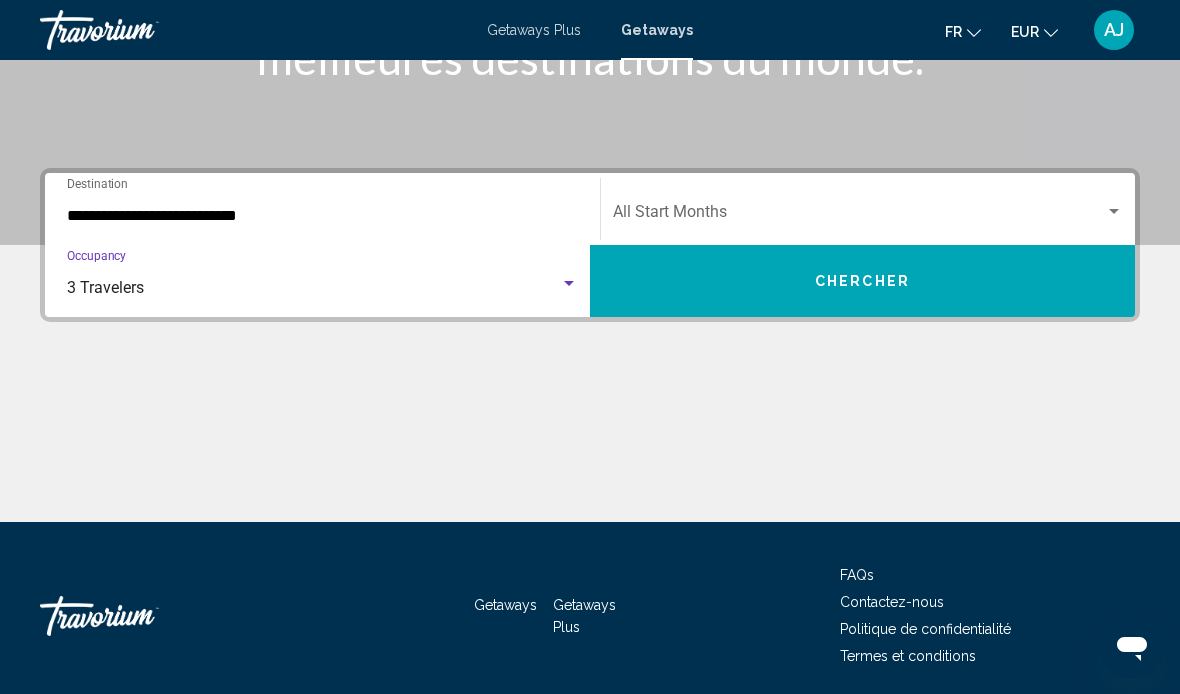 click at bounding box center (859, 216) 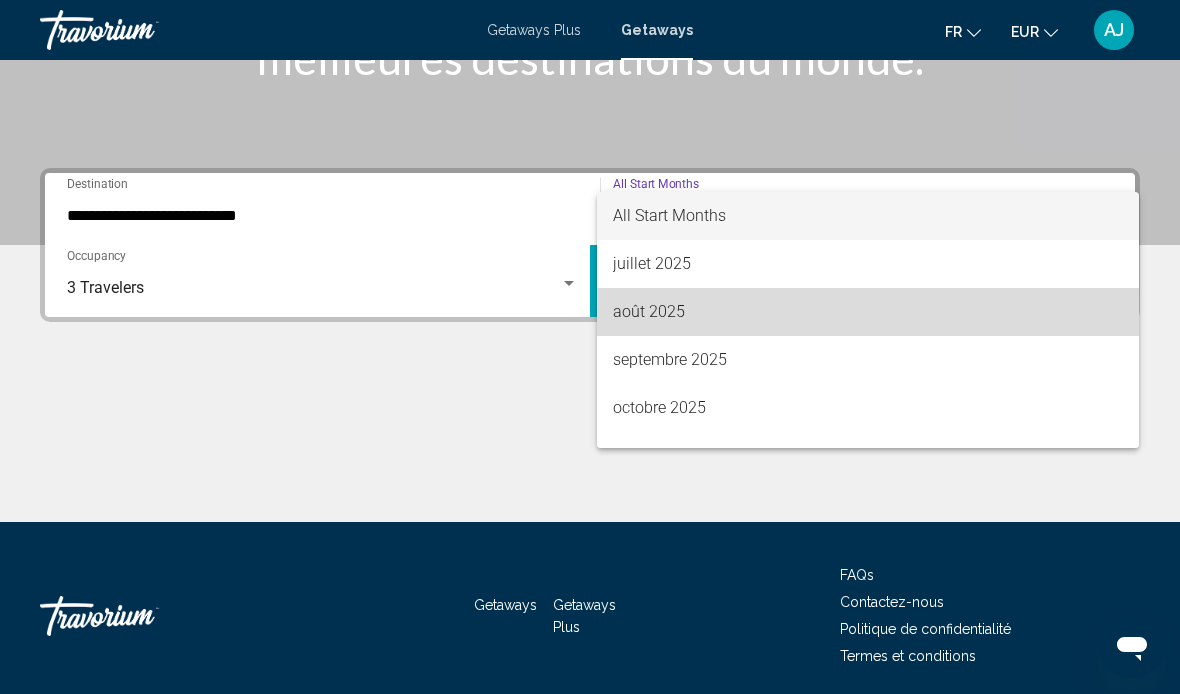 click on "août 2025" at bounding box center (868, 312) 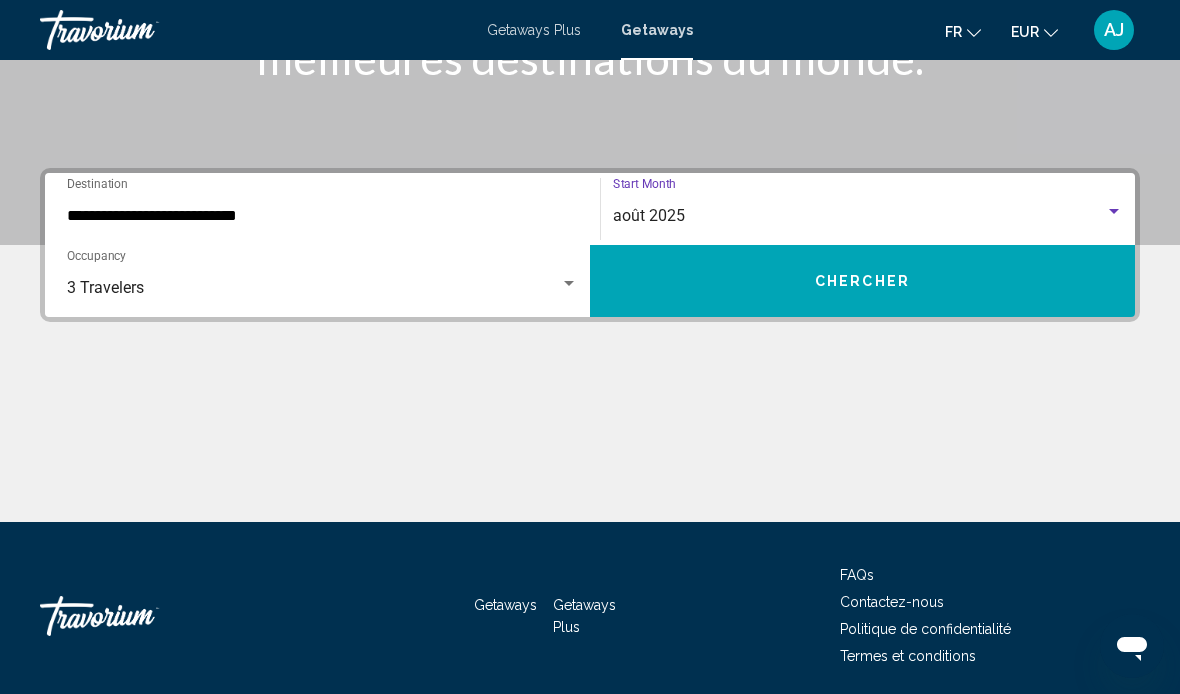click on "Chercher" at bounding box center (862, 282) 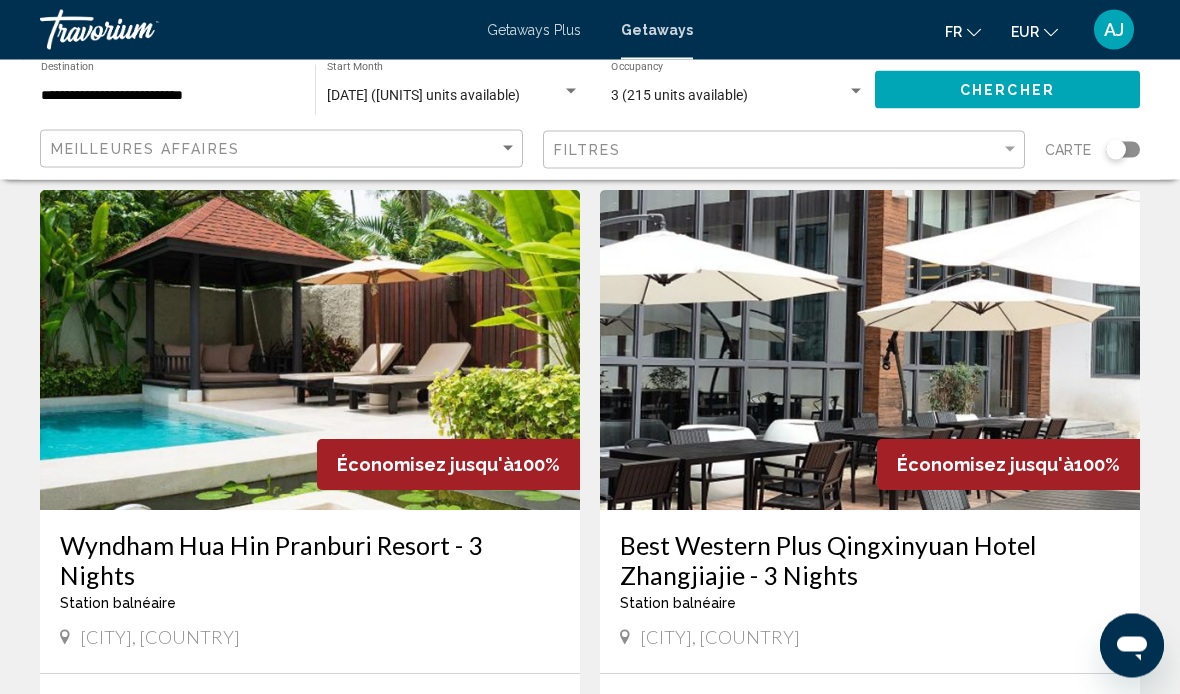 scroll, scrollTop: 1395, scrollLeft: 0, axis: vertical 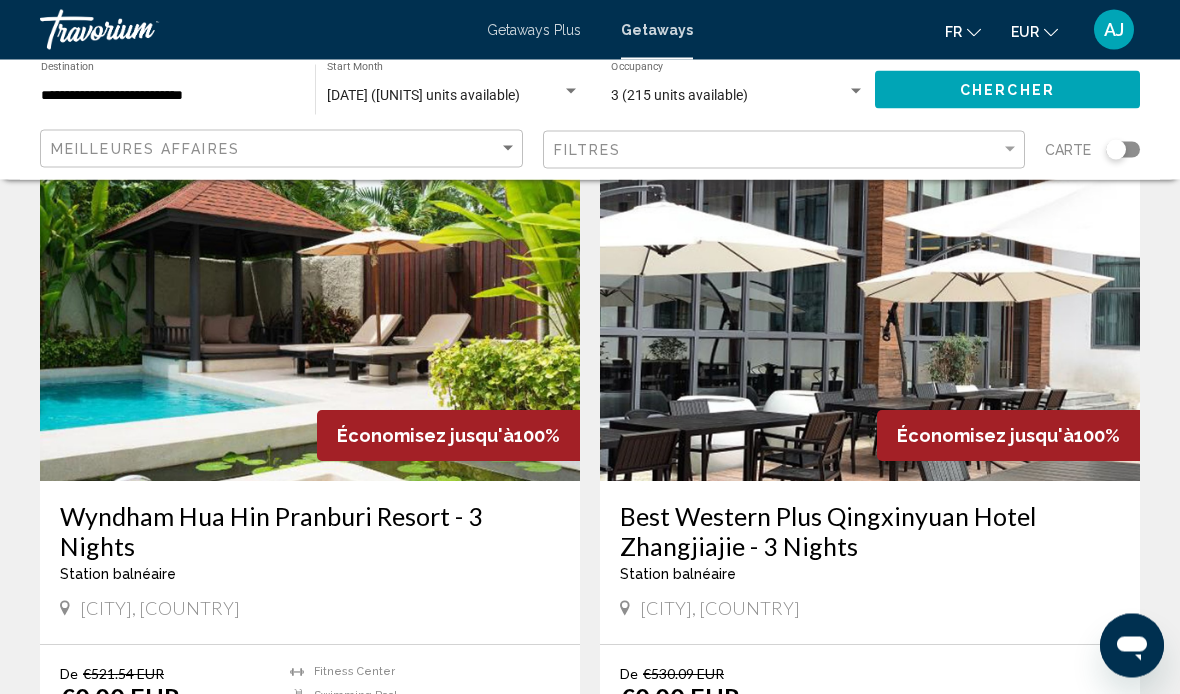 click at bounding box center (310, 322) 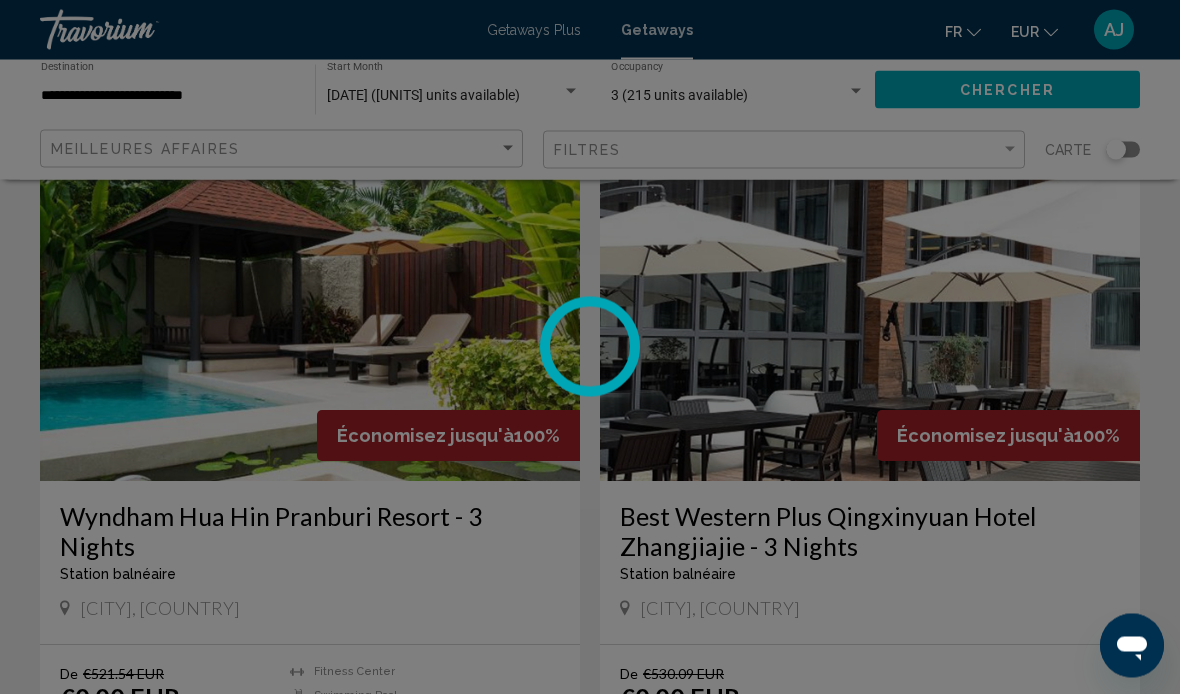 scroll, scrollTop: 1396, scrollLeft: 0, axis: vertical 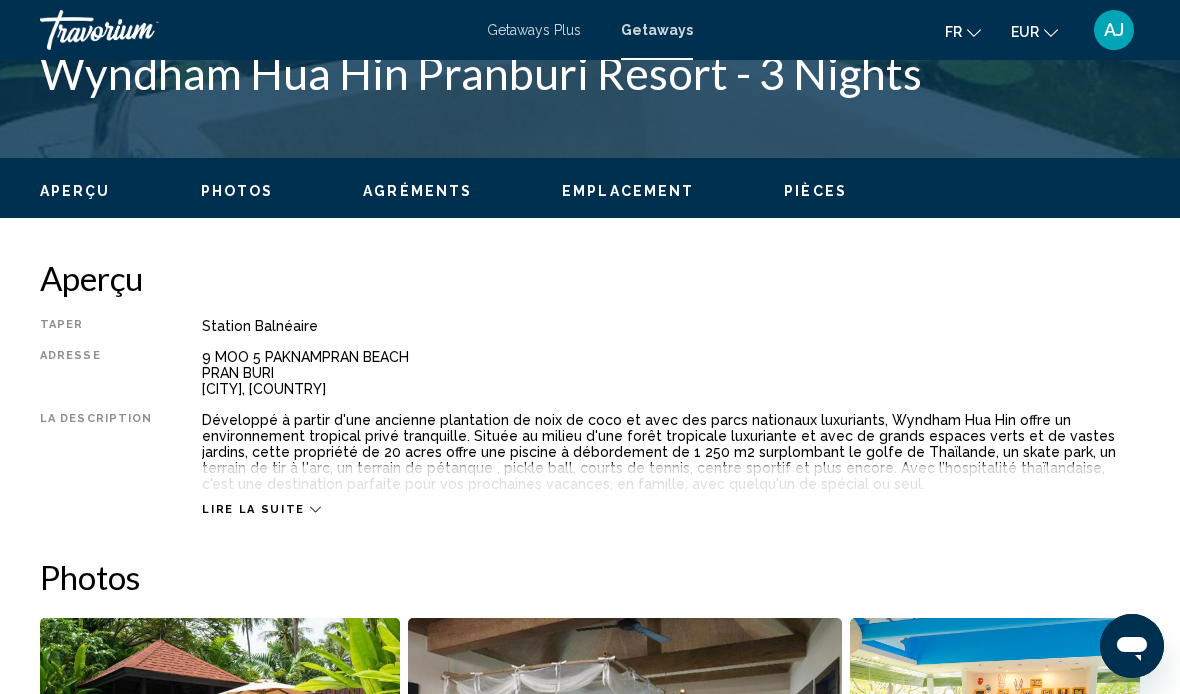 click on "Lire la suite" at bounding box center [253, 509] 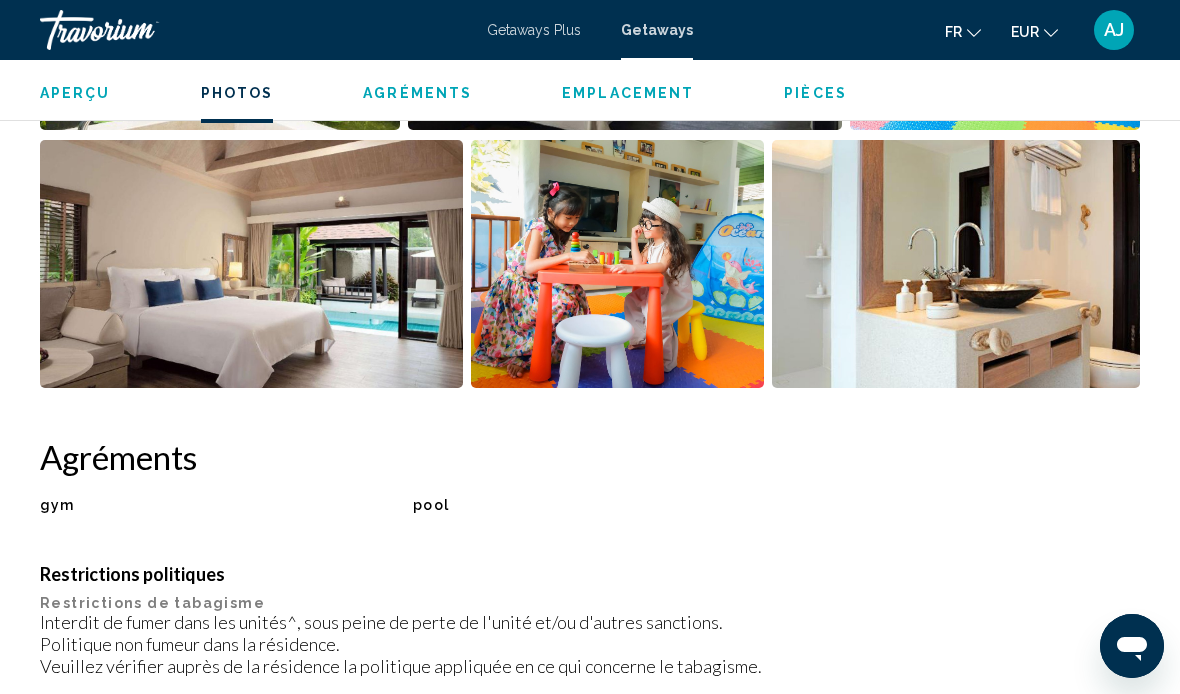 scroll, scrollTop: 1605, scrollLeft: 0, axis: vertical 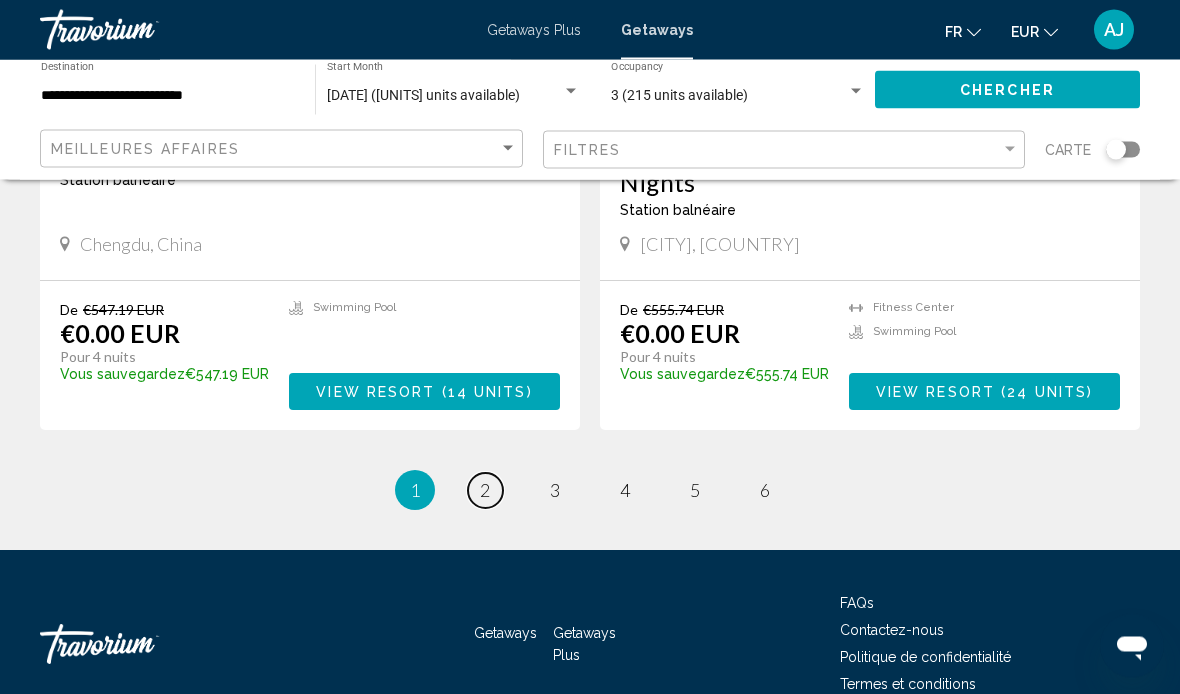 click on "2" at bounding box center [485, 491] 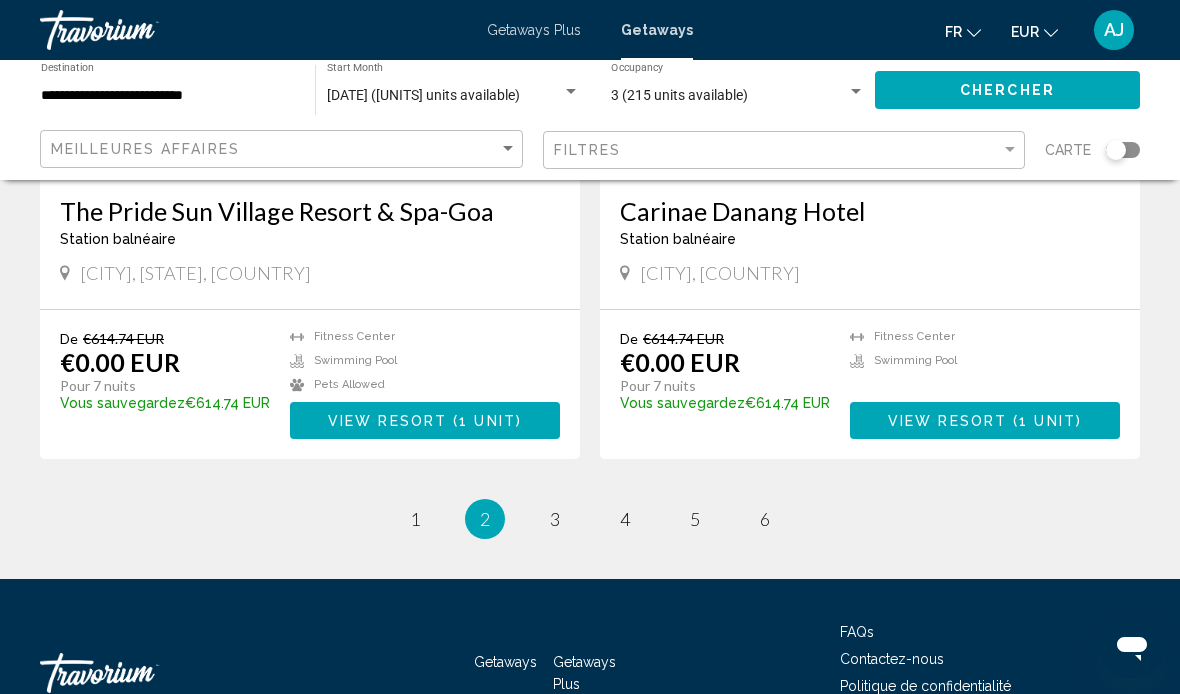 scroll, scrollTop: 3720, scrollLeft: 0, axis: vertical 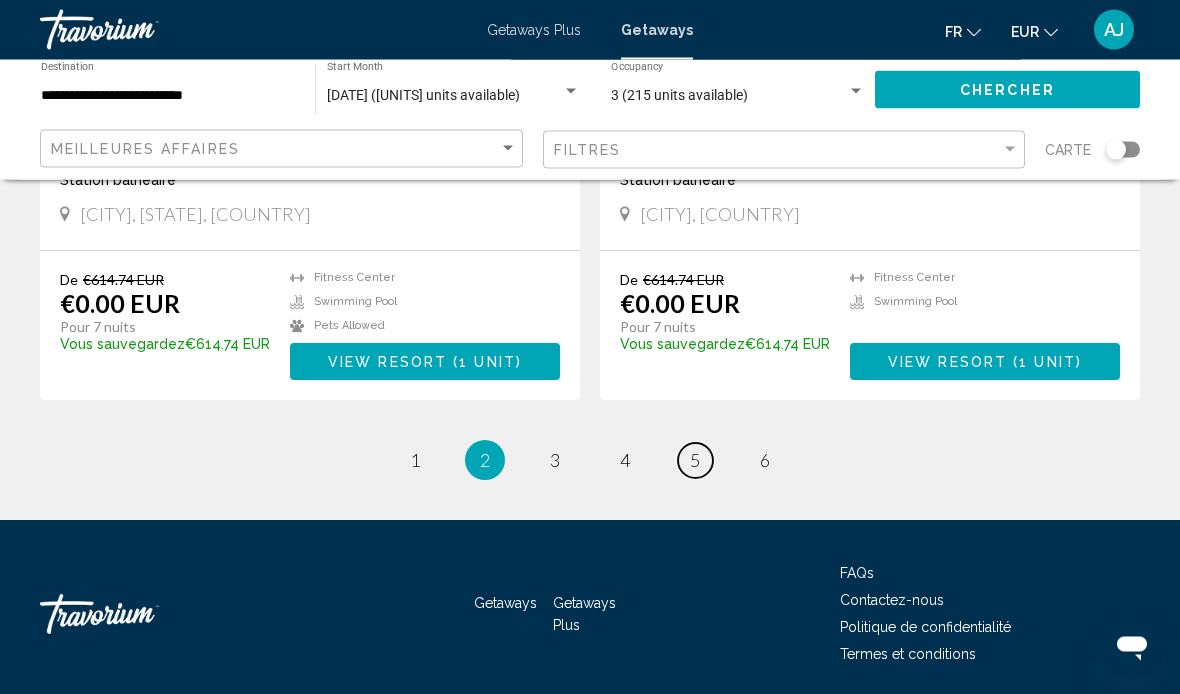 click on "page  5" at bounding box center (695, 461) 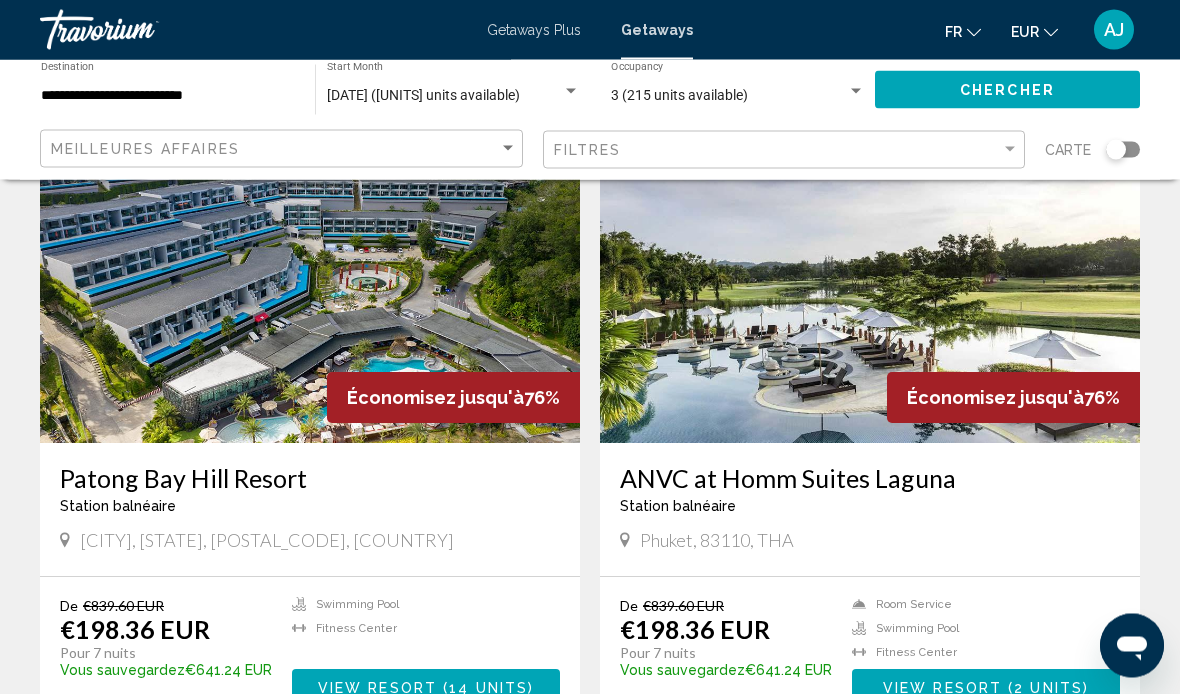 scroll, scrollTop: 2076, scrollLeft: 0, axis: vertical 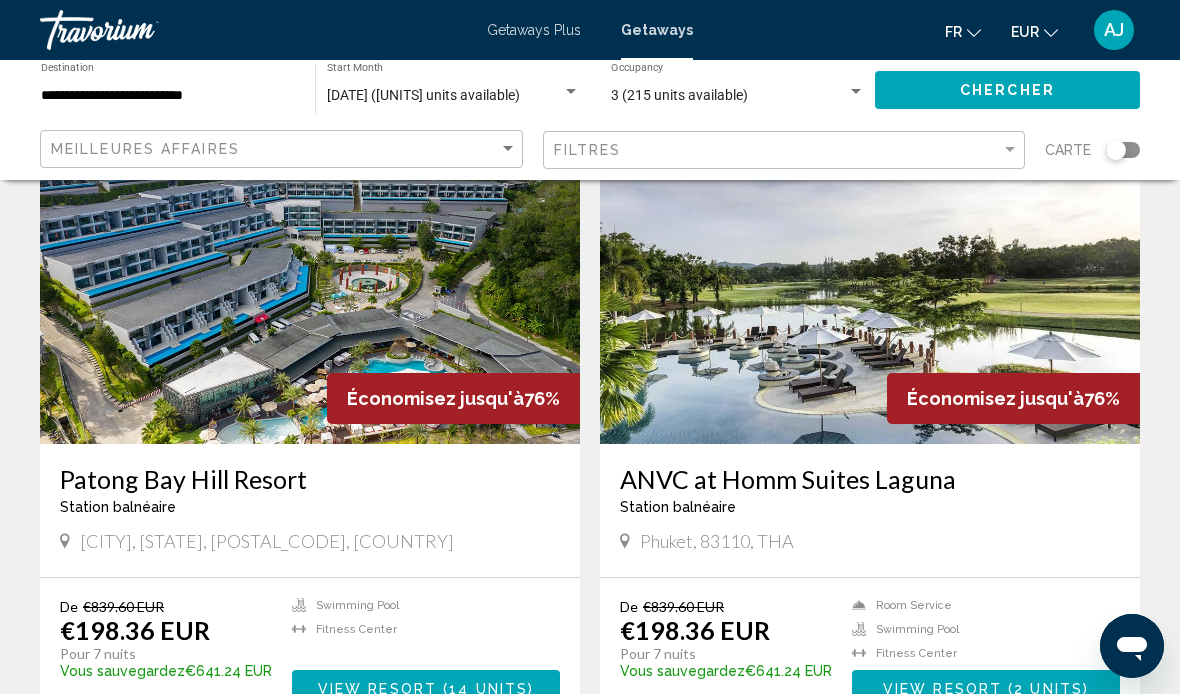 click at bounding box center [870, 284] 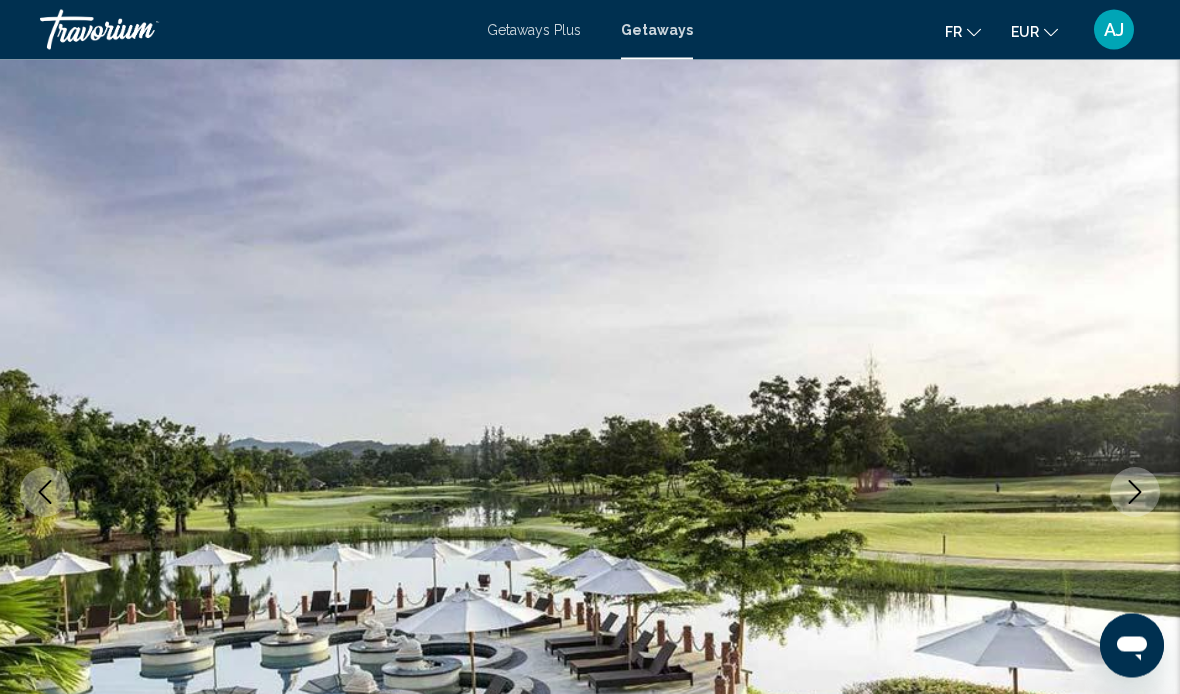 scroll, scrollTop: 0, scrollLeft: 0, axis: both 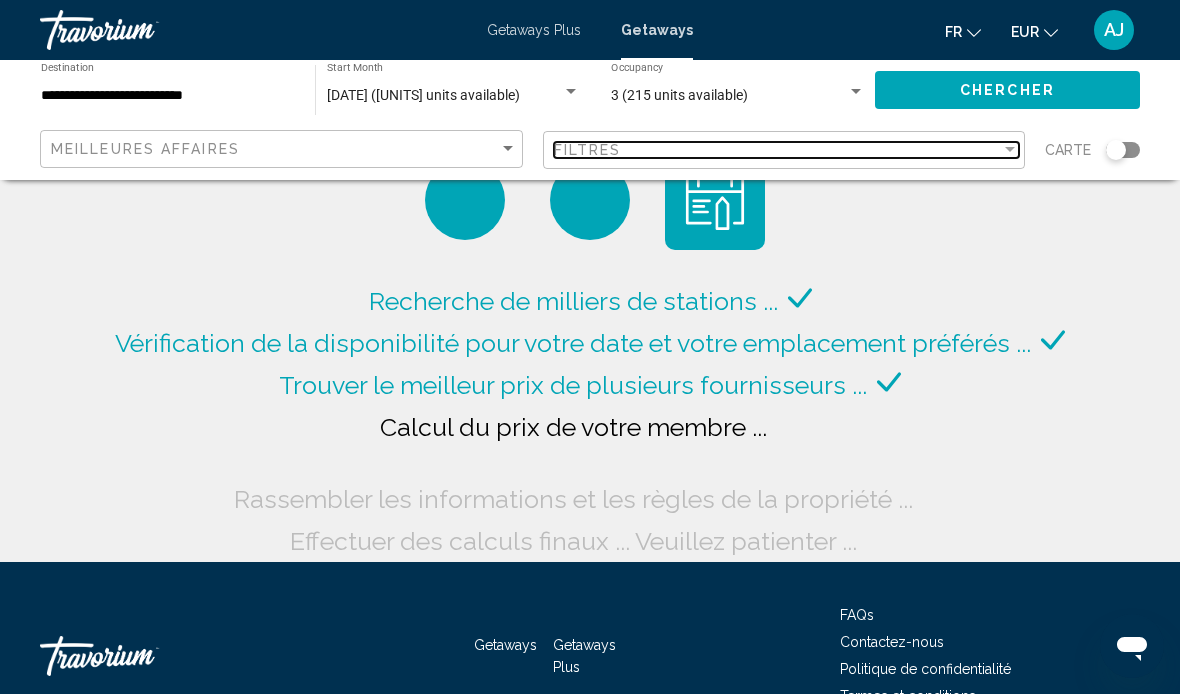 click on "Filtres" at bounding box center [778, 150] 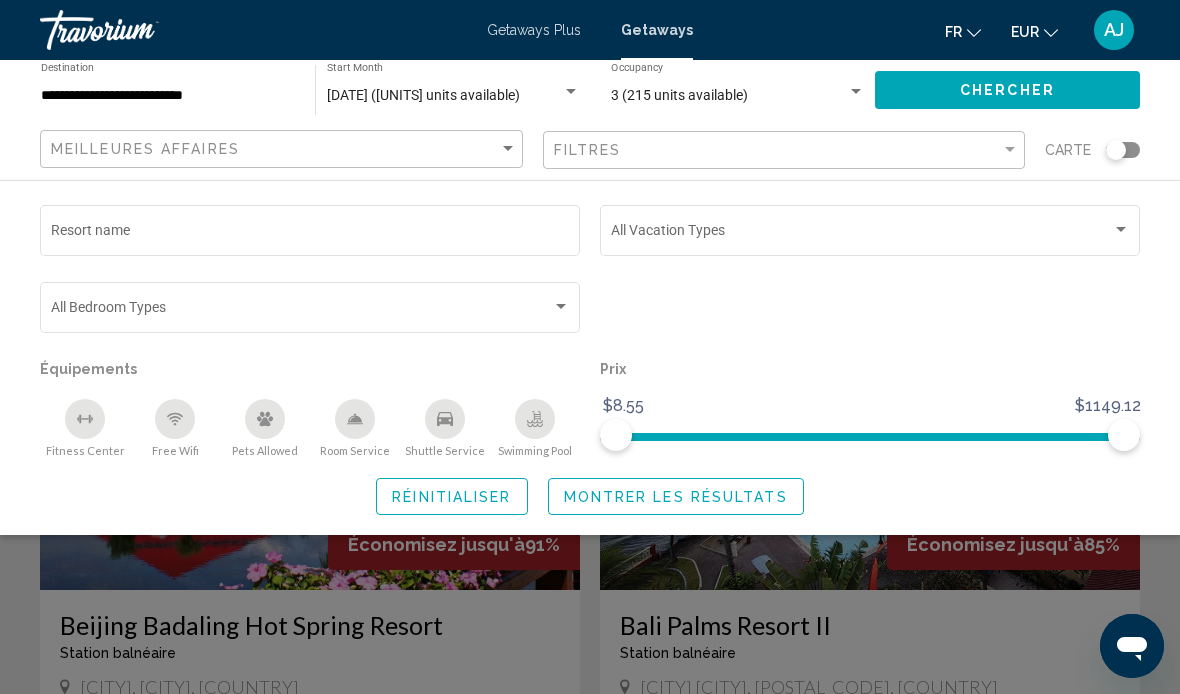 click at bounding box center [310, 311] 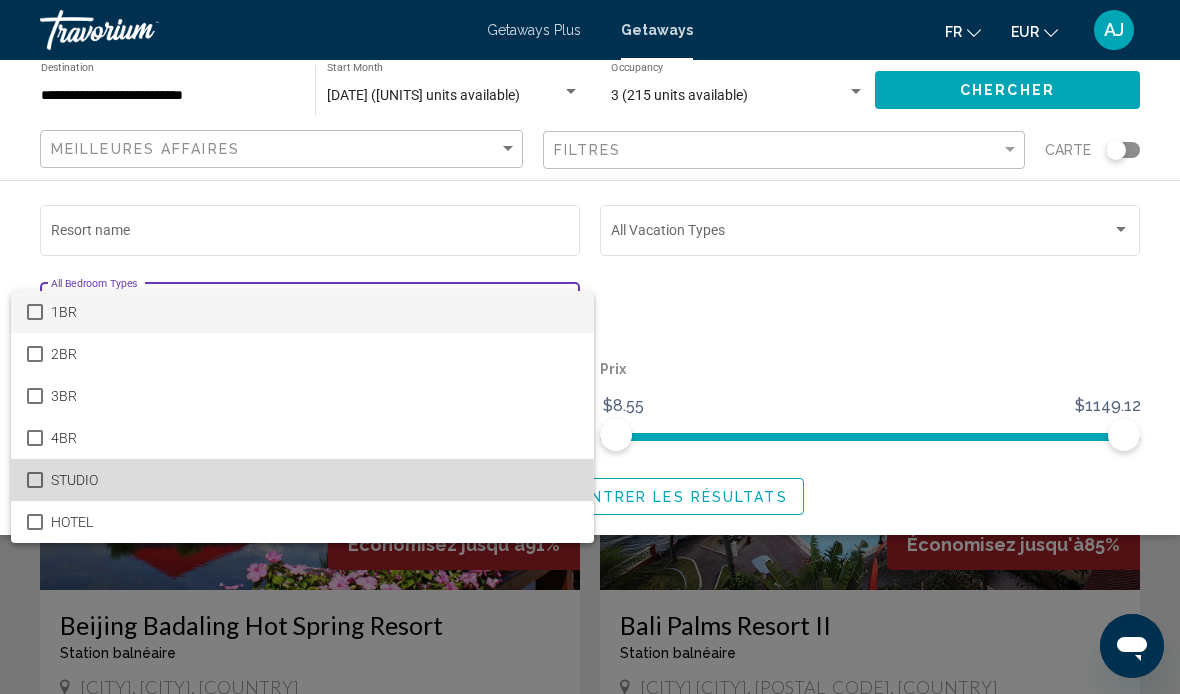 click at bounding box center (35, 480) 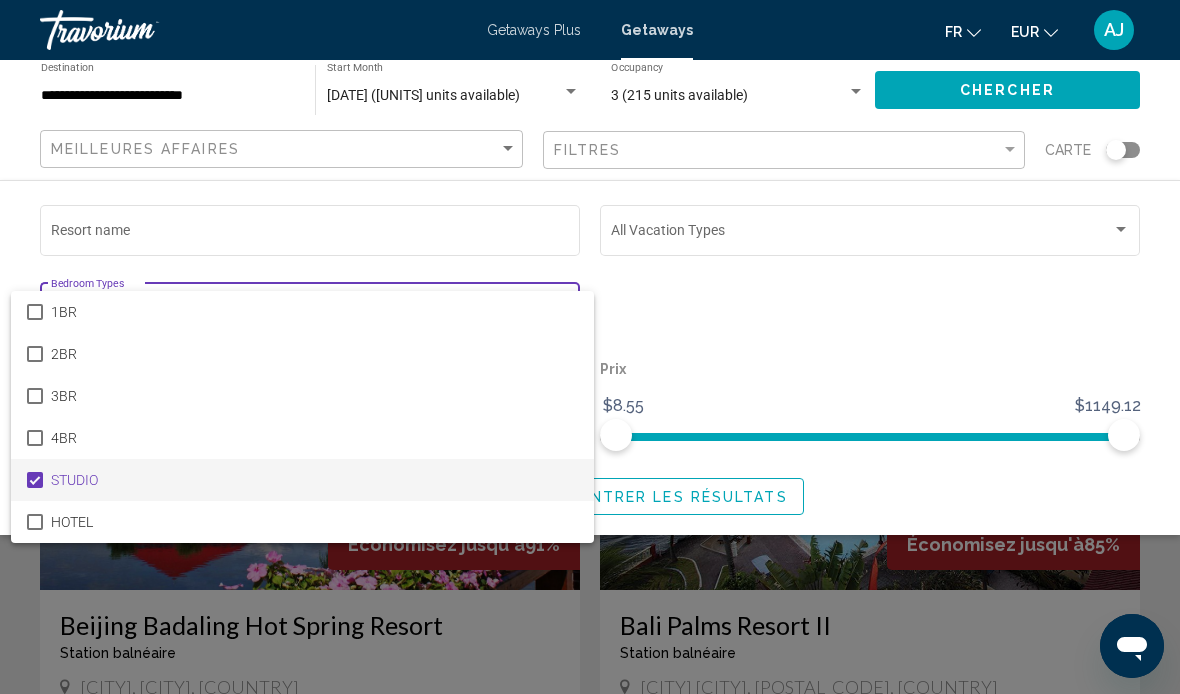 click at bounding box center (590, 347) 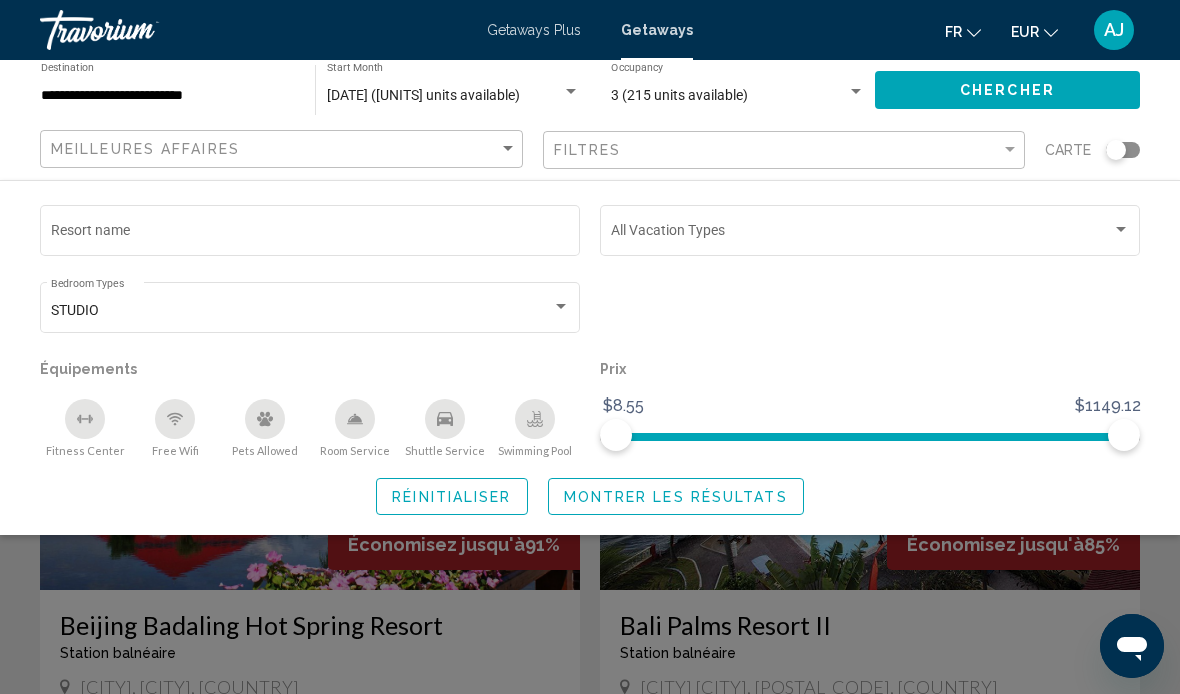 click at bounding box center (861, 234) 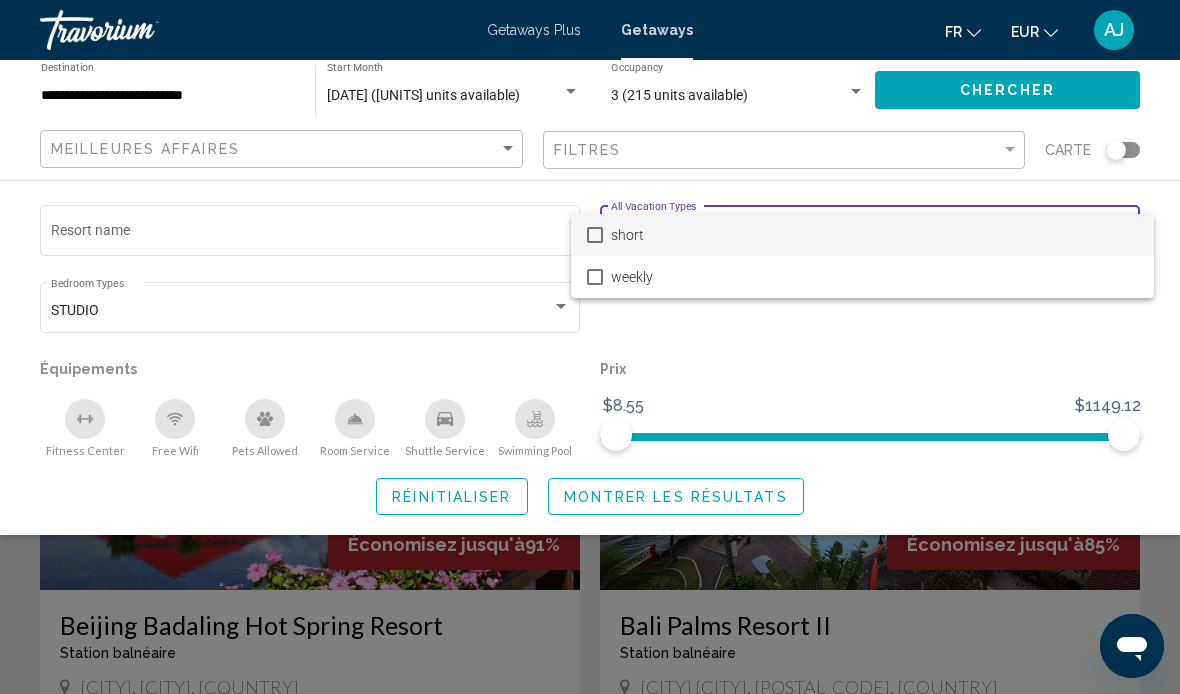 click at bounding box center [590, 347] 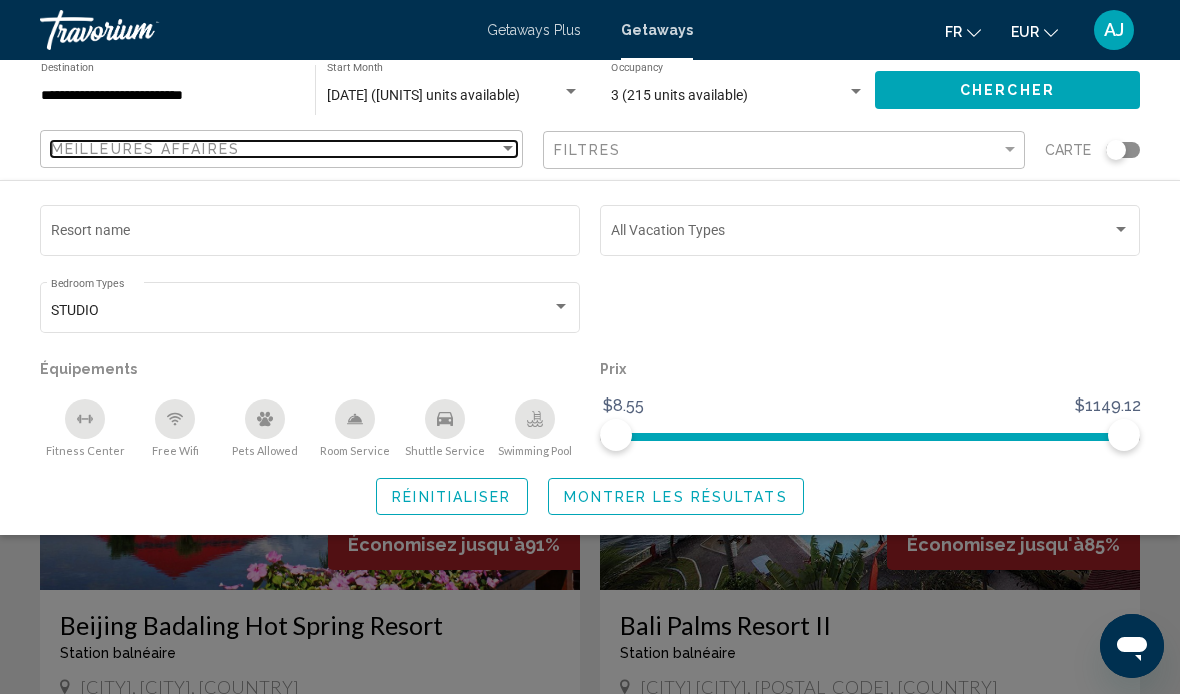 click on "Meilleures affaires" at bounding box center (145, 149) 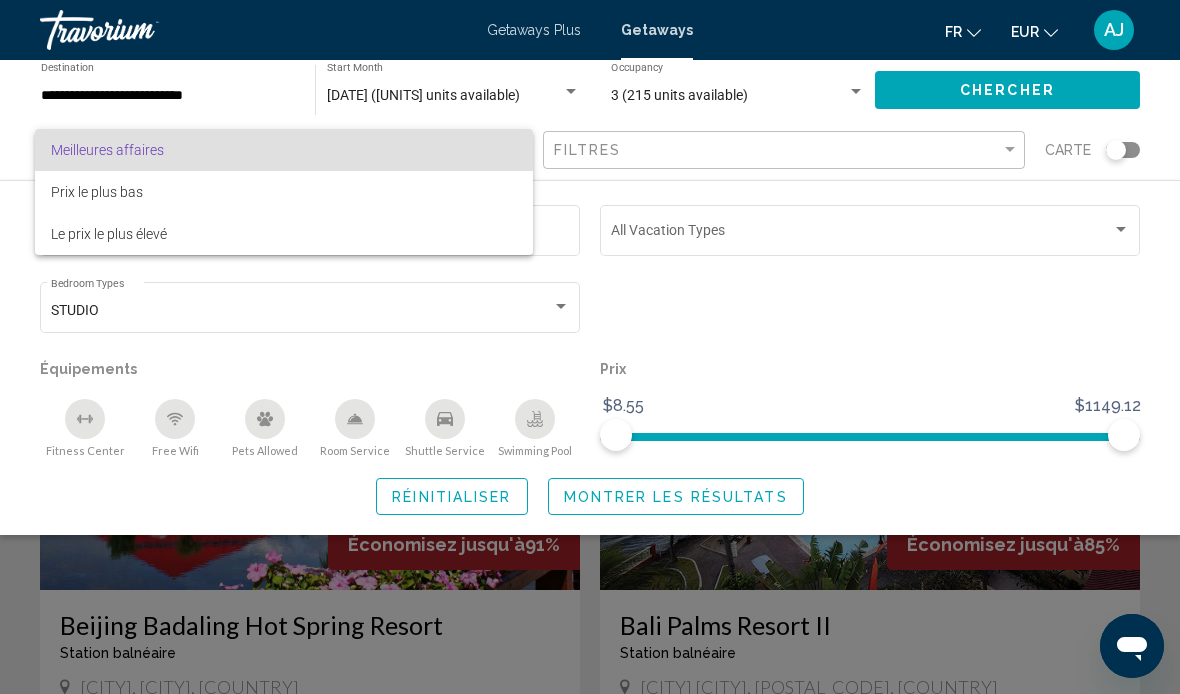 click at bounding box center (590, 347) 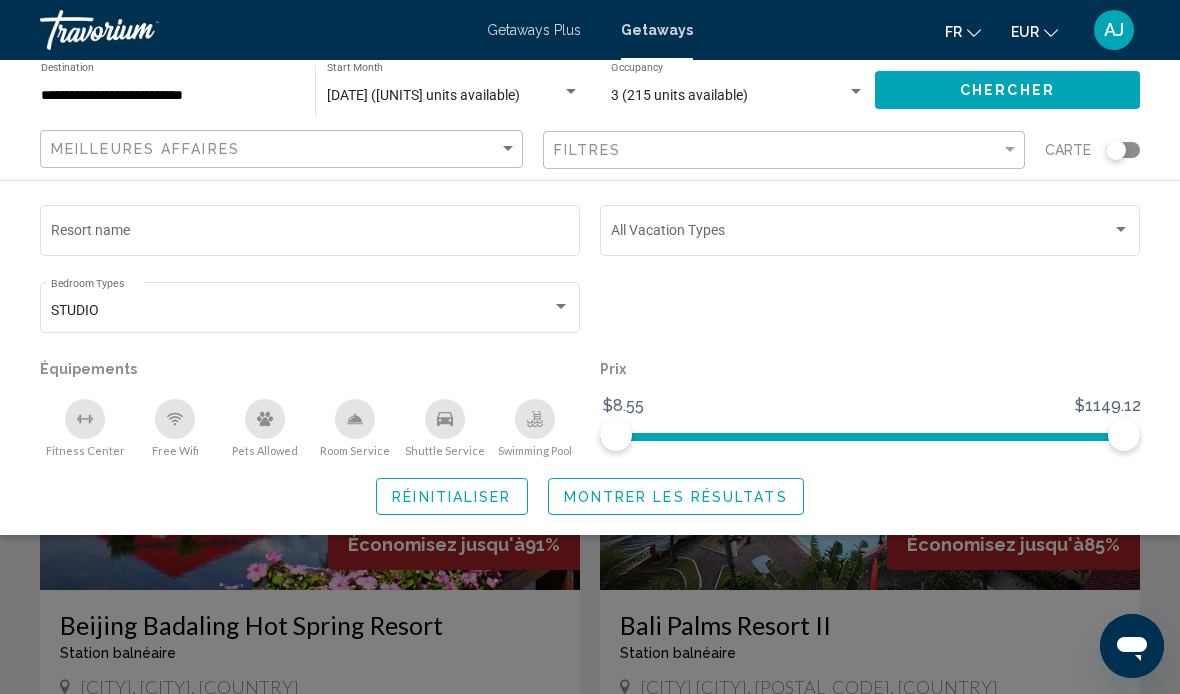 click 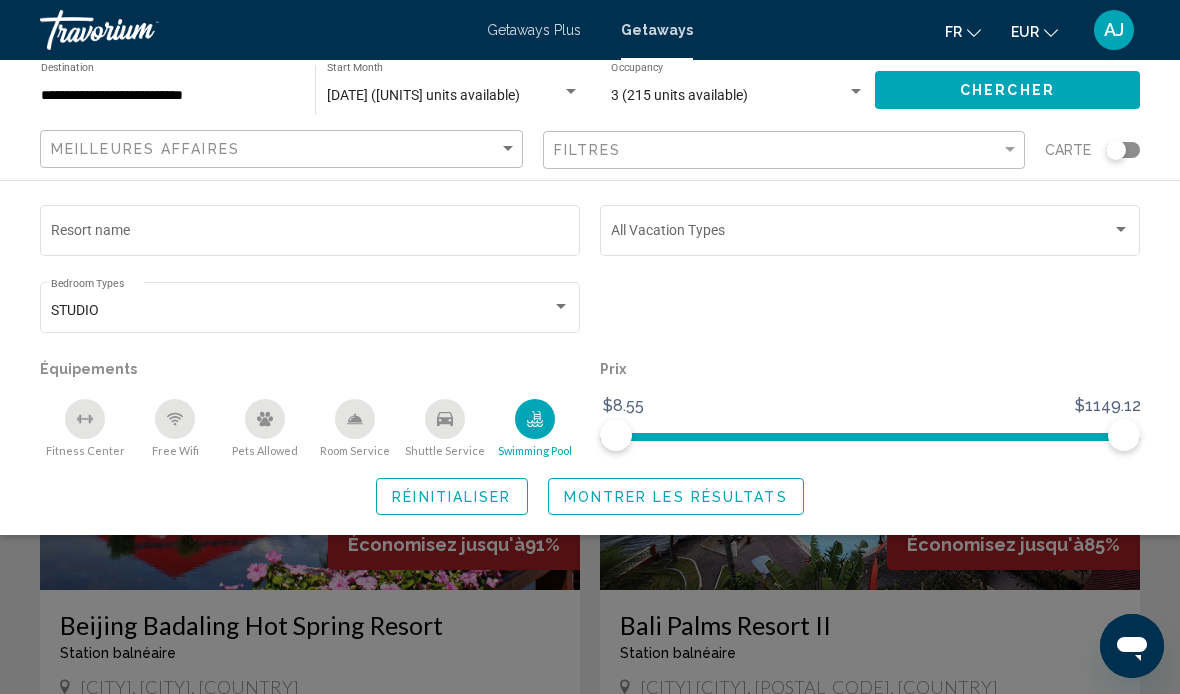 click 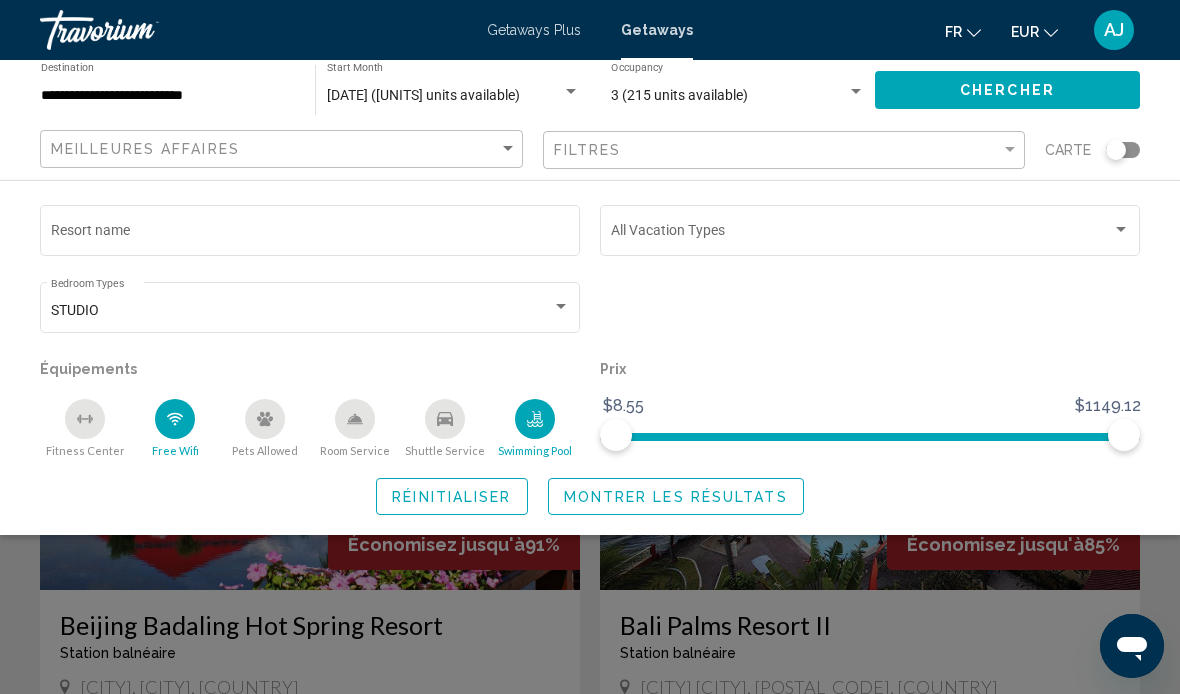 click 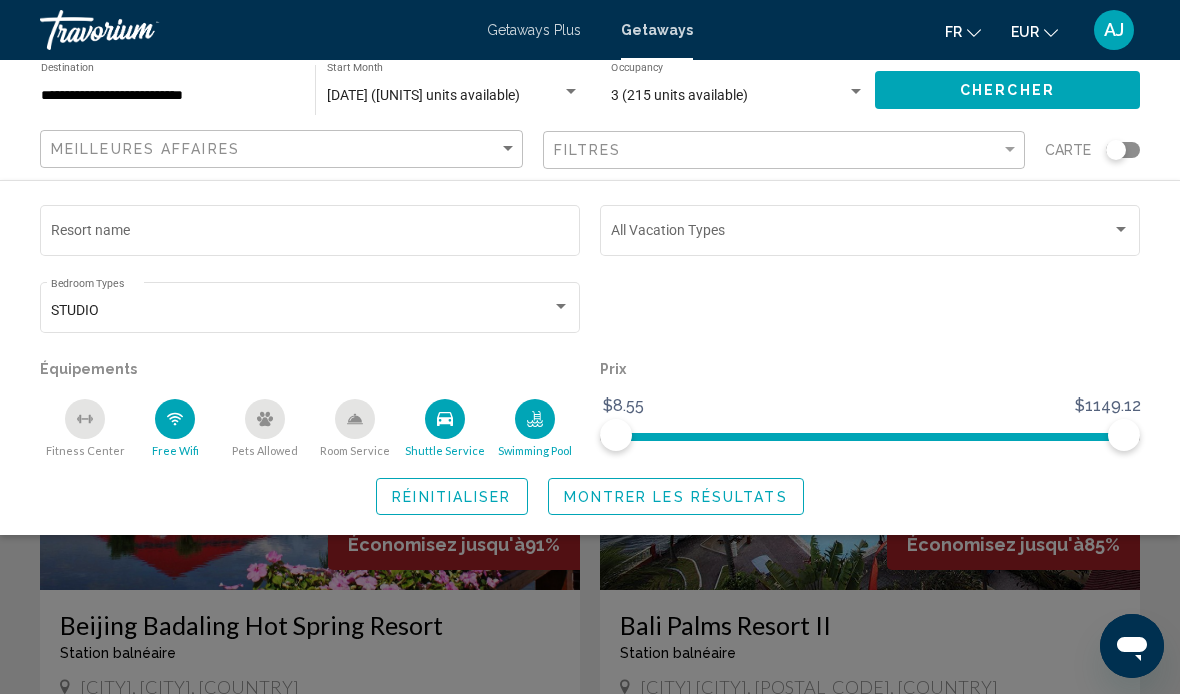 click 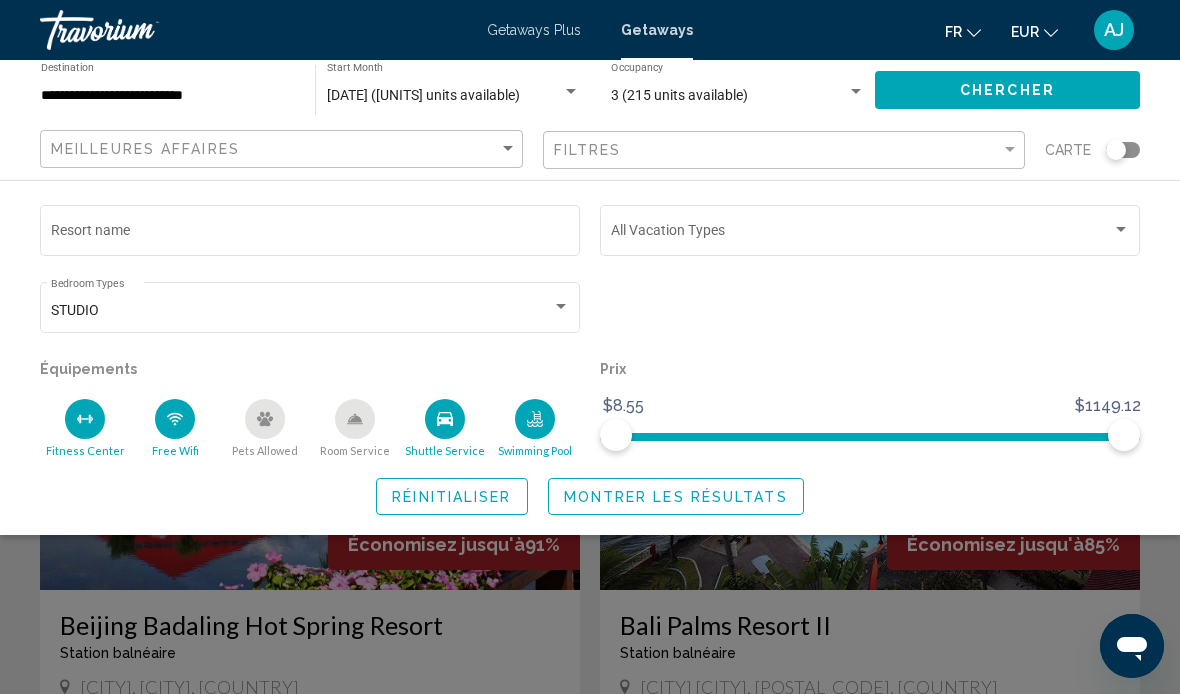click on "Montrer les résultats" 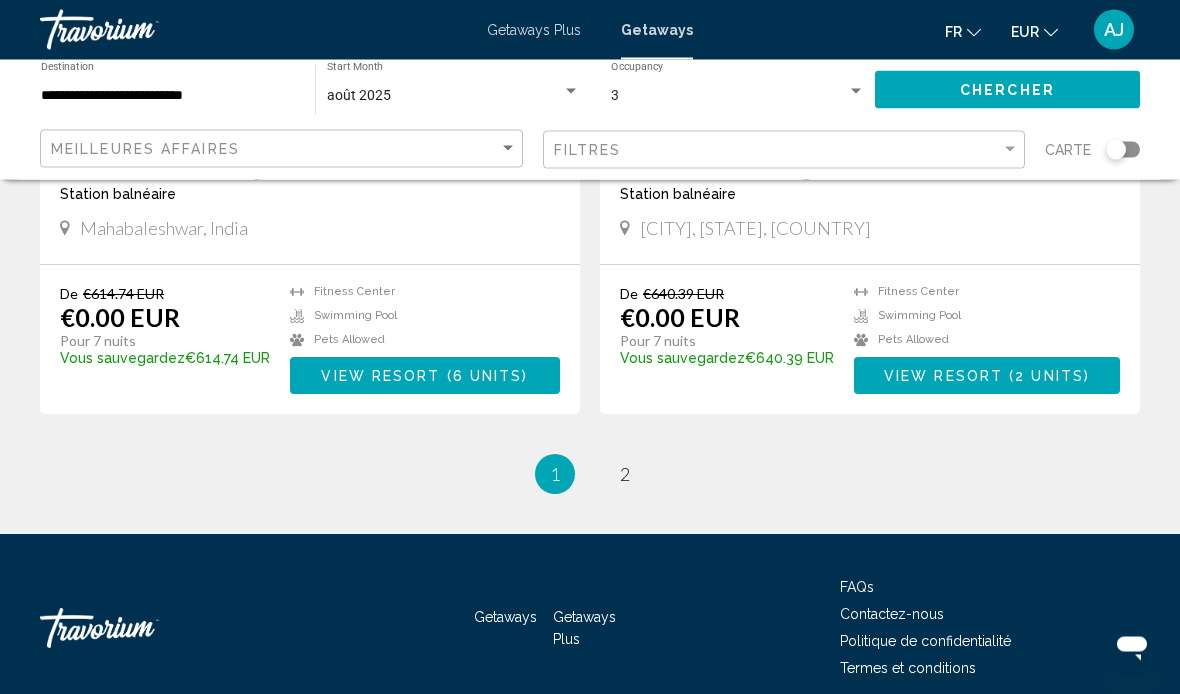 scroll, scrollTop: 3689, scrollLeft: 0, axis: vertical 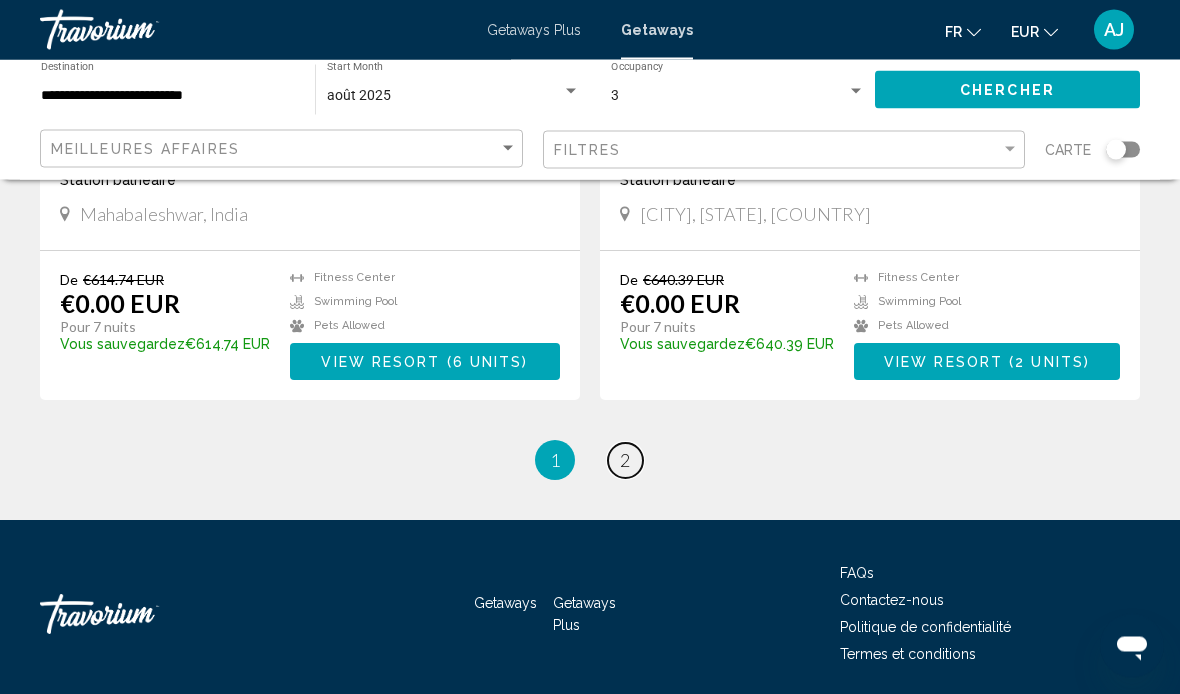 click on "2" at bounding box center [625, 461] 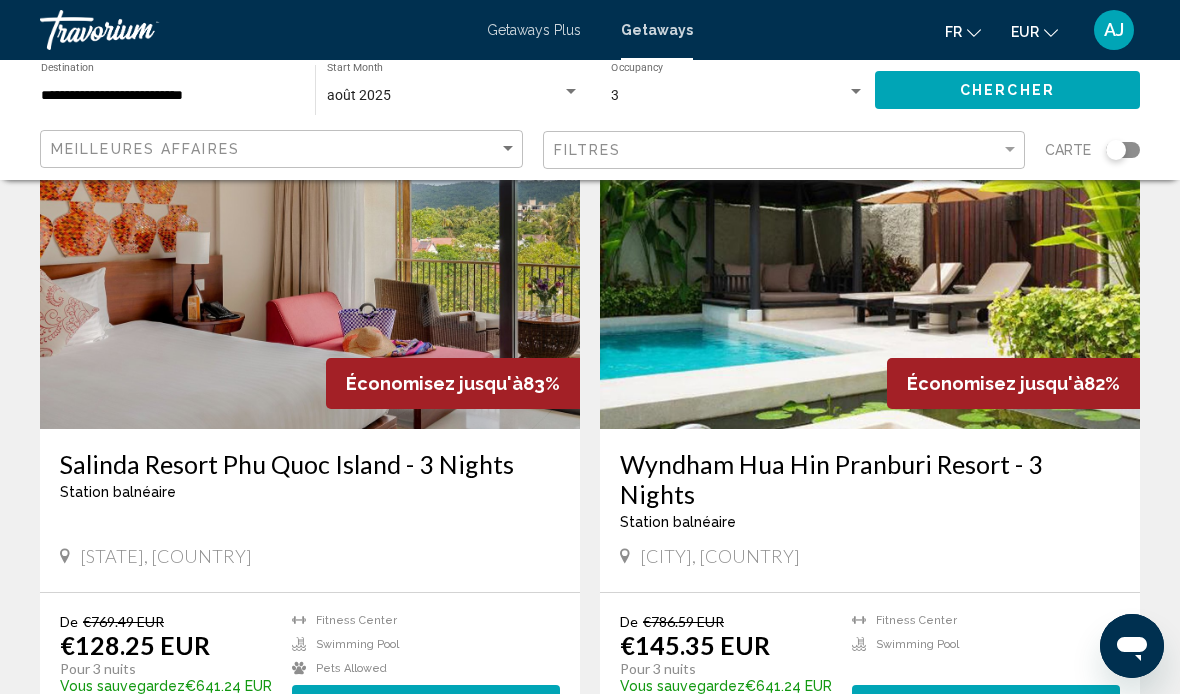 scroll, scrollTop: 174, scrollLeft: 0, axis: vertical 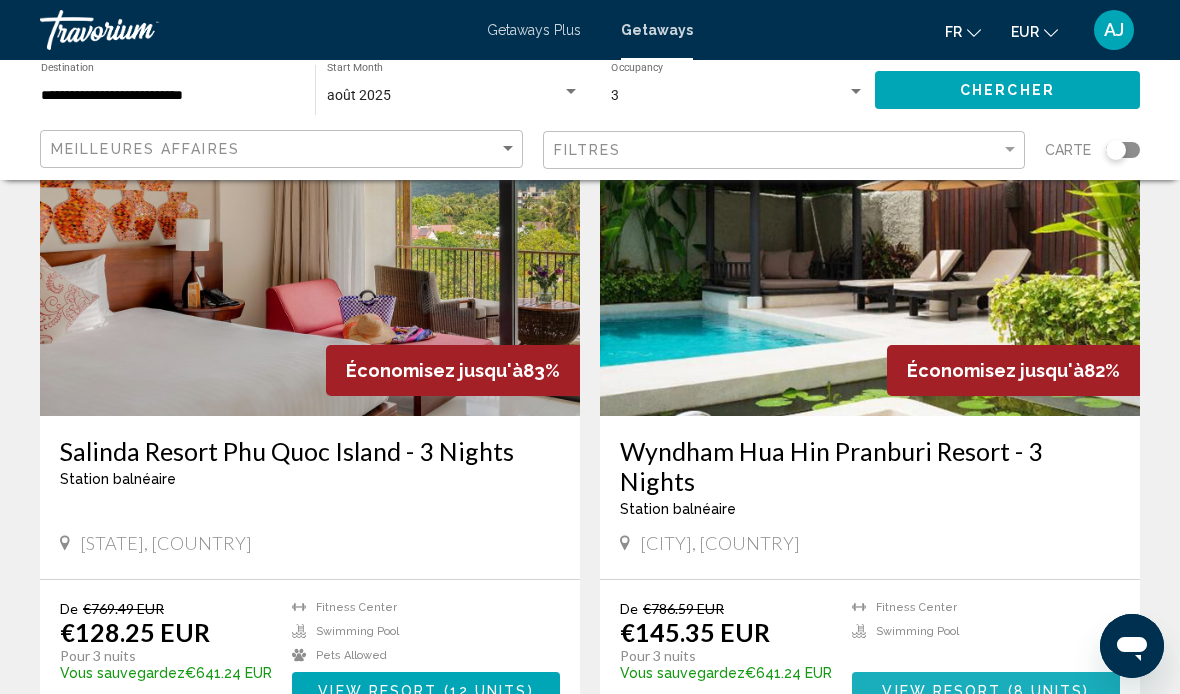 click on "8 units" at bounding box center [1049, 691] 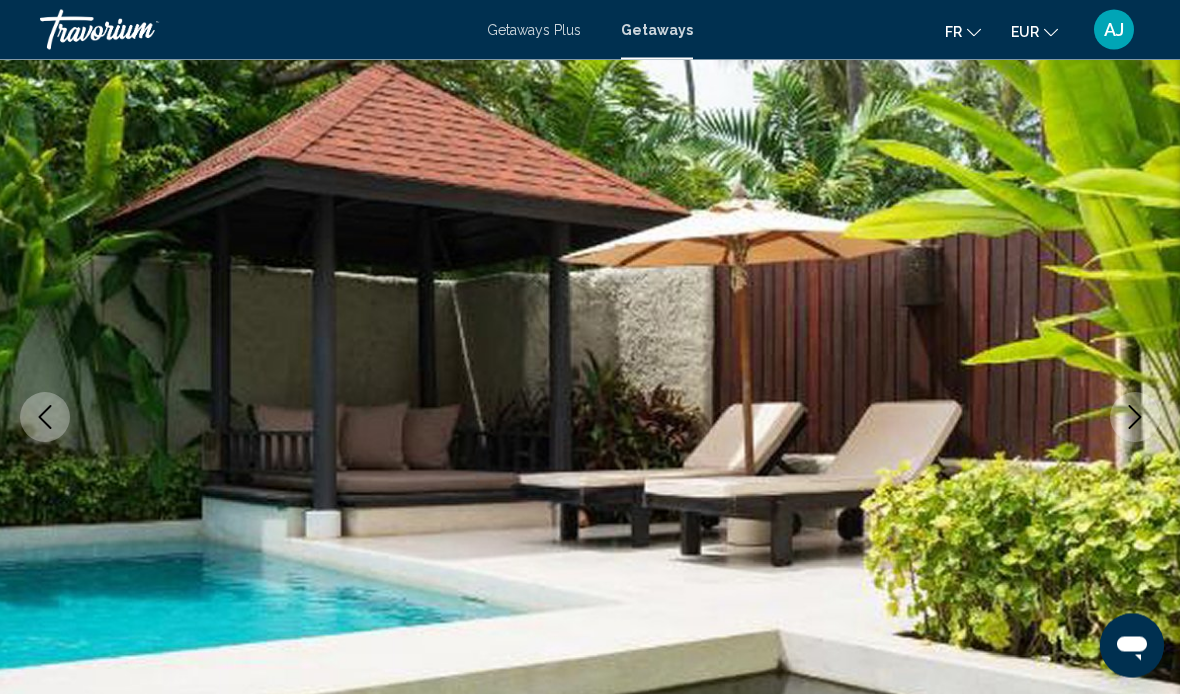 scroll, scrollTop: 0, scrollLeft: 0, axis: both 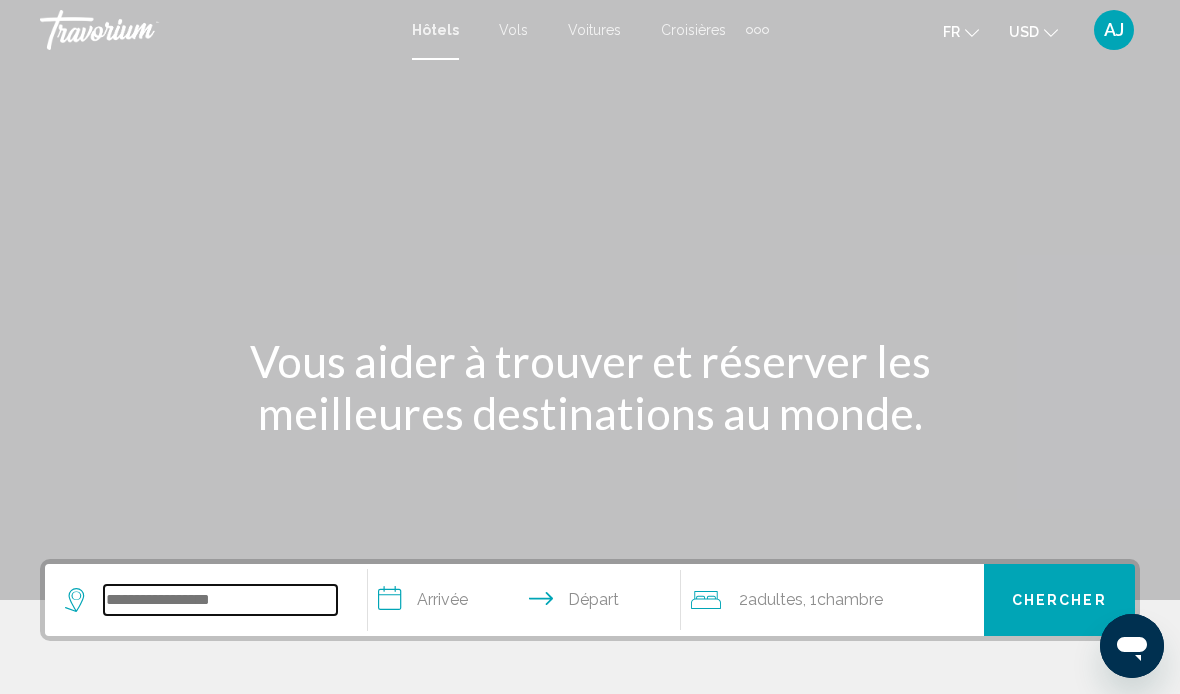 click at bounding box center (220, 600) 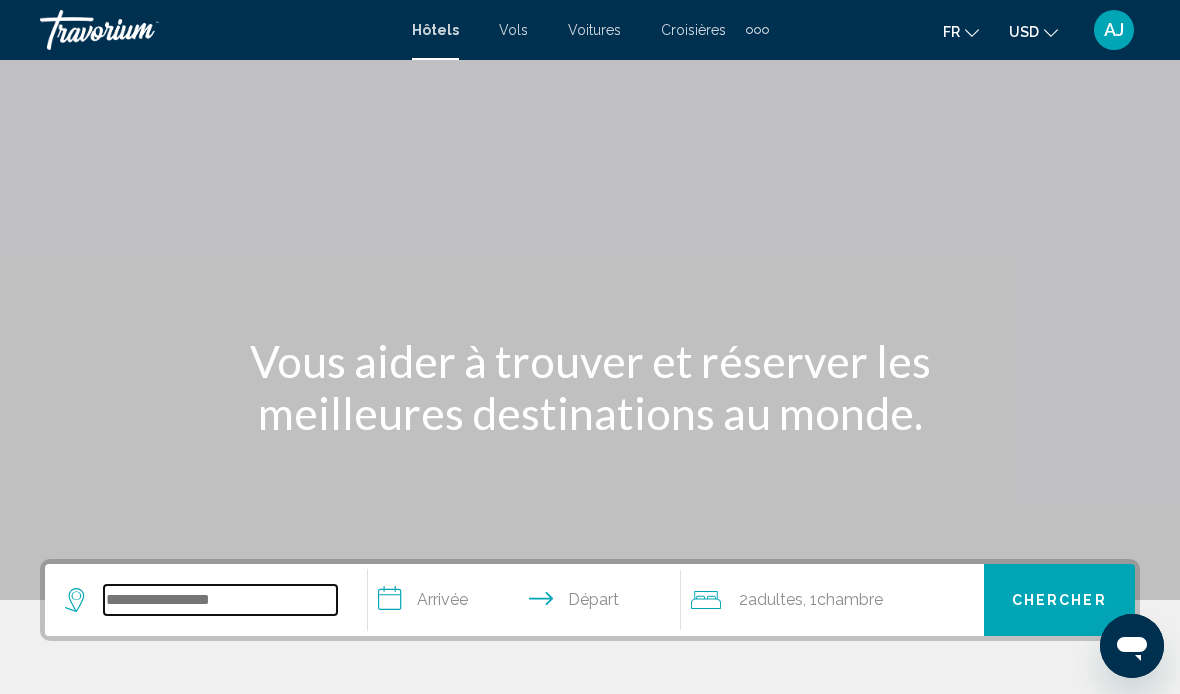 scroll, scrollTop: 42, scrollLeft: 0, axis: vertical 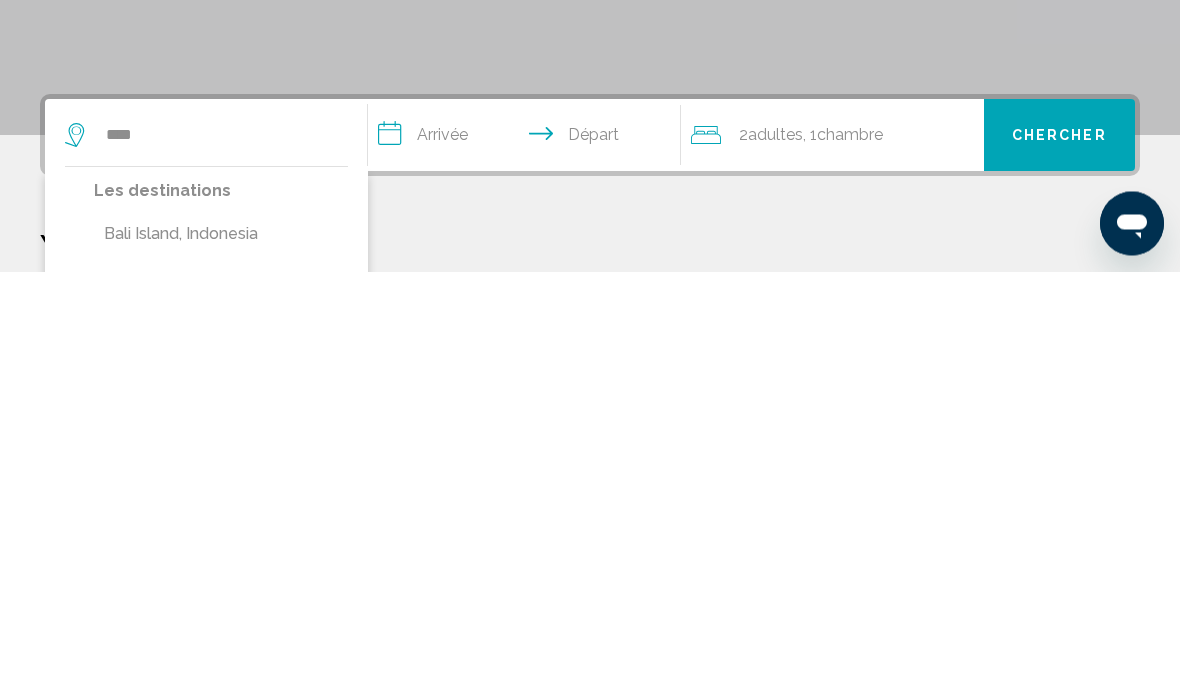 click on "Bali Island, Indonesia" at bounding box center [221, 657] 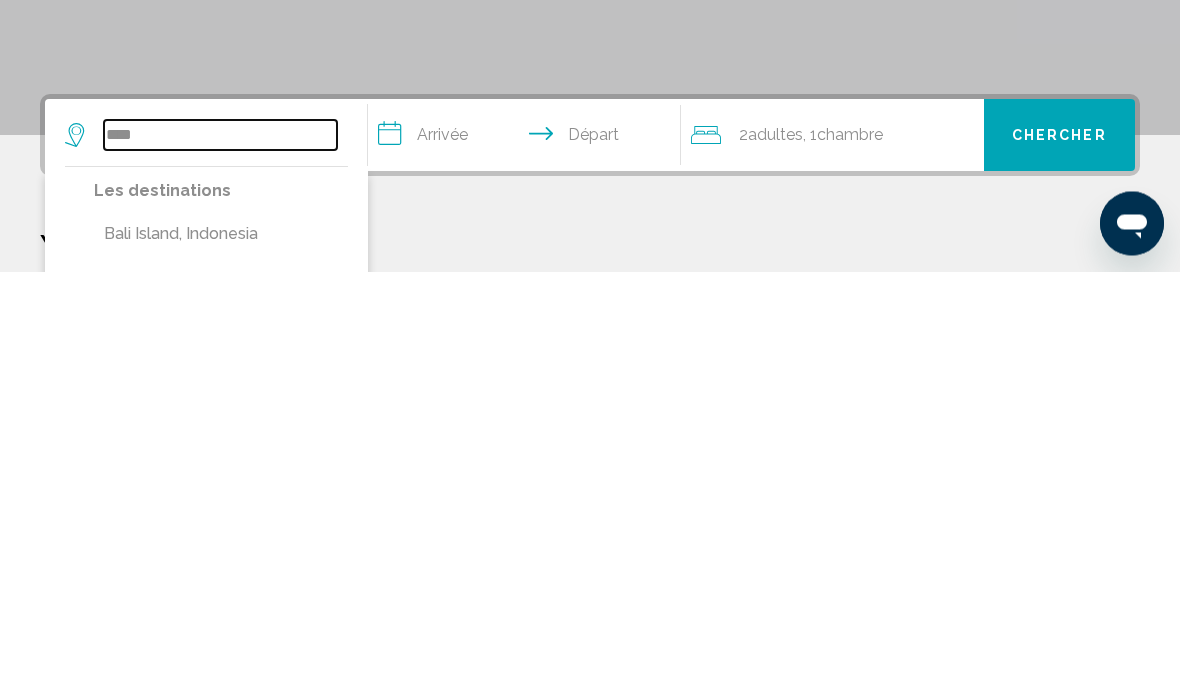 type on "**********" 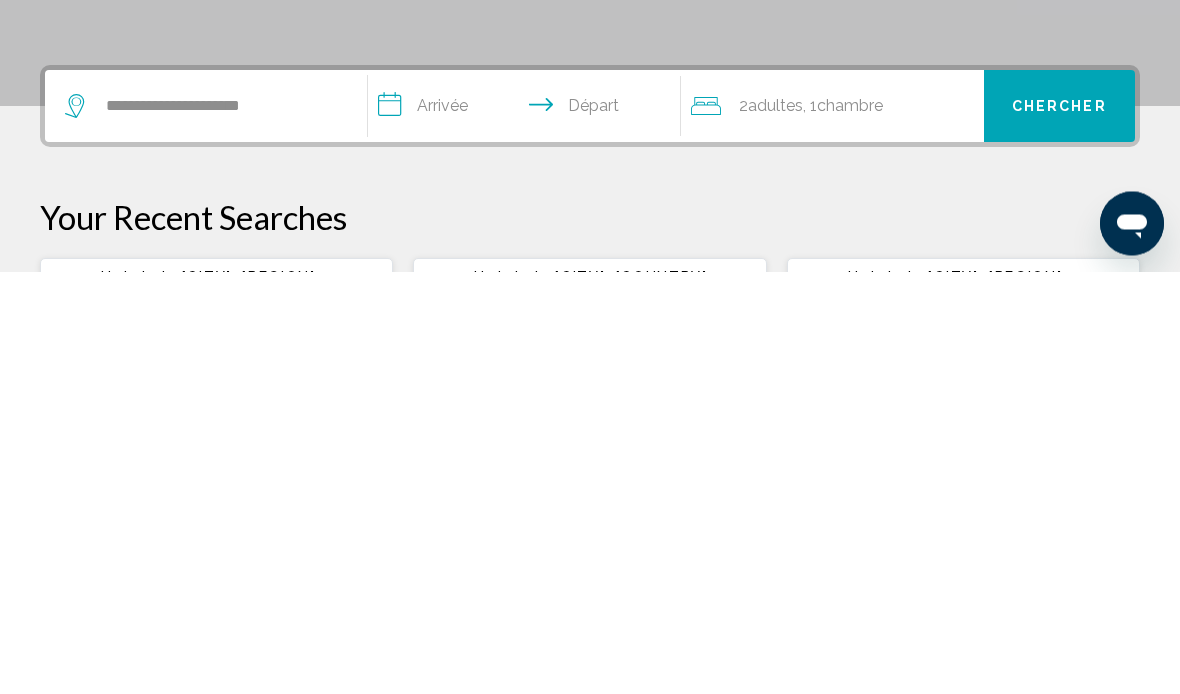 click on "**********" at bounding box center [528, 532] 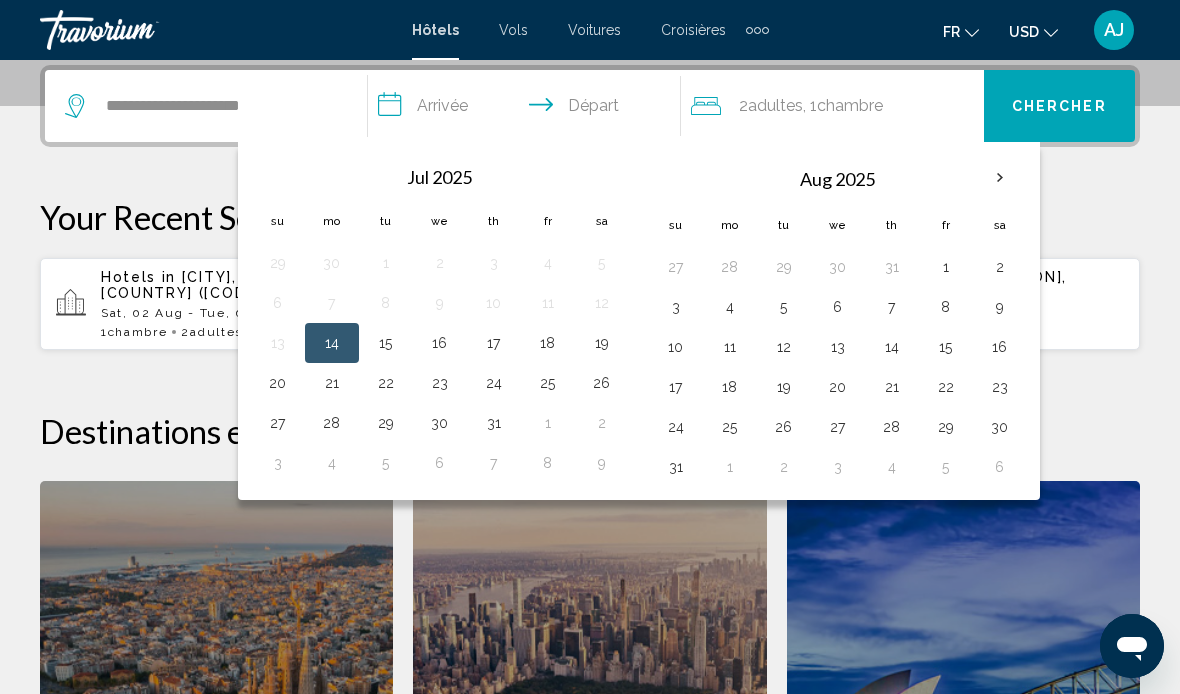 click on "2" at bounding box center [1000, 267] 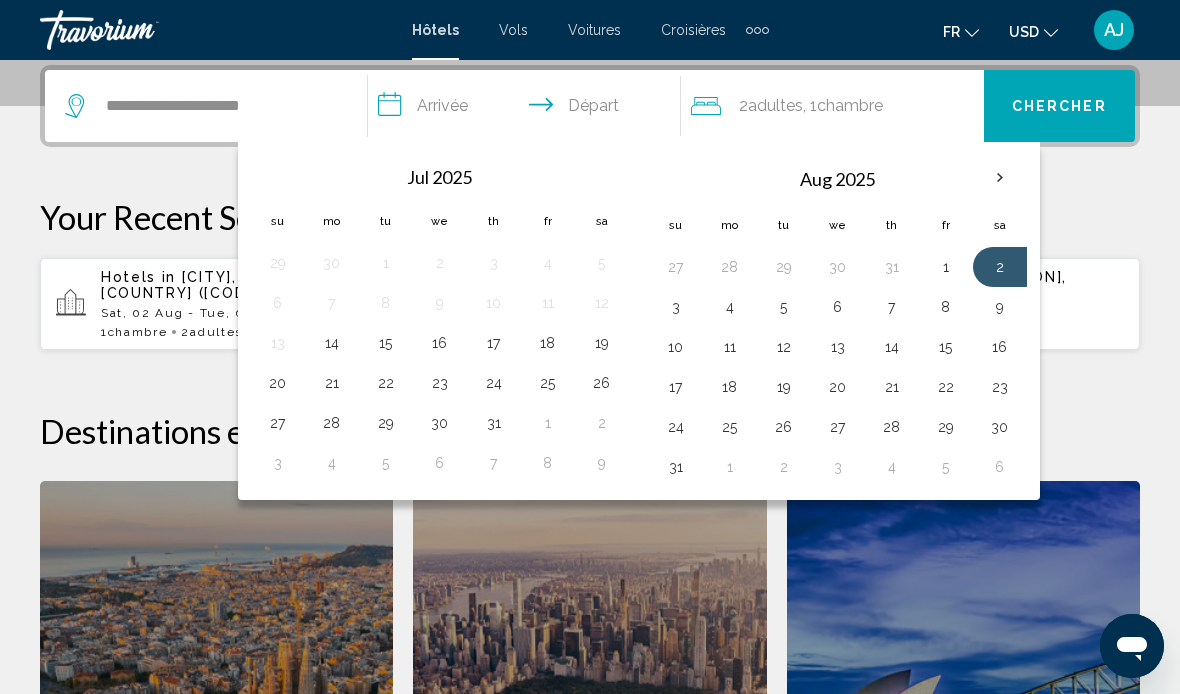 click on "**********" at bounding box center (528, 109) 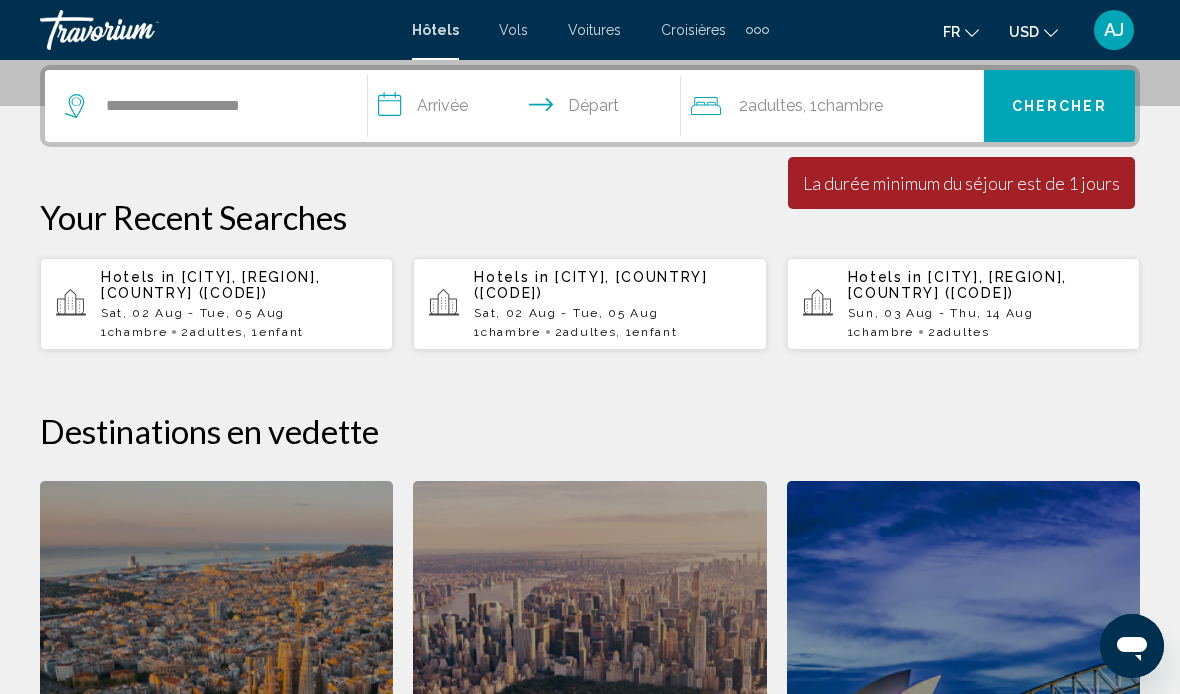 click on "**********" at bounding box center (528, 109) 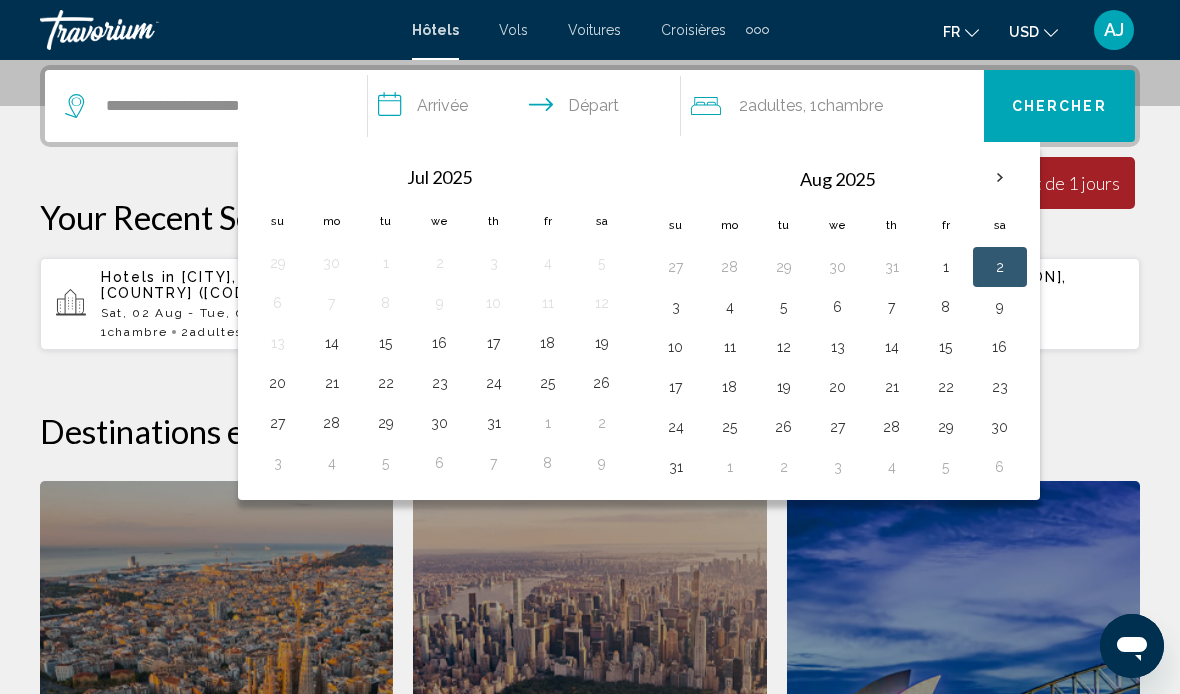 click on "13" at bounding box center [838, 347] 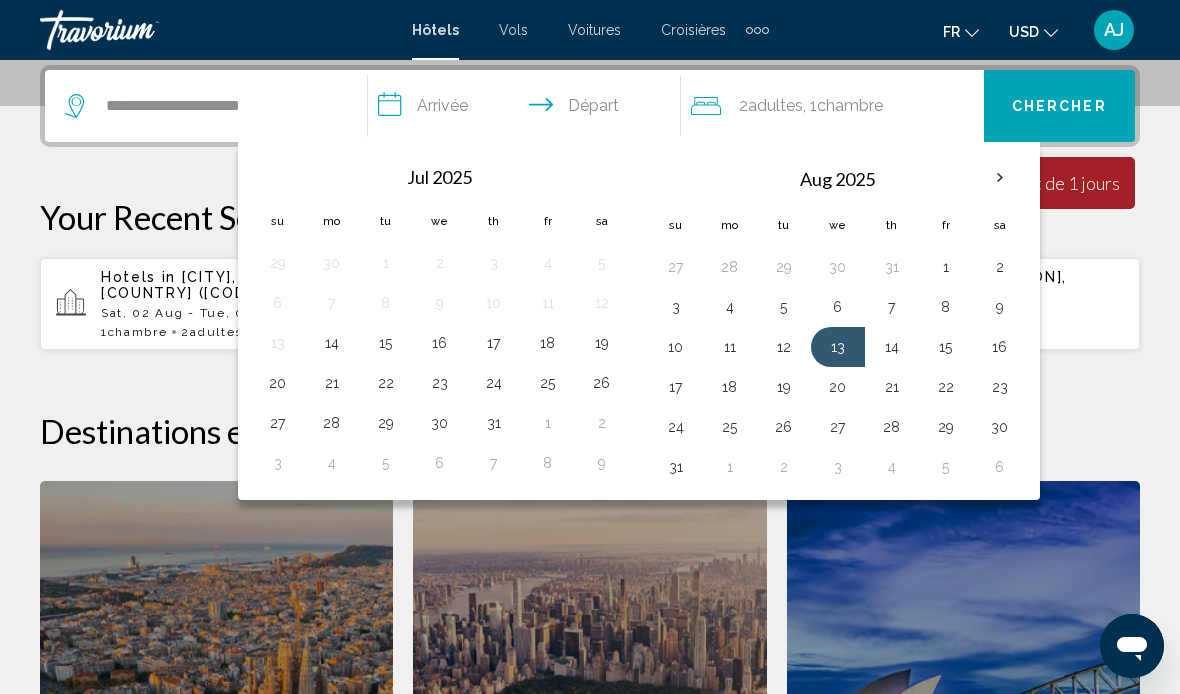 click on "13" at bounding box center [838, 347] 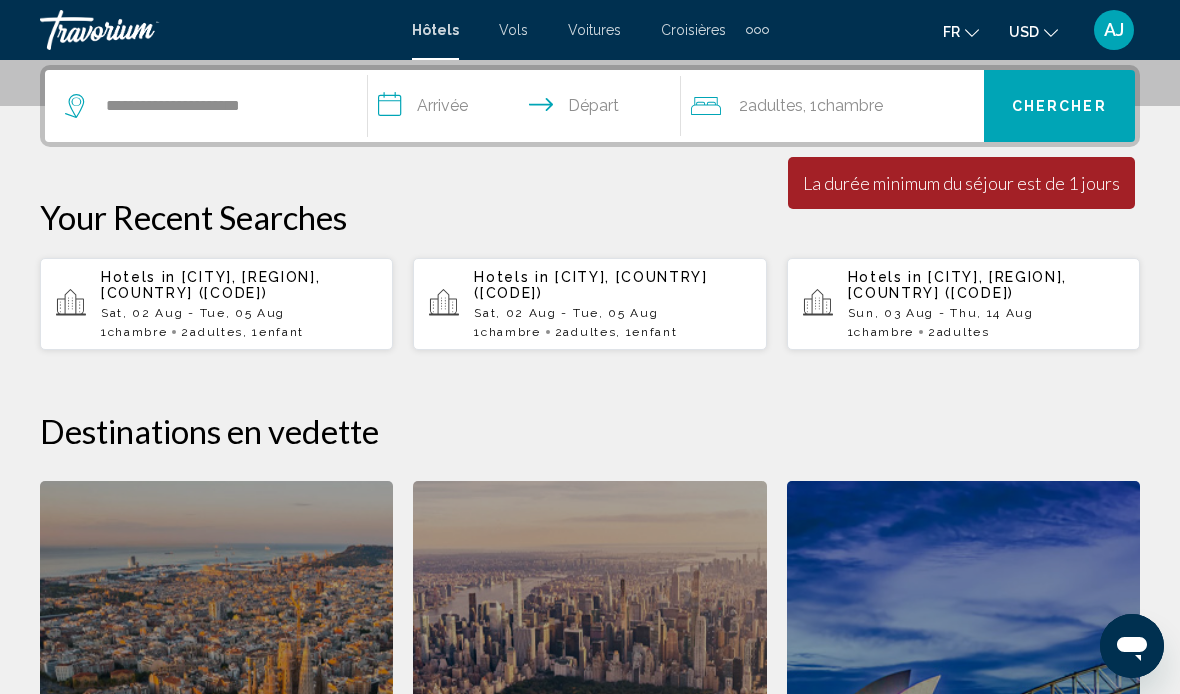 click on "**********" at bounding box center [528, 109] 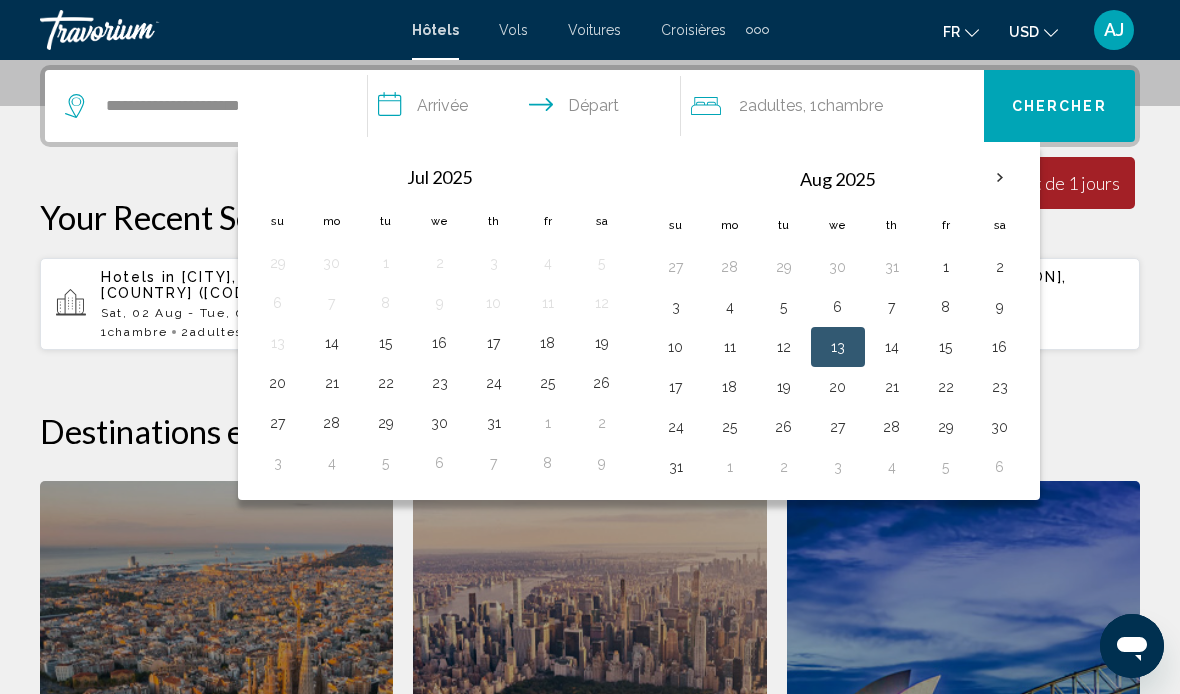 click on "2" at bounding box center [1000, 267] 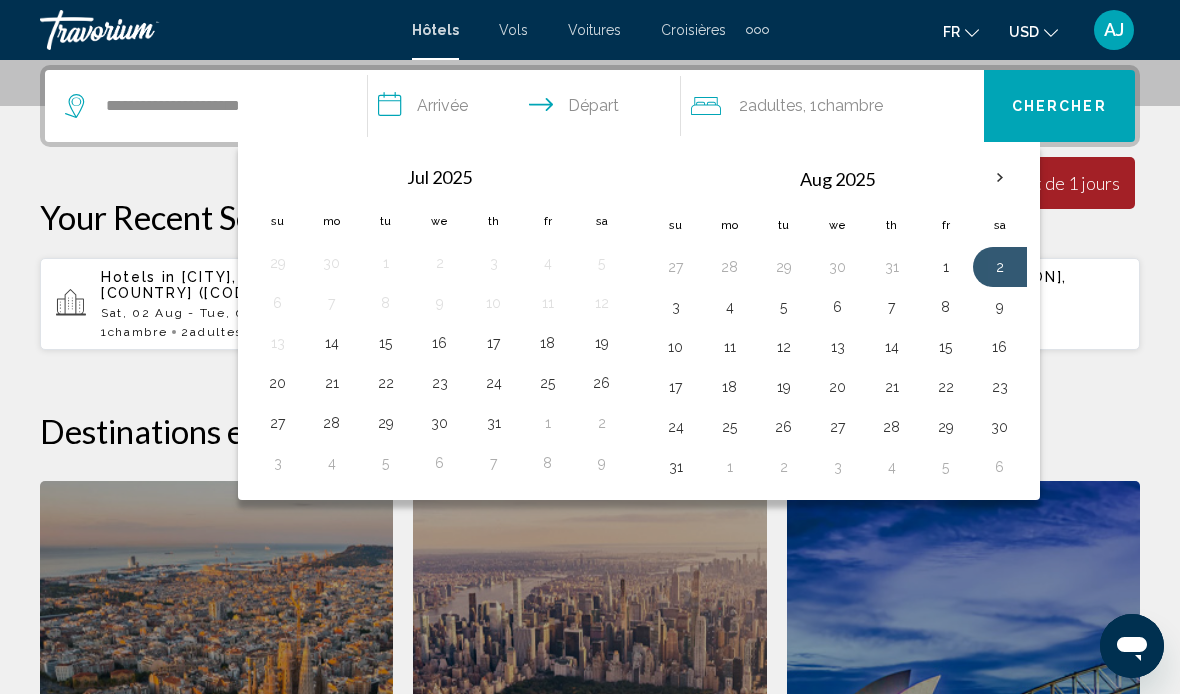 click on "2" at bounding box center (1000, 267) 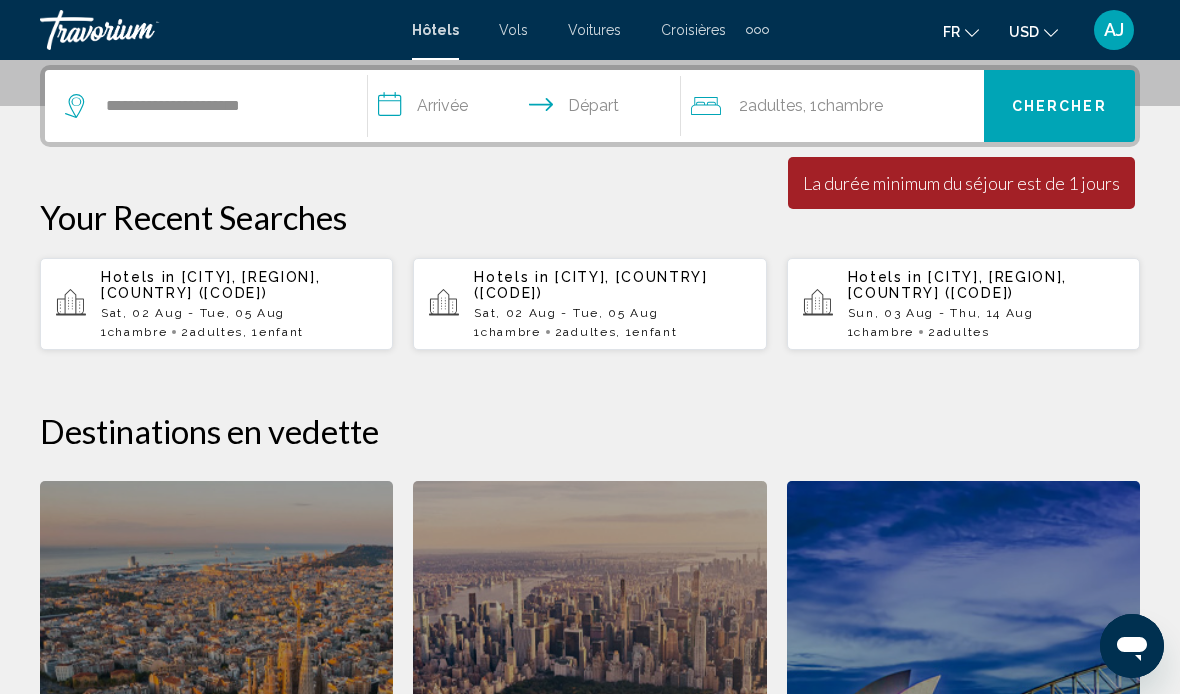 click on "**********" at bounding box center [528, 109] 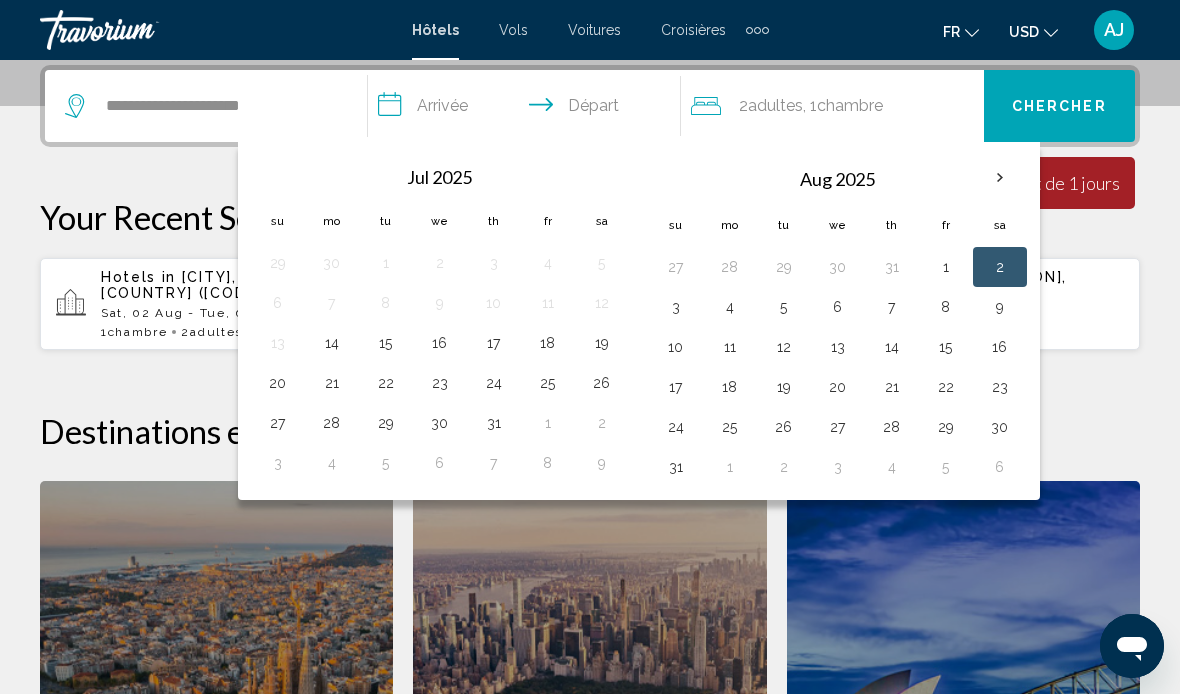 click on "13" at bounding box center [838, 347] 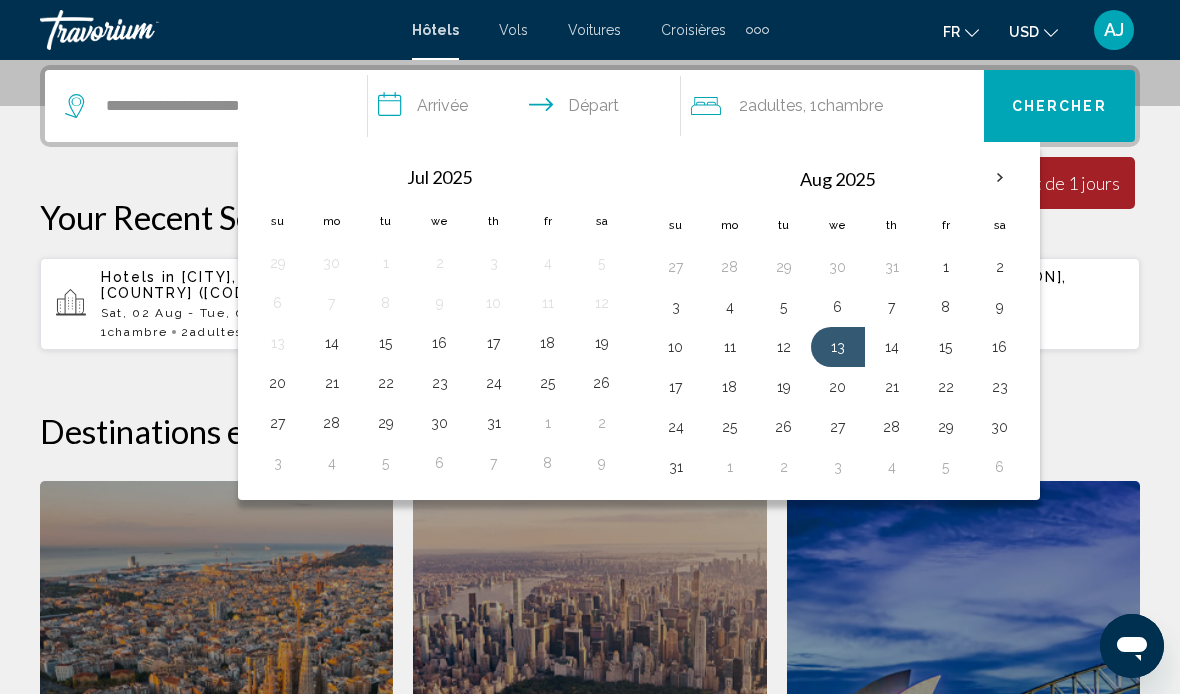click on "13" at bounding box center (838, 347) 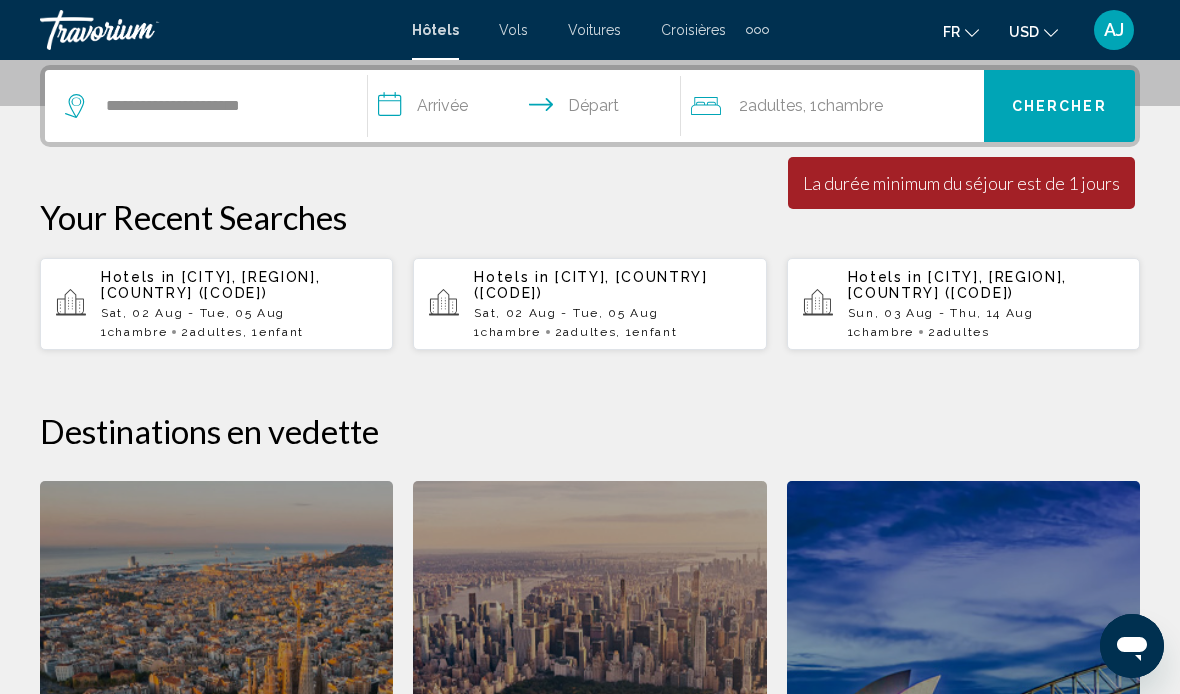 click on "**********" at bounding box center [528, 109] 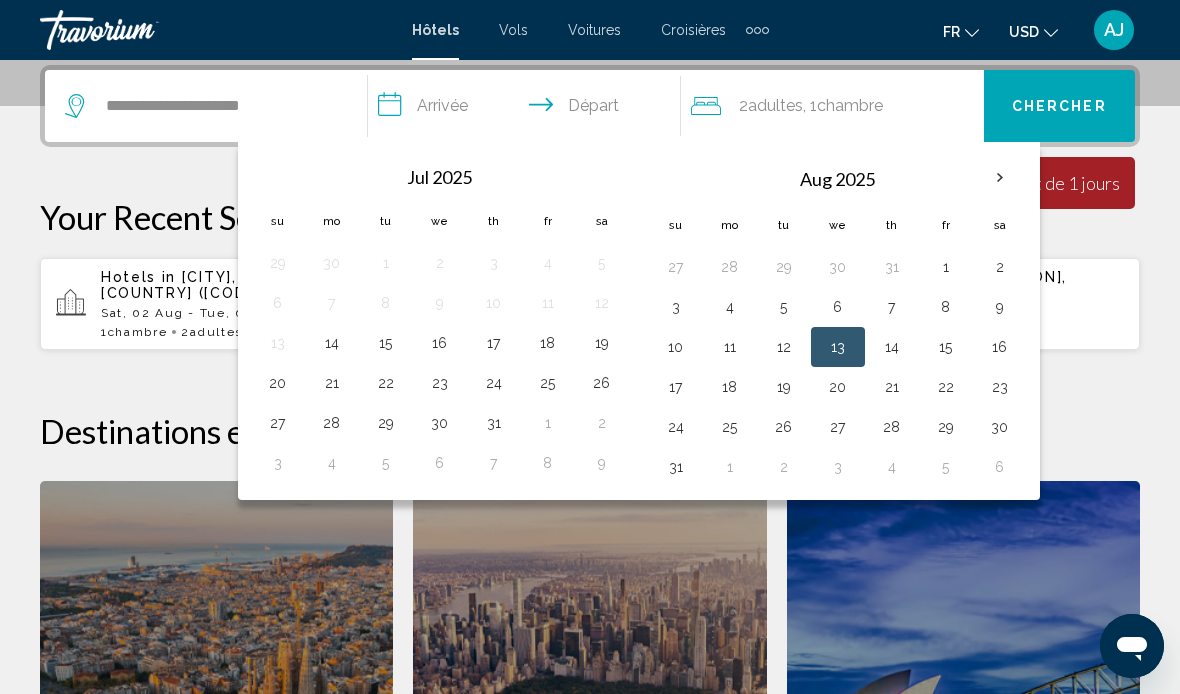 click on "2" at bounding box center (1000, 267) 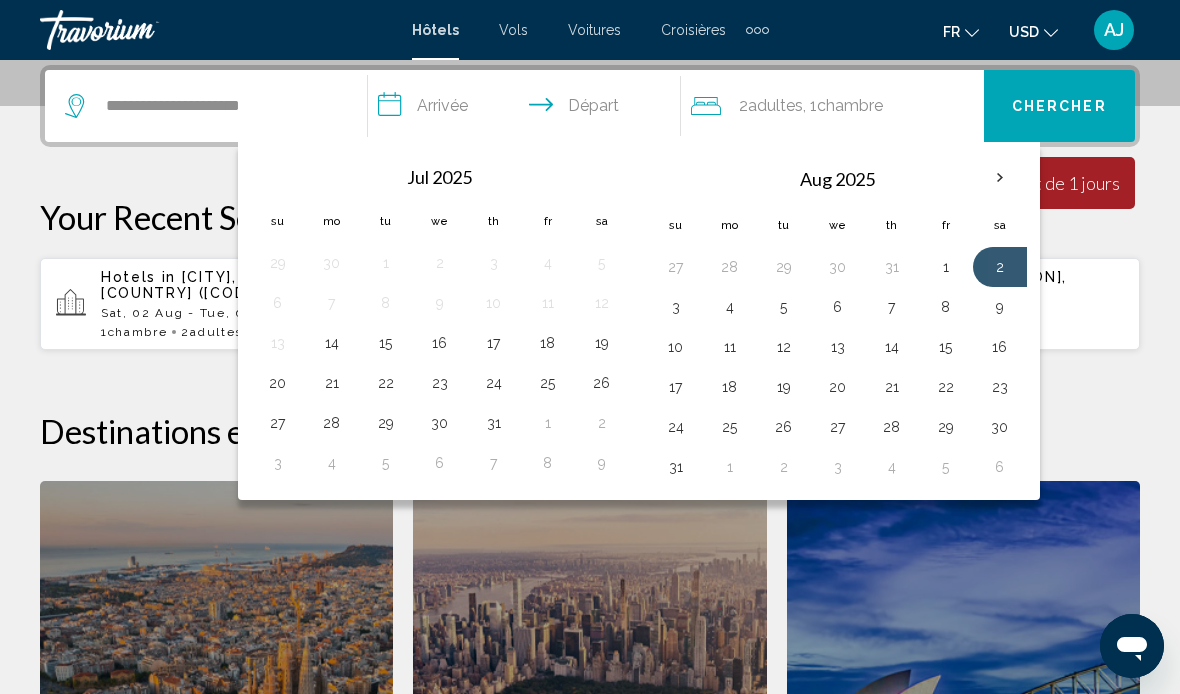 click on "2" at bounding box center (1000, 267) 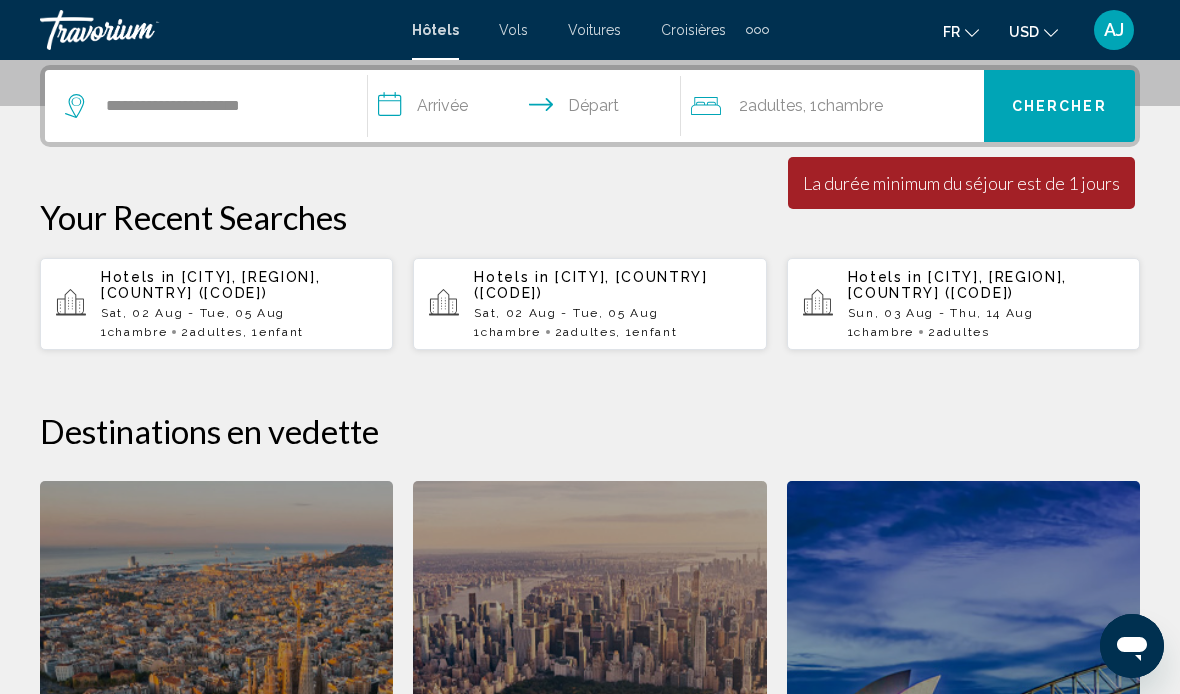 click on "**********" at bounding box center (528, 109) 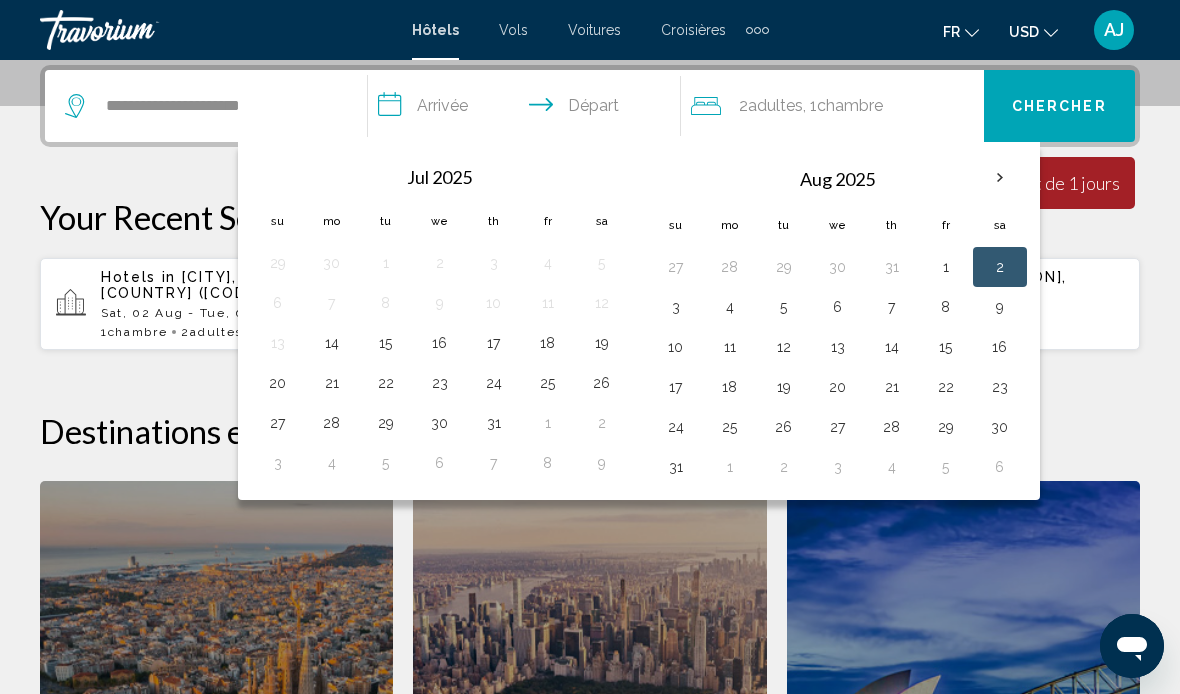 click on "13" at bounding box center [838, 347] 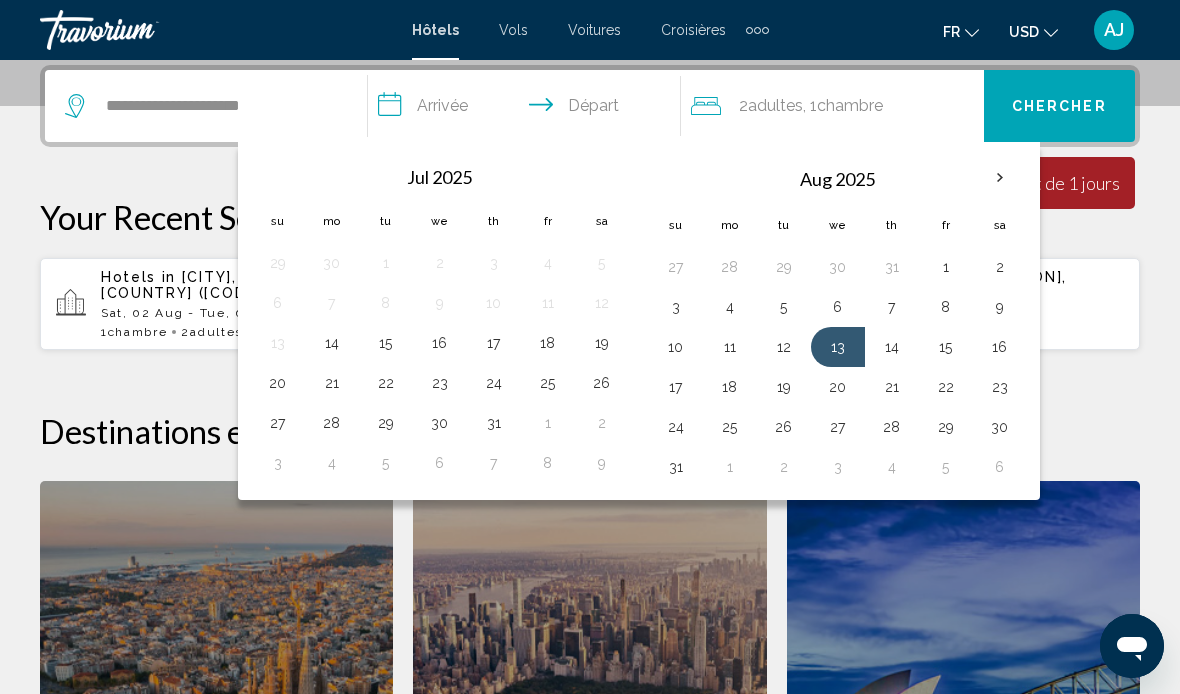 click on "13" at bounding box center [838, 347] 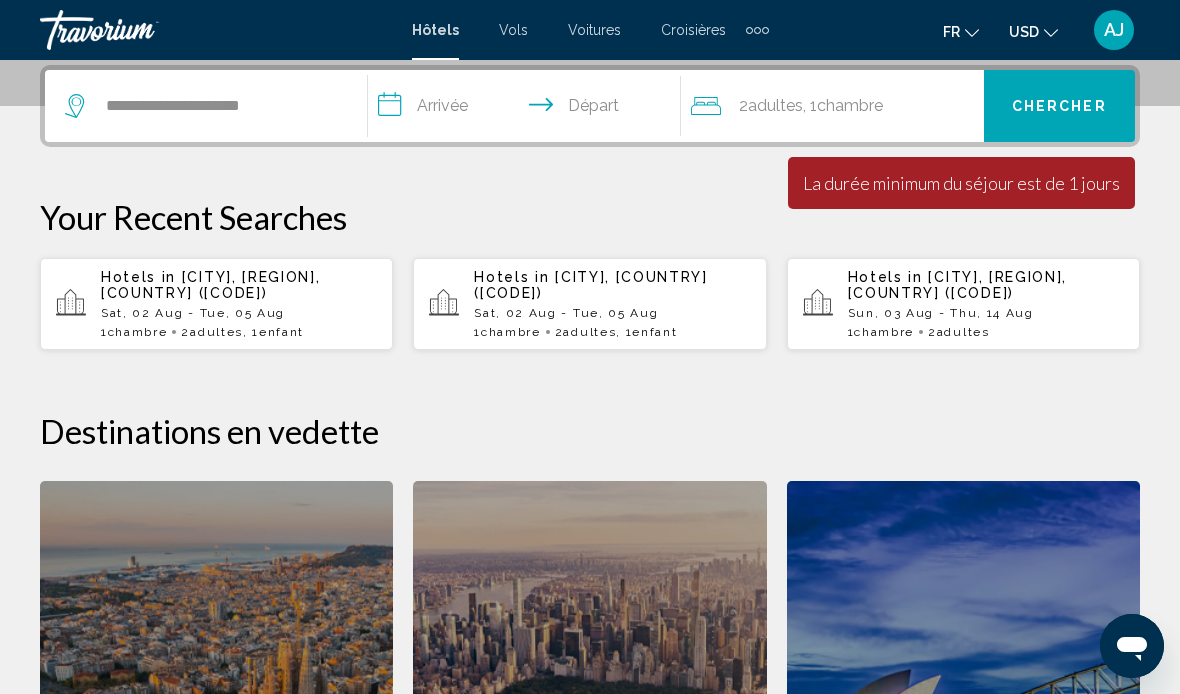 click on "**********" at bounding box center (528, 109) 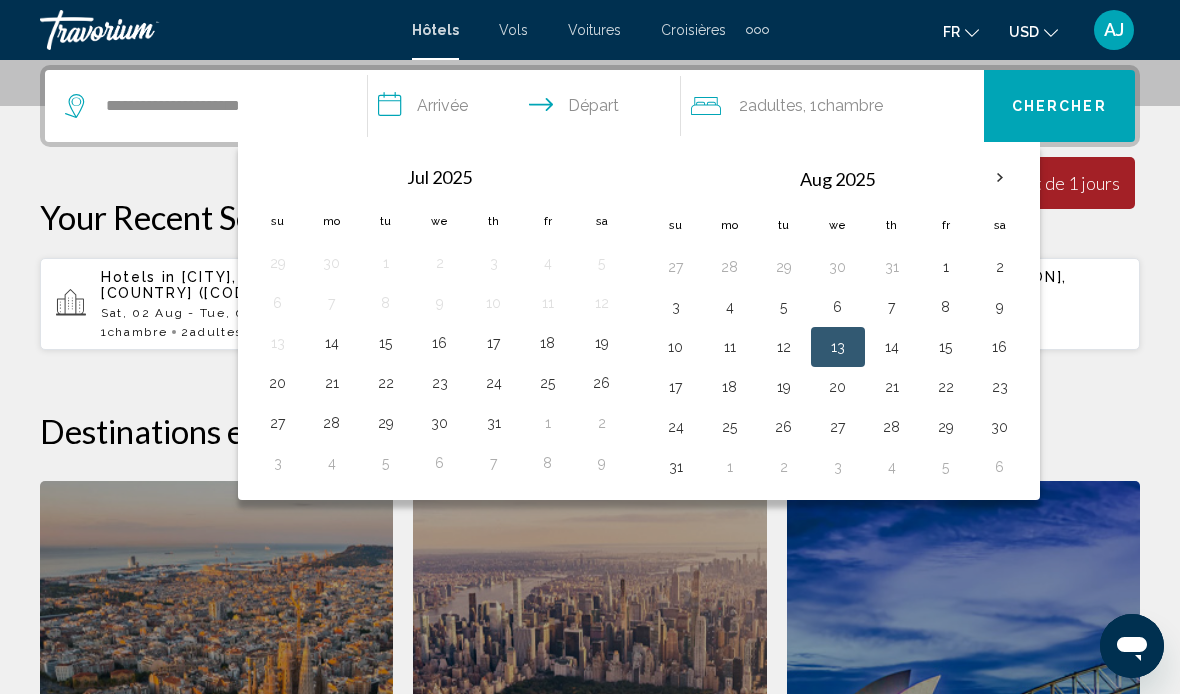 click on "2" at bounding box center [1000, 267] 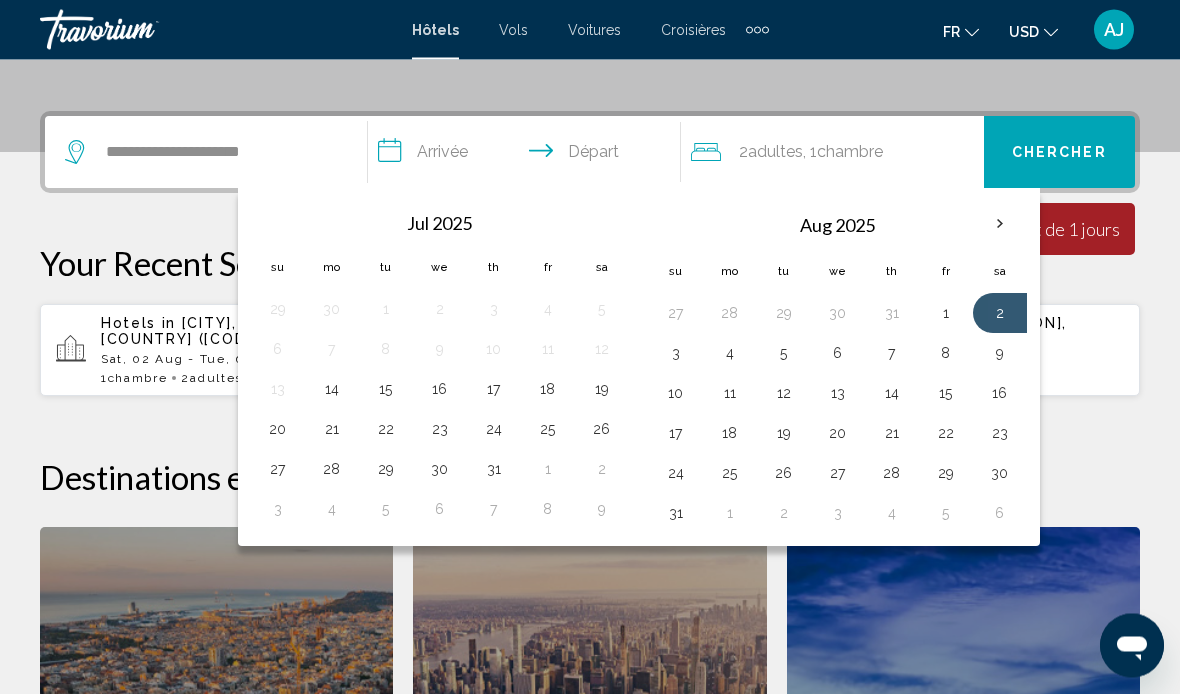 click on "2" at bounding box center [1000, 314] 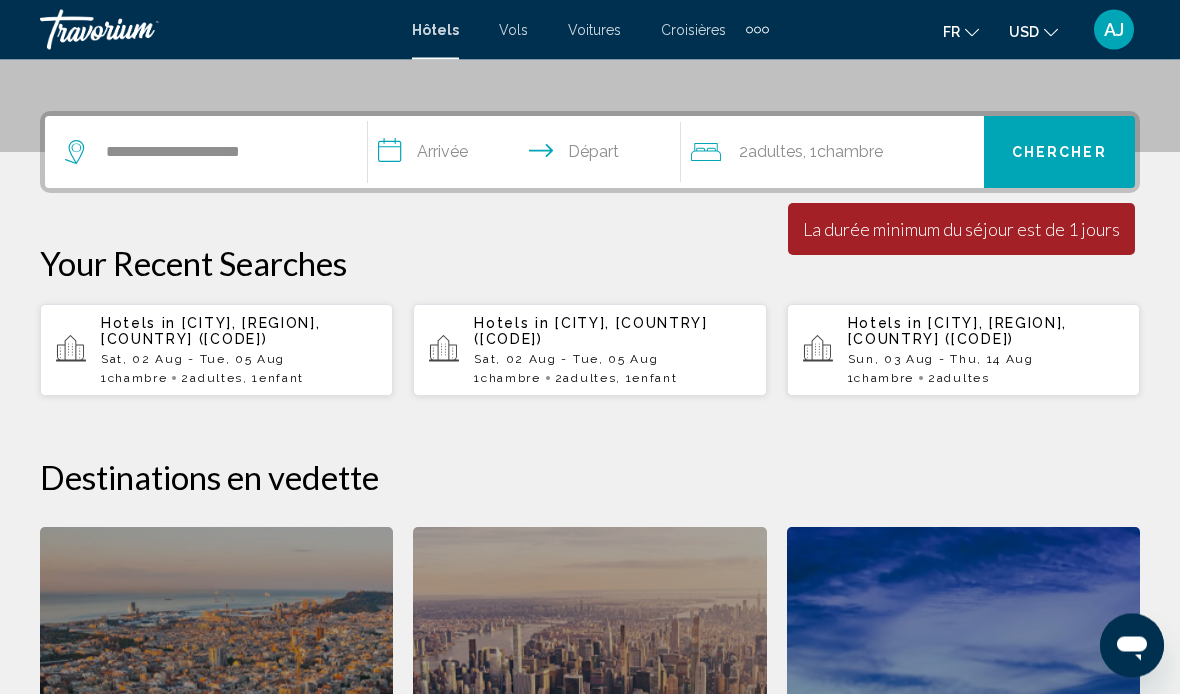 scroll, scrollTop: 448, scrollLeft: 0, axis: vertical 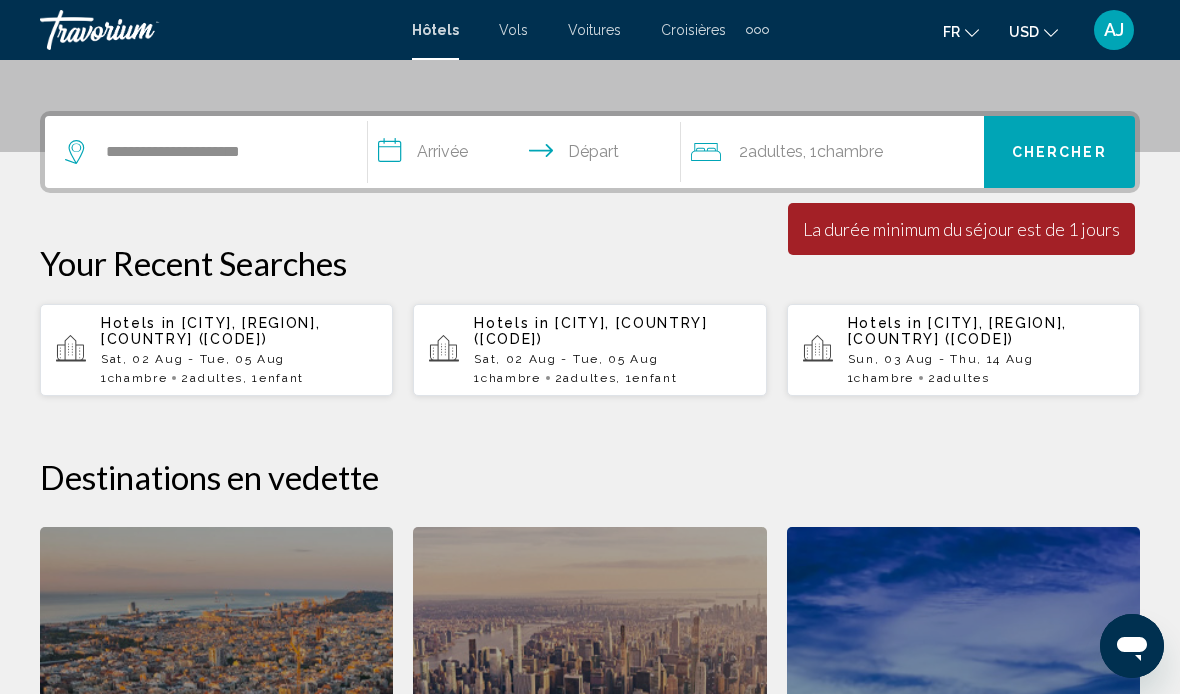 click on "**********" at bounding box center (528, 155) 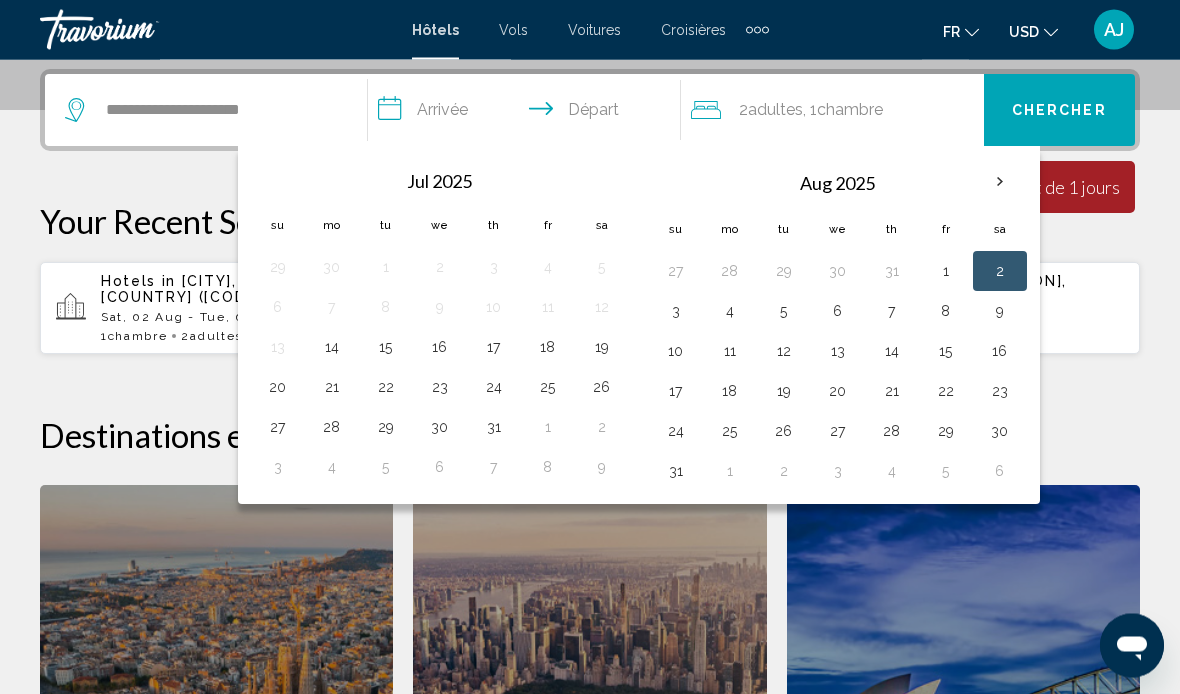 scroll, scrollTop: 493, scrollLeft: 0, axis: vertical 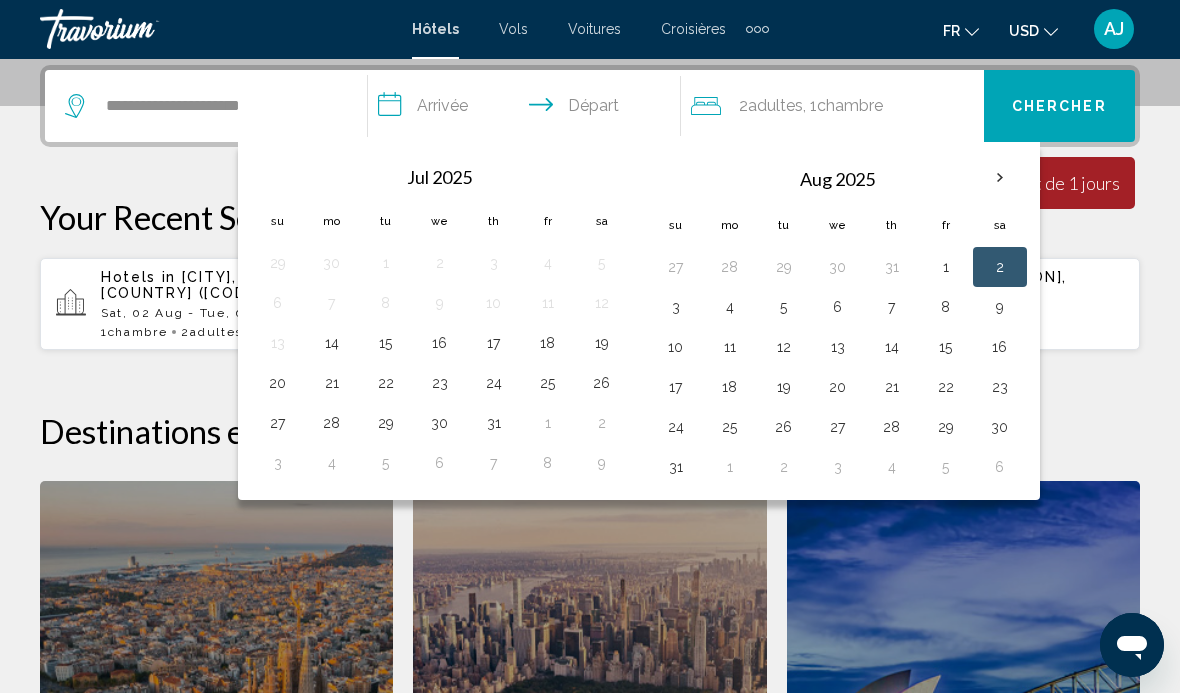 click on "13" at bounding box center [838, 348] 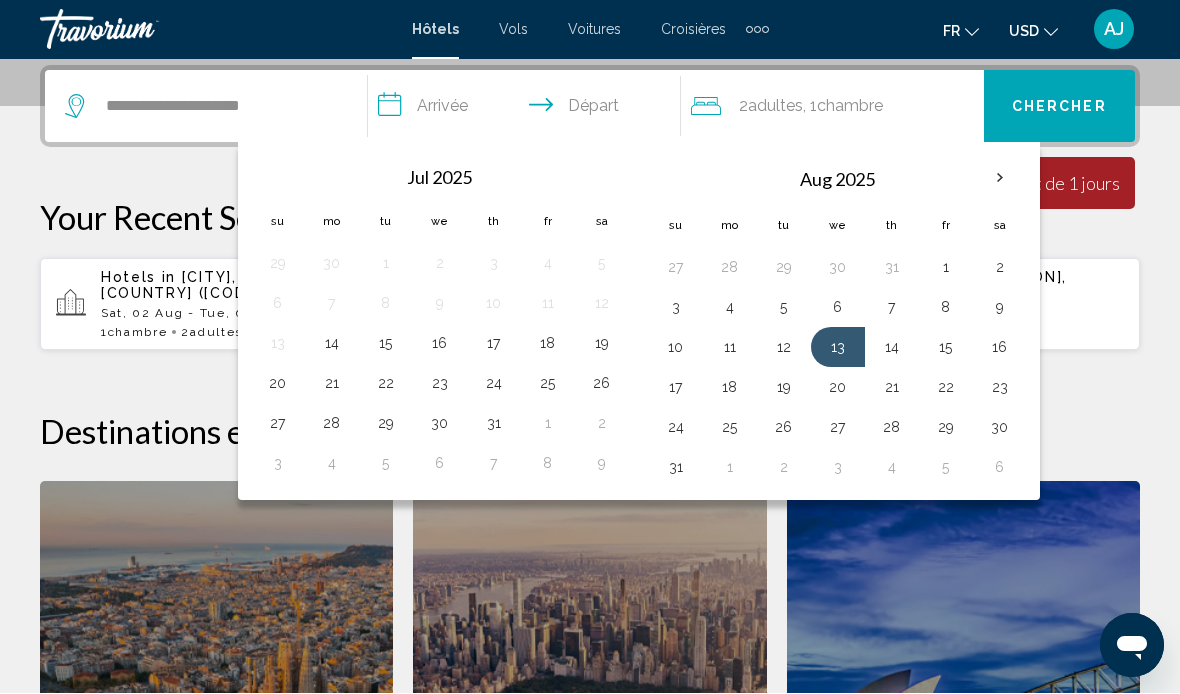 click on "13" at bounding box center (838, 348) 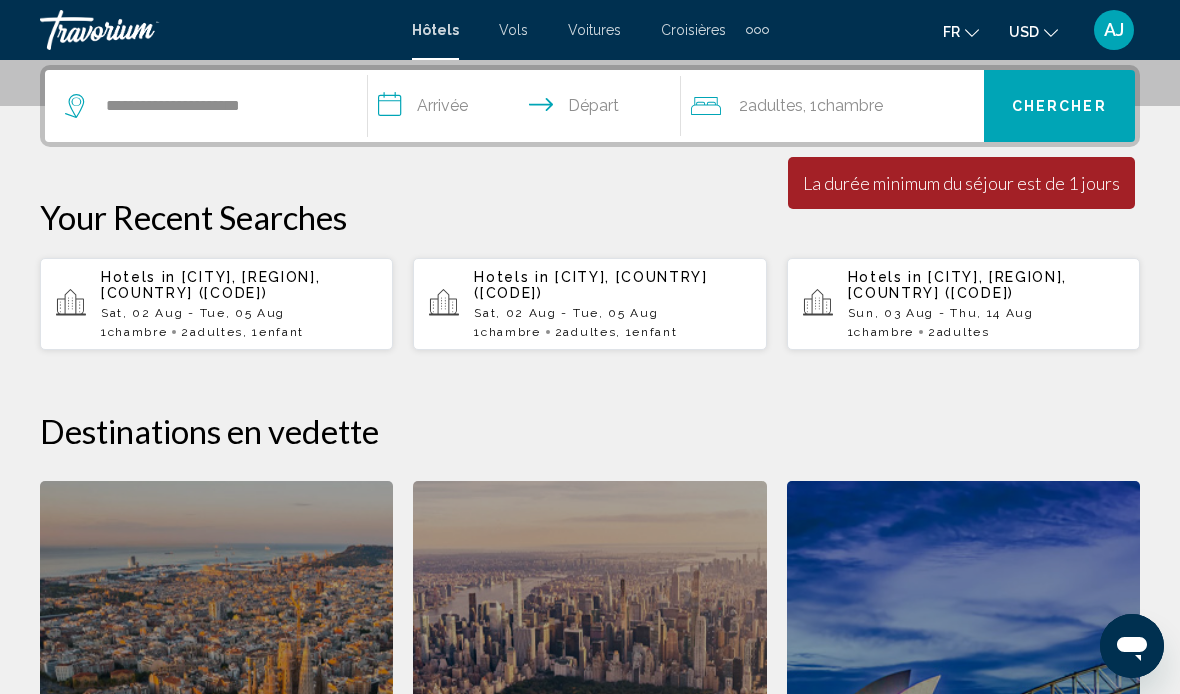 click on "**********" at bounding box center [528, 109] 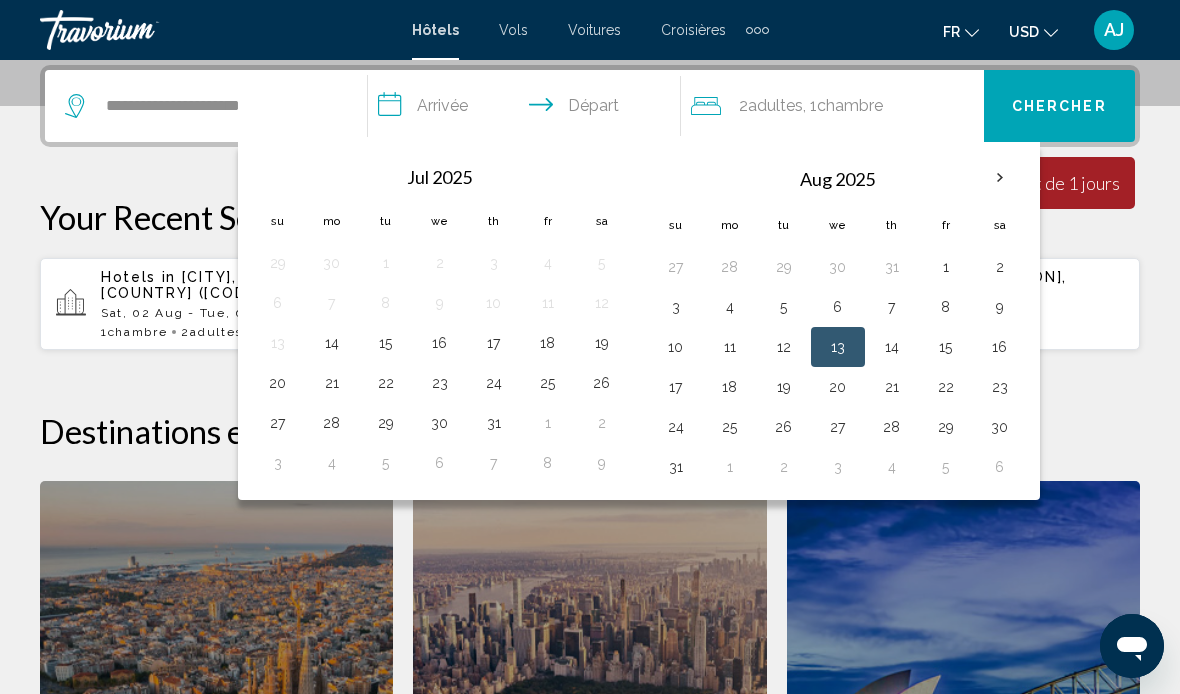 click on "2" at bounding box center (1000, 267) 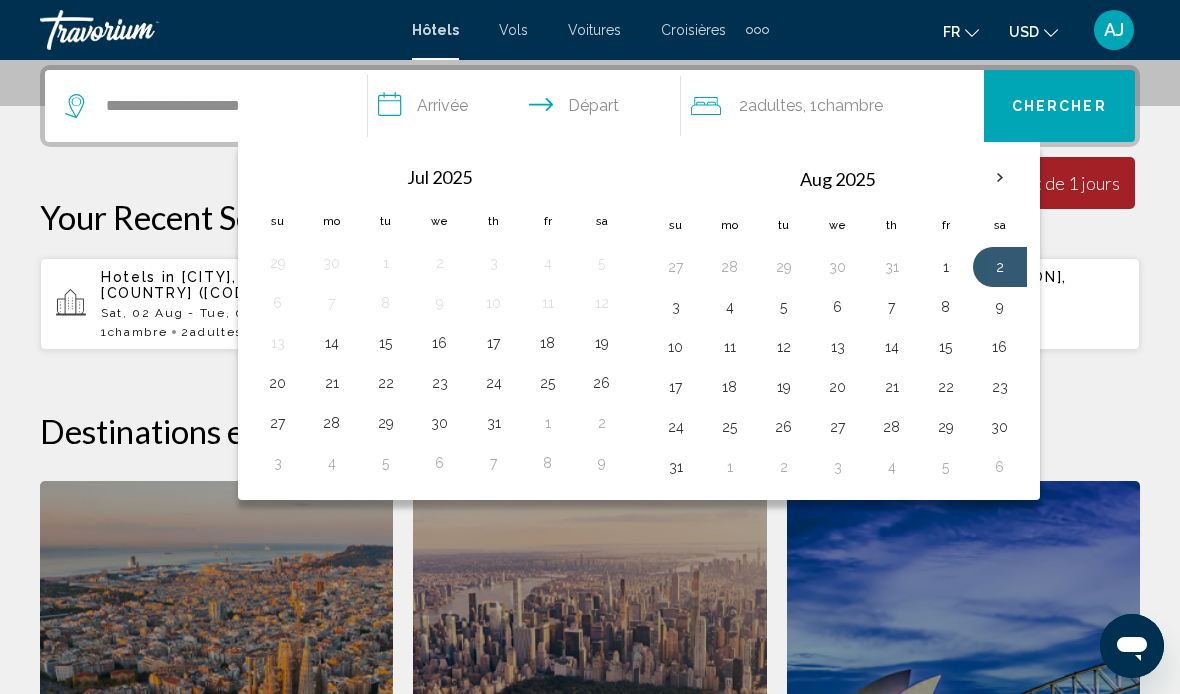 click on "2" at bounding box center (1000, 267) 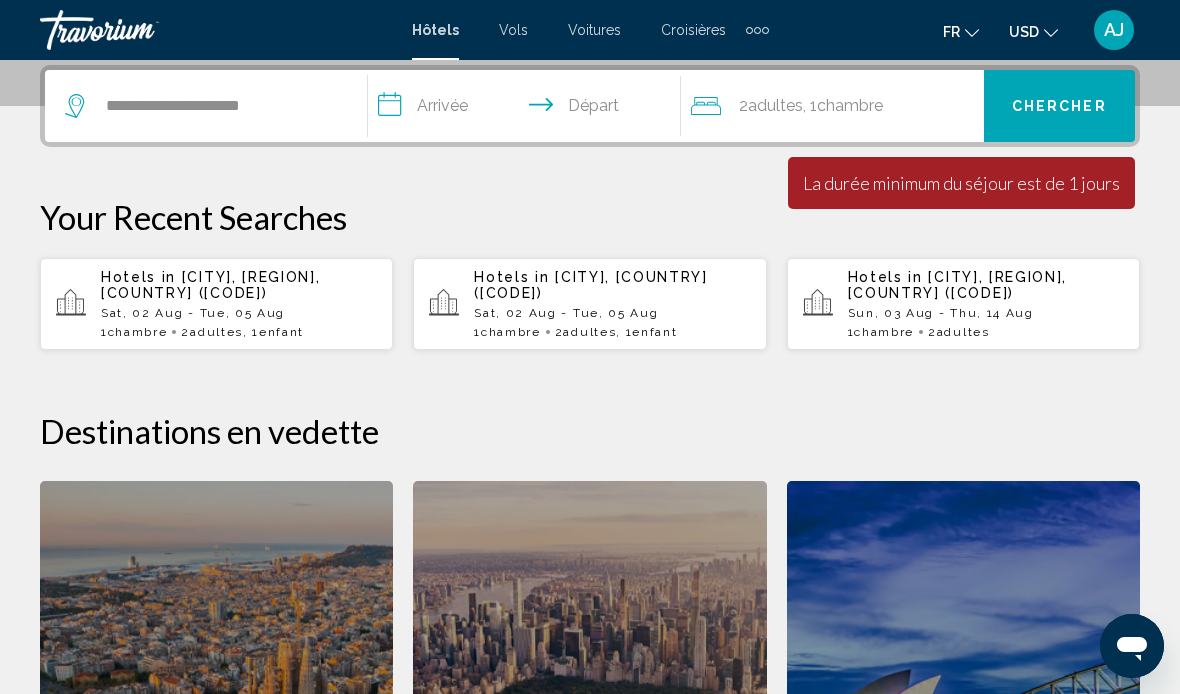 click on "**********" at bounding box center (528, 109) 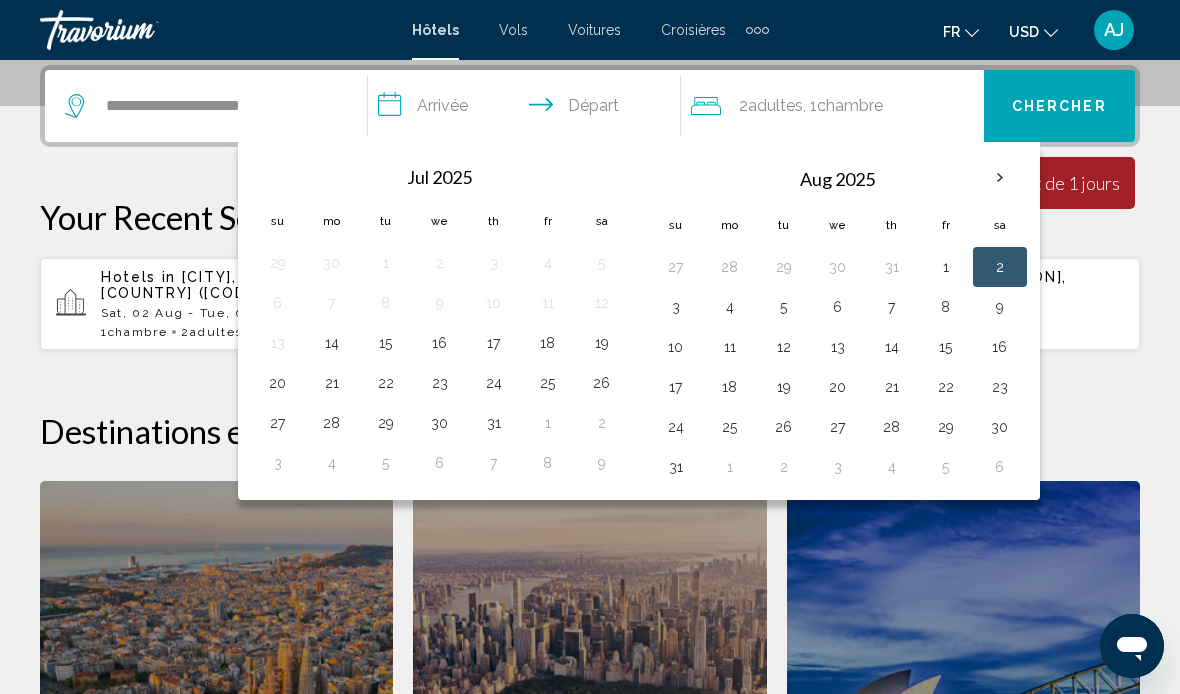 click on "13" at bounding box center [838, 347] 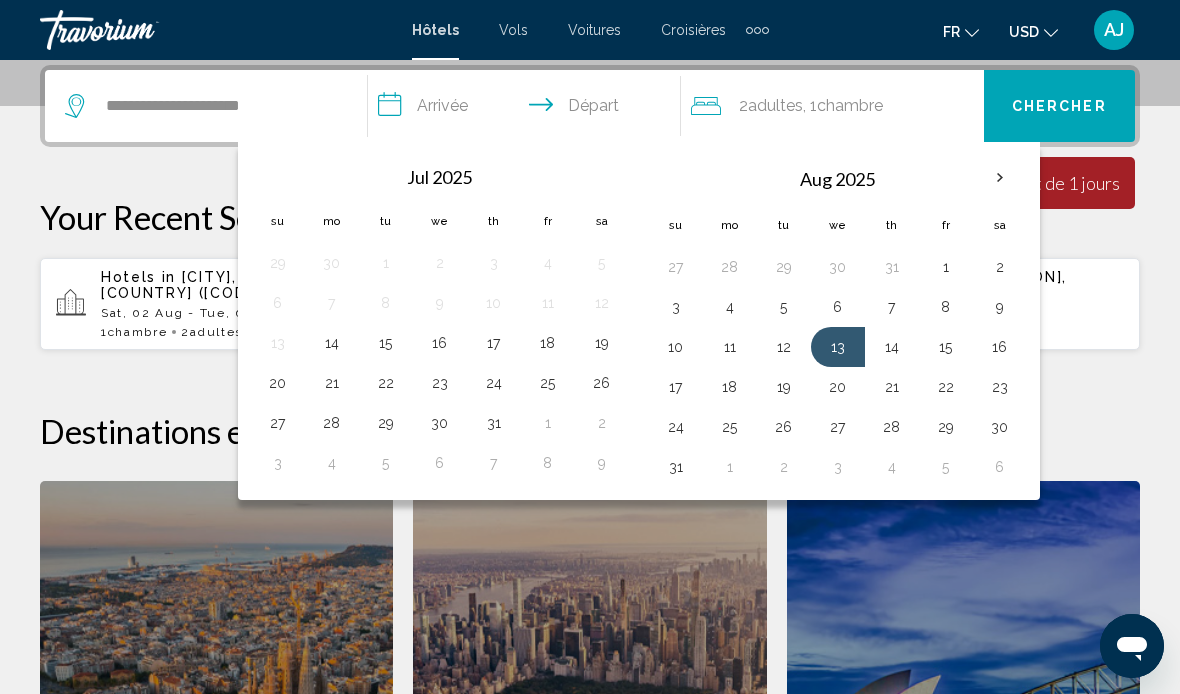 click on "13" at bounding box center (838, 347) 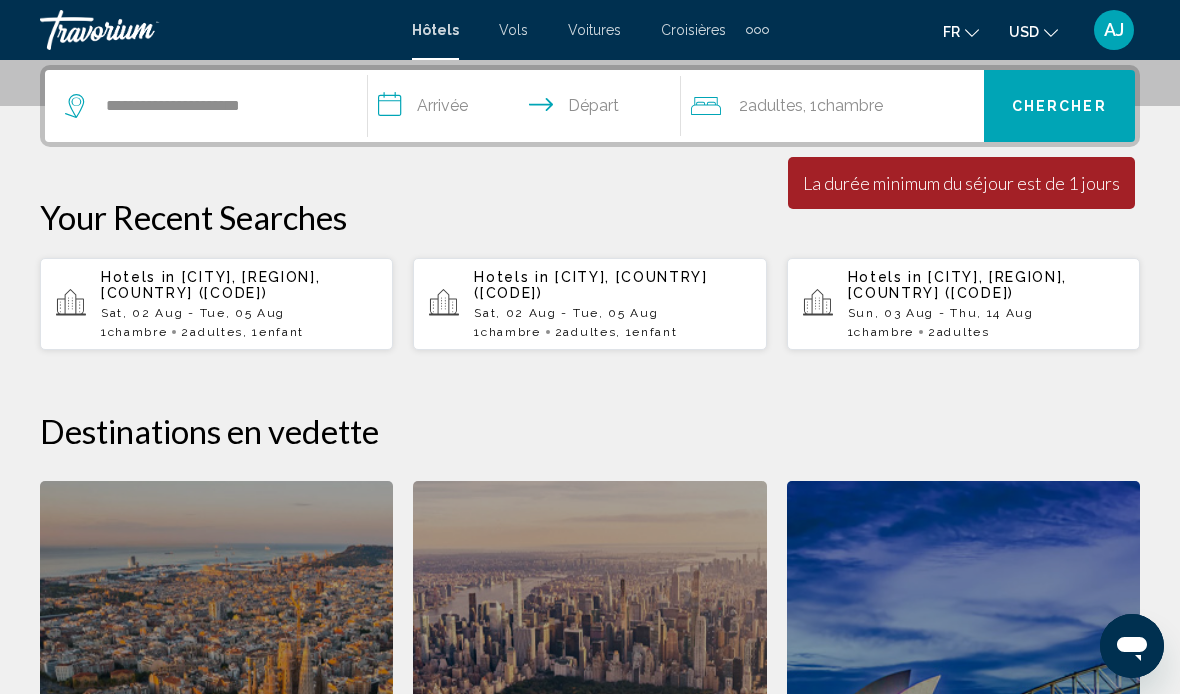 click on "**********" at bounding box center (528, 109) 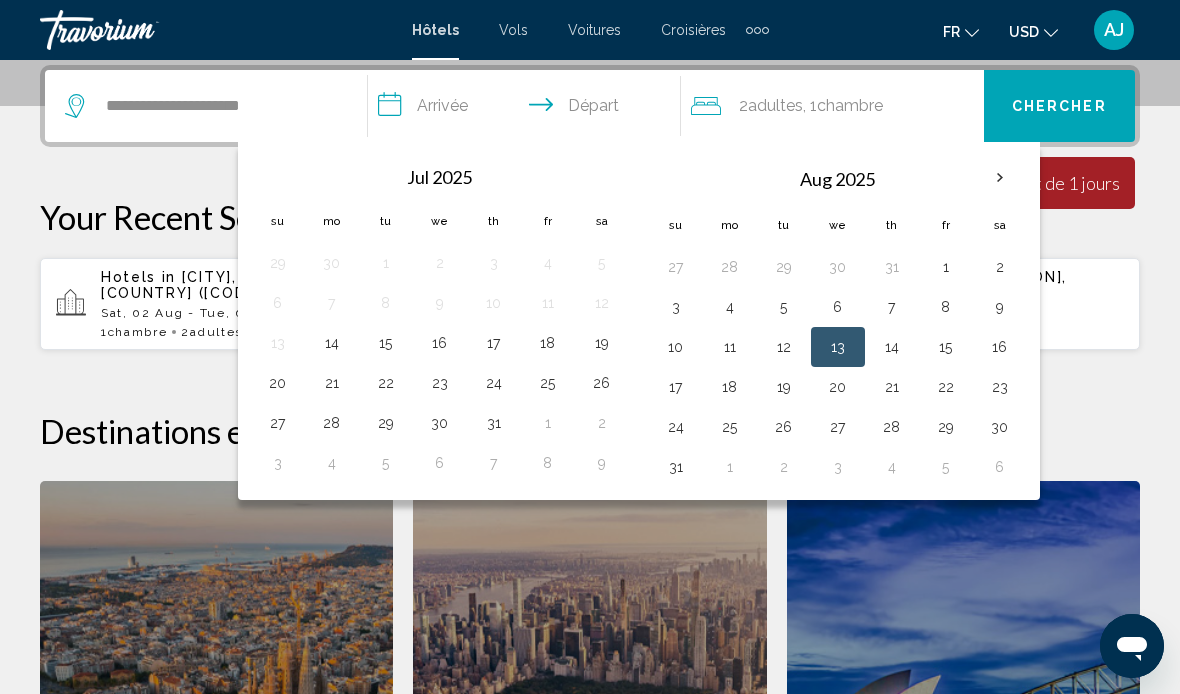click on "2" at bounding box center (1000, 267) 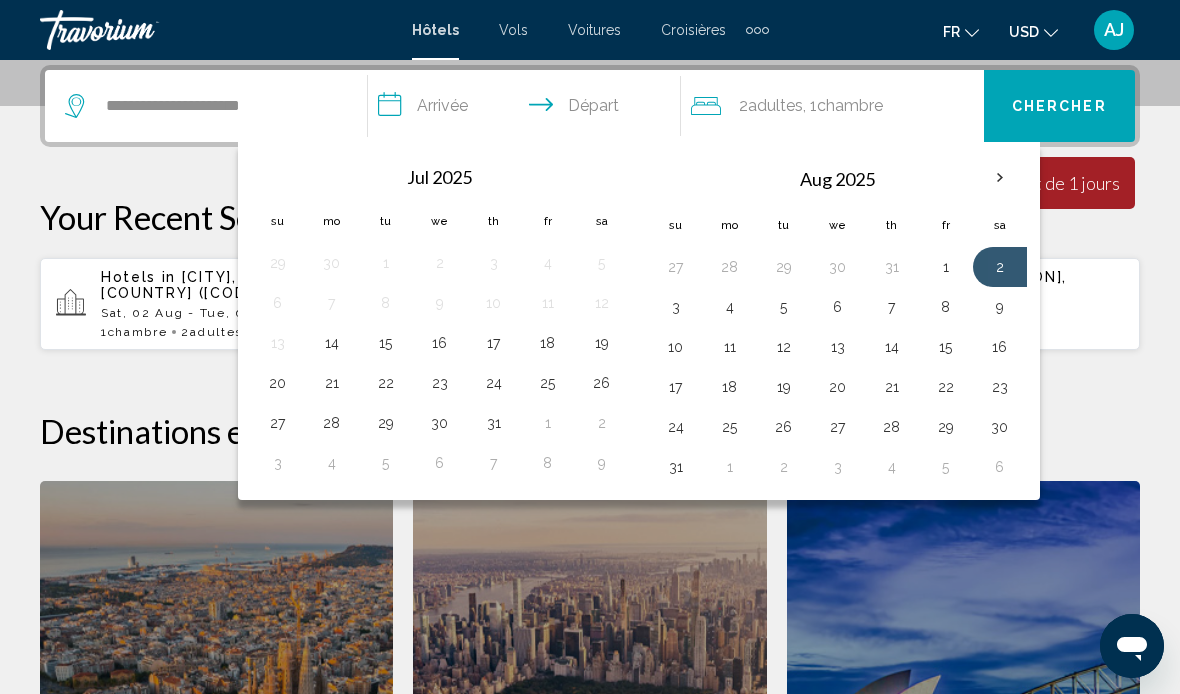 click on "2" at bounding box center [1000, 267] 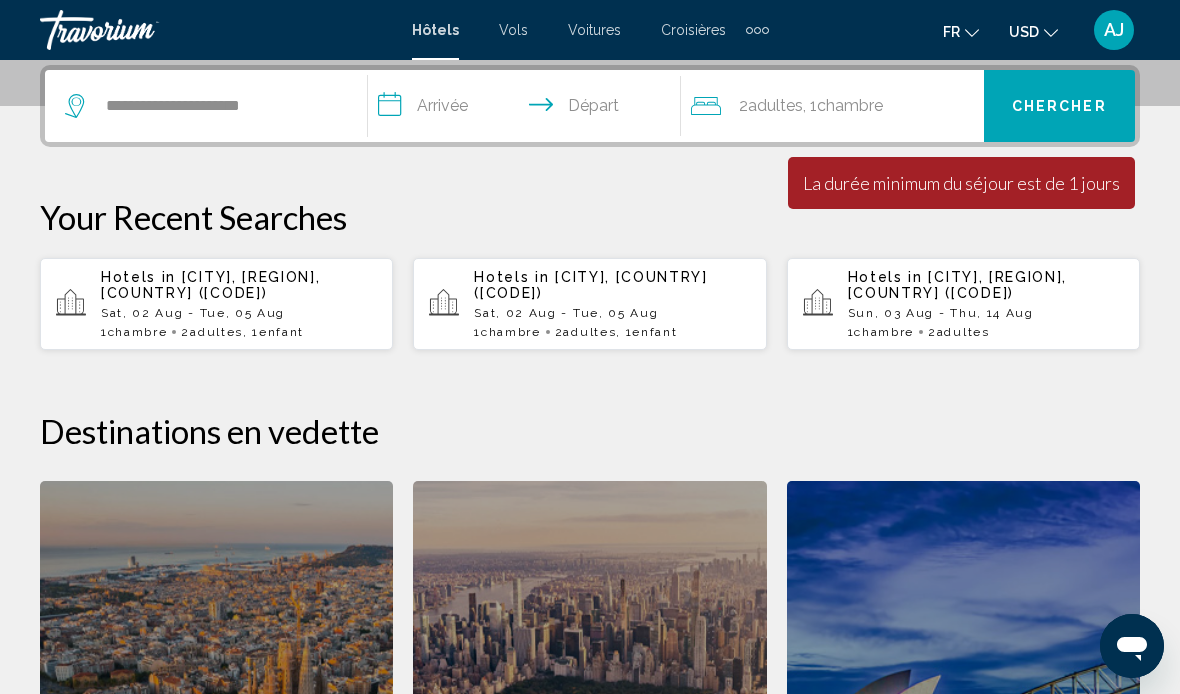 click on "**********" at bounding box center [528, 109] 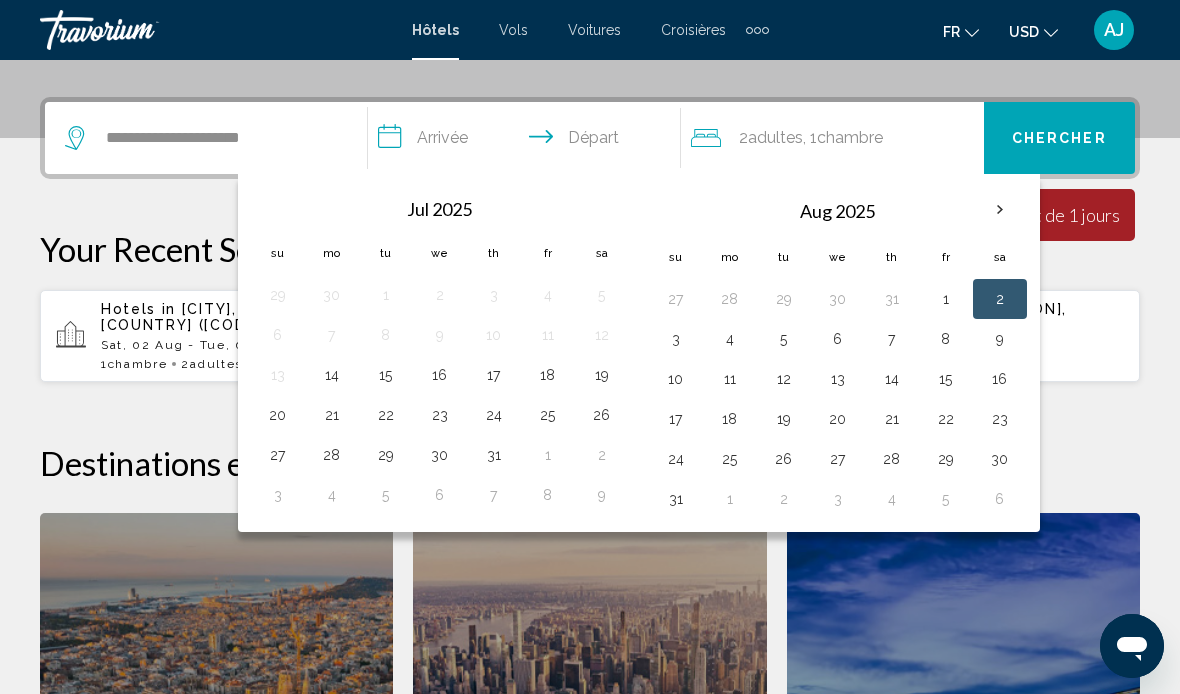 scroll, scrollTop: 460, scrollLeft: 0, axis: vertical 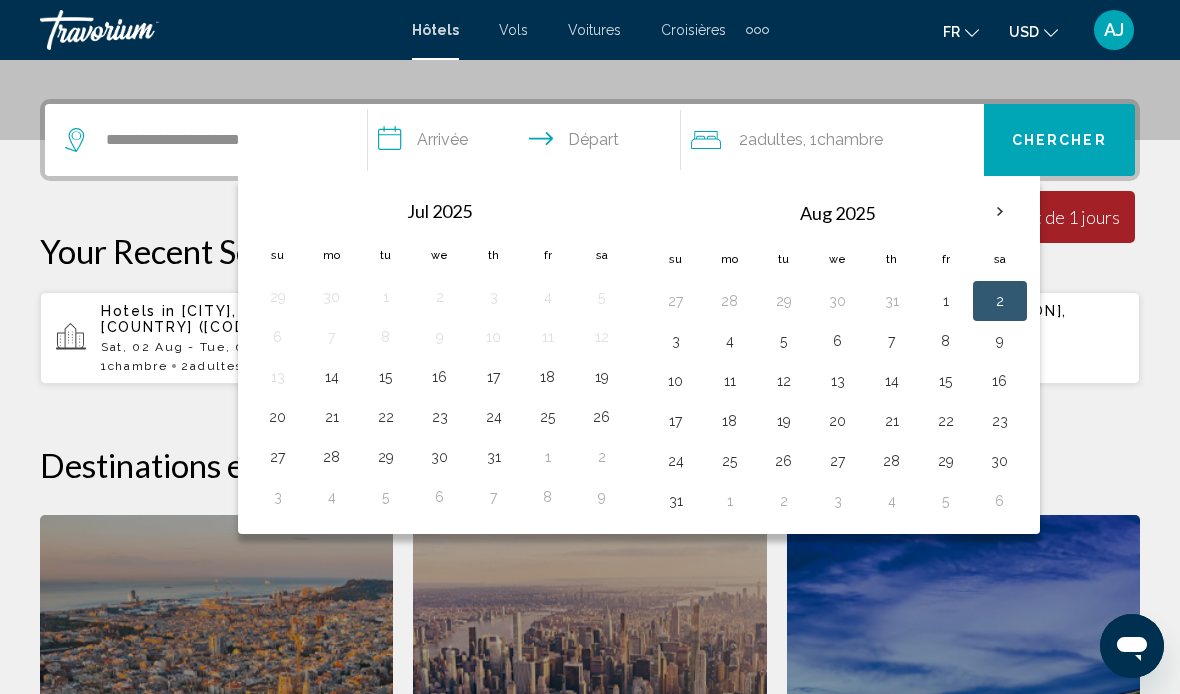 click on "13" at bounding box center [838, 381] 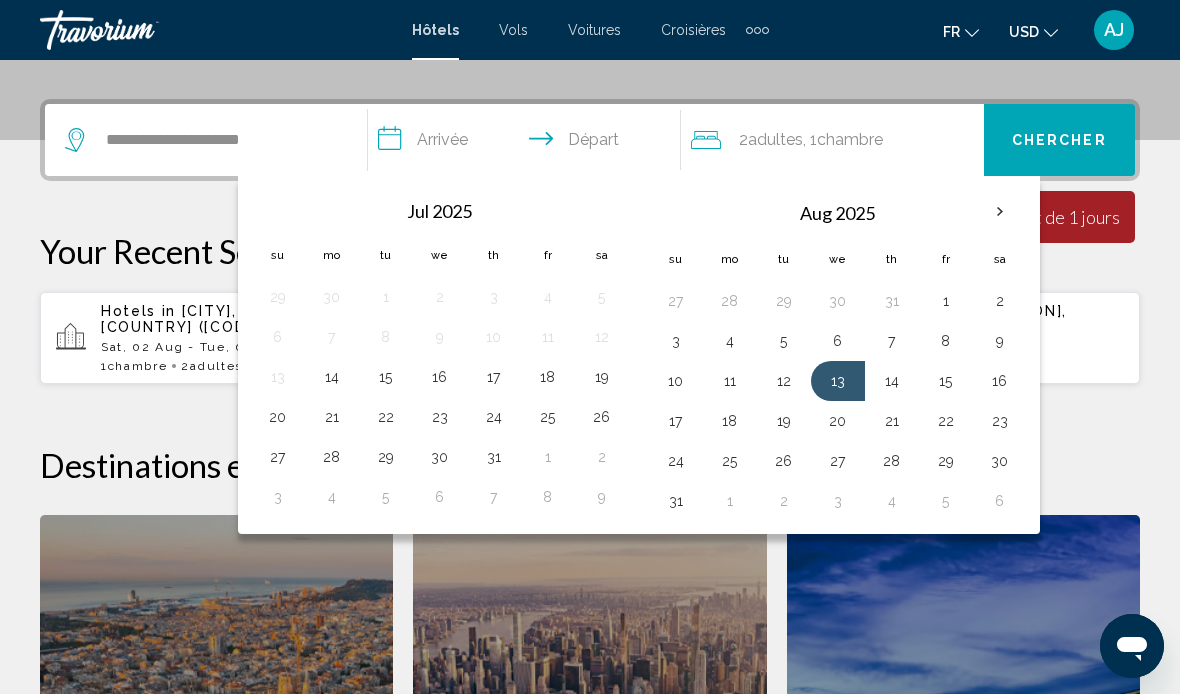 click on "2" at bounding box center [1000, 301] 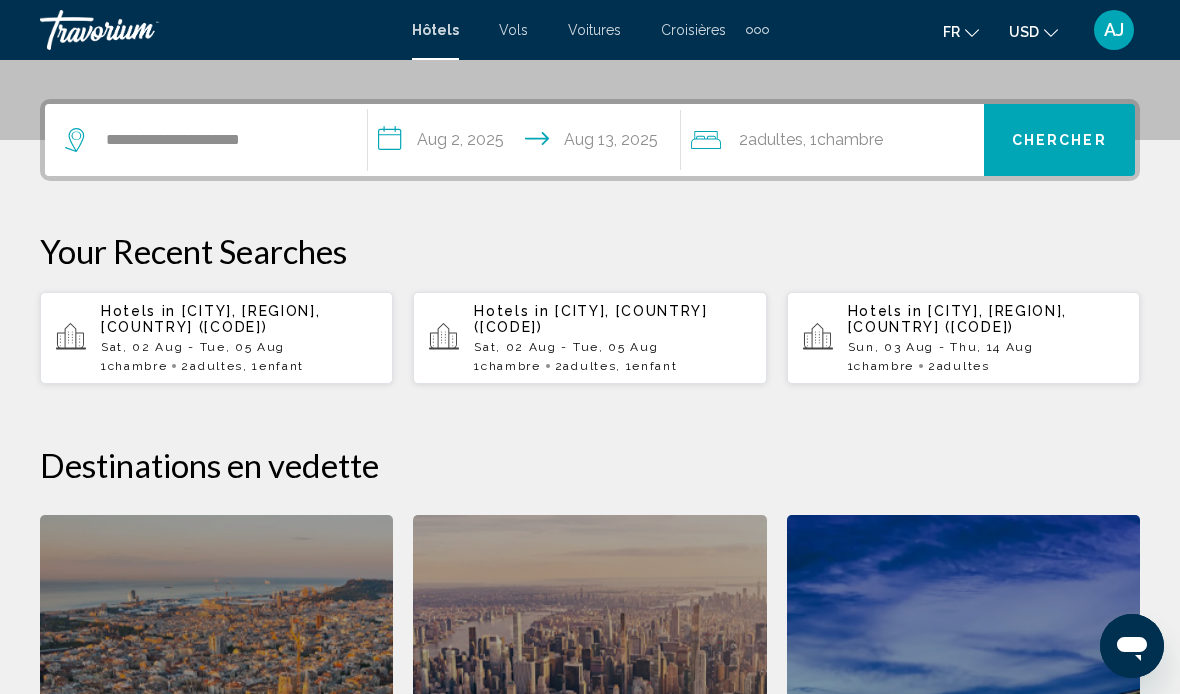 click on "Chambre" 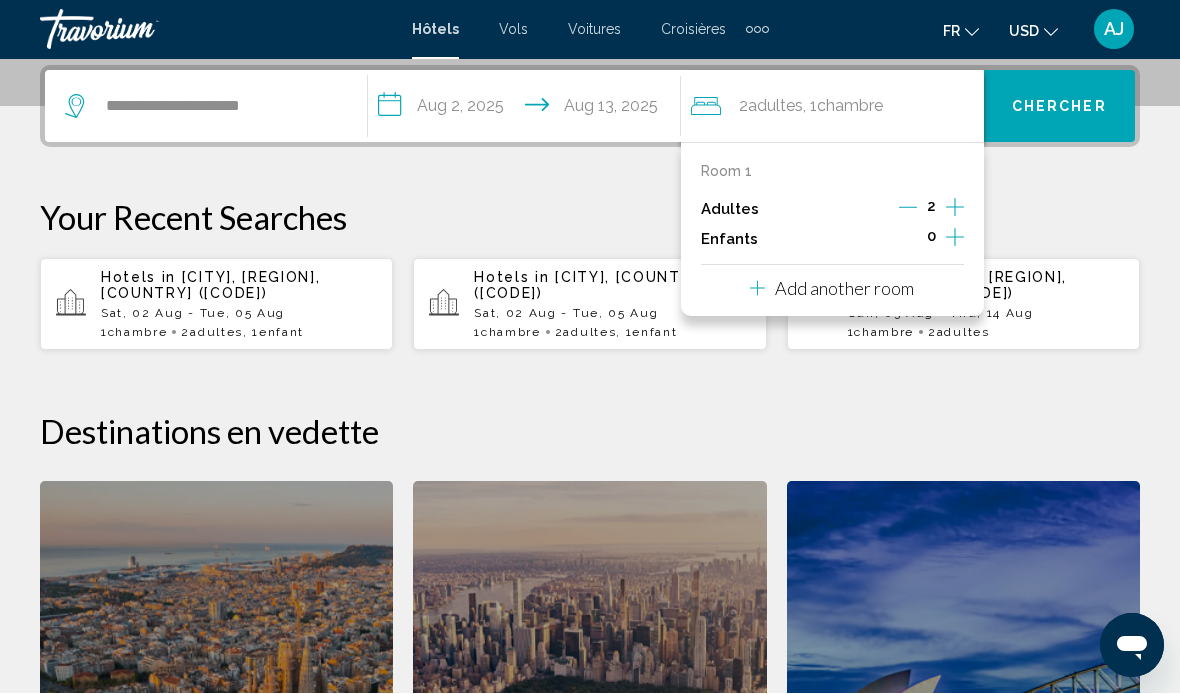click 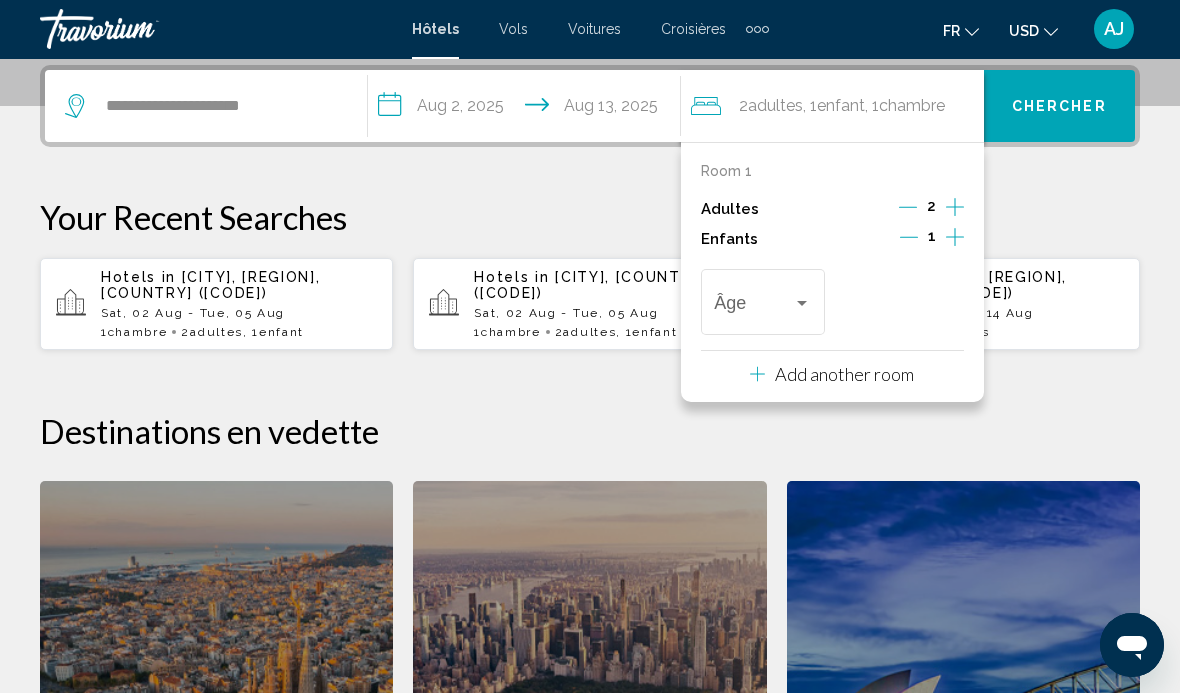 scroll, scrollTop: 494, scrollLeft: 0, axis: vertical 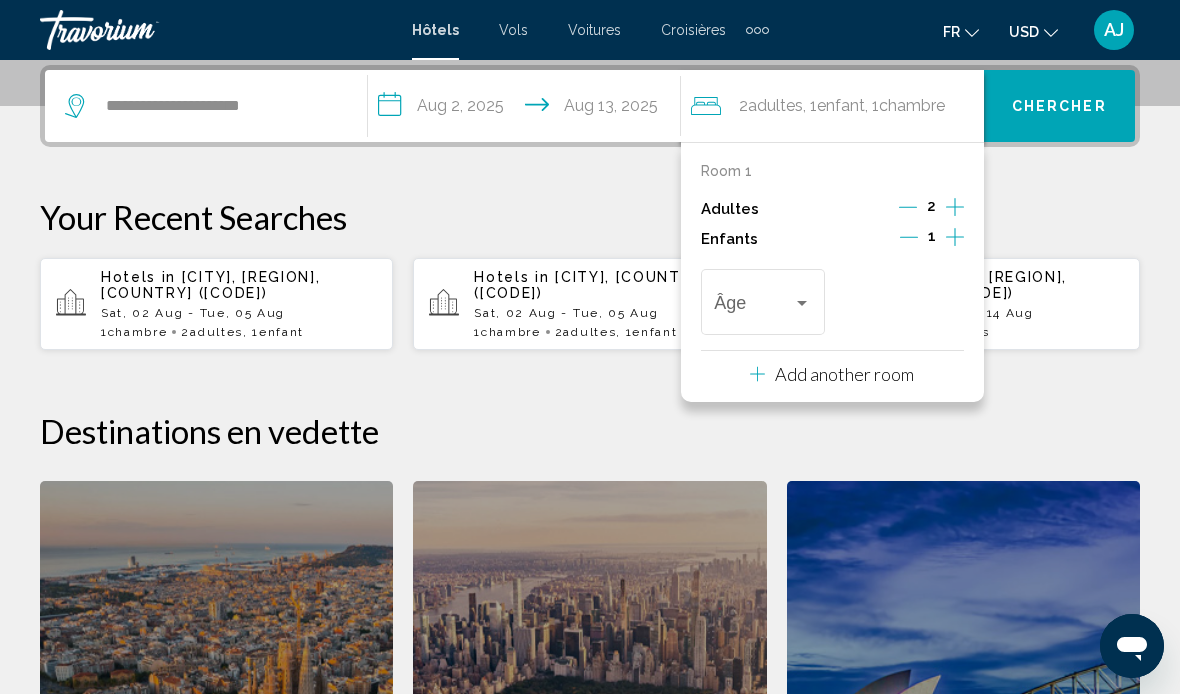click on "Âge" at bounding box center [762, 299] 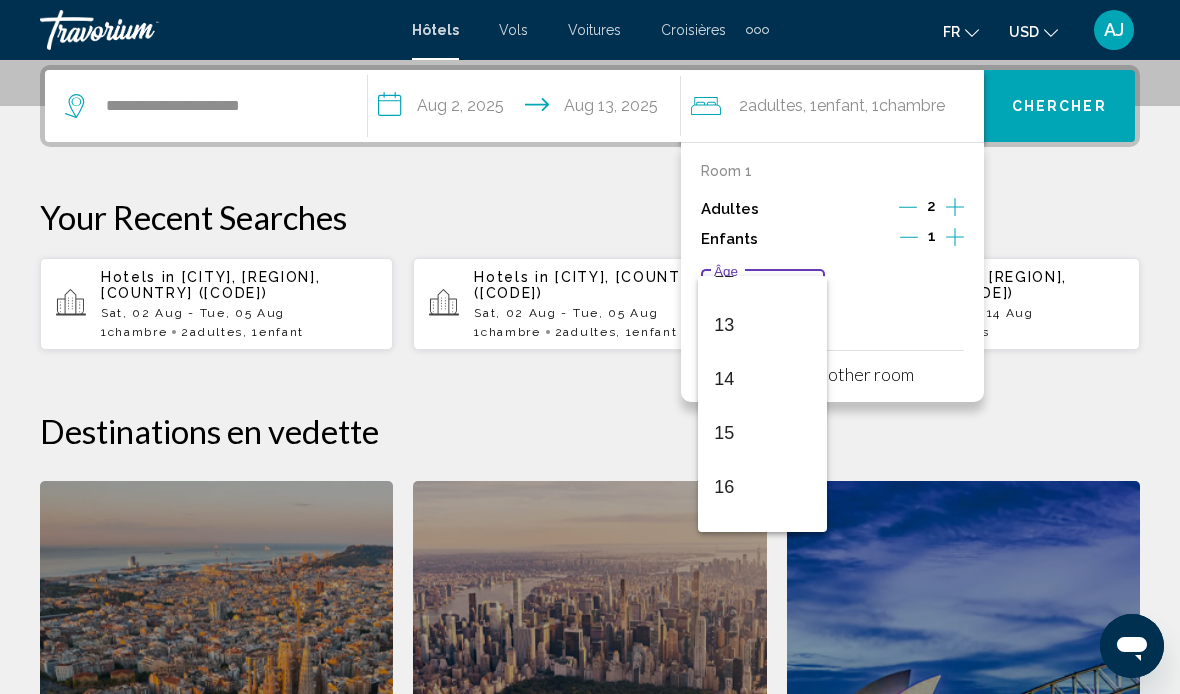 scroll, scrollTop: 697, scrollLeft: 0, axis: vertical 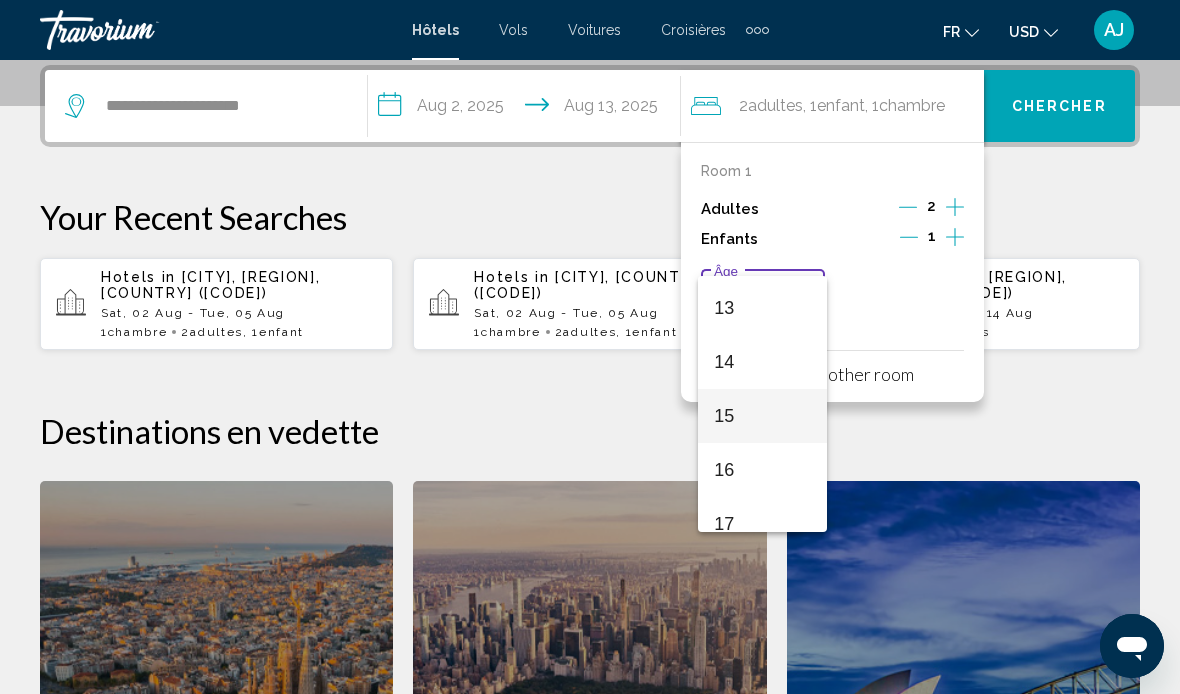 click on "15" at bounding box center (762, 416) 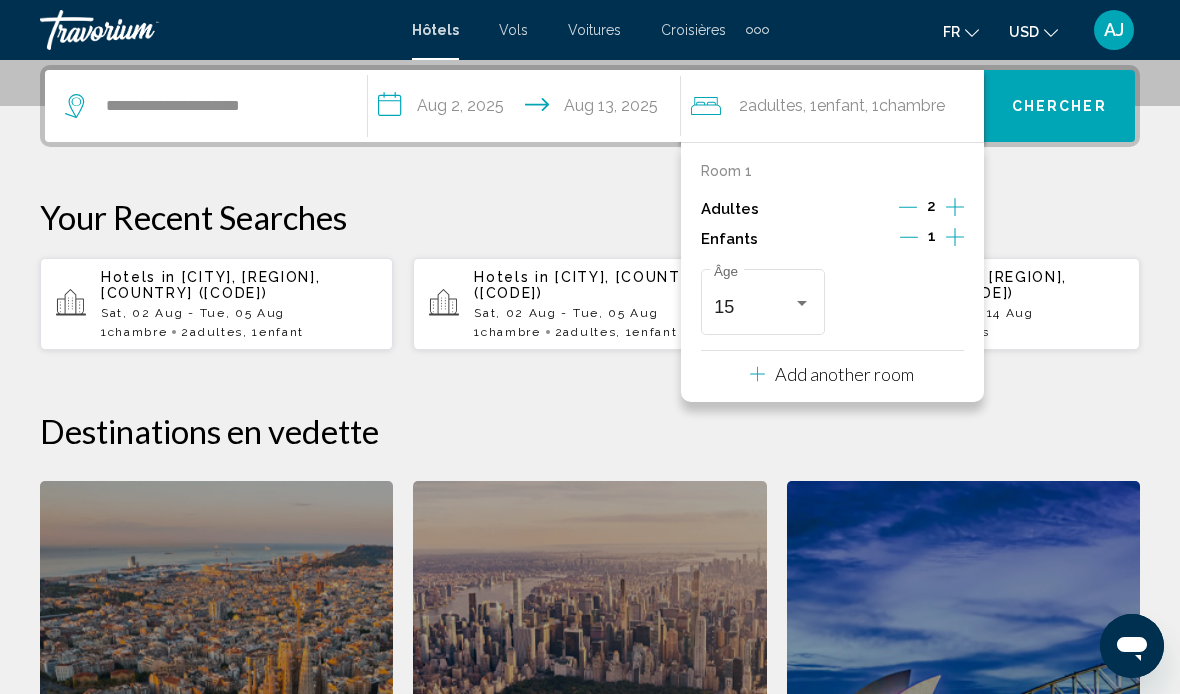 click on "Chercher" at bounding box center (1059, 106) 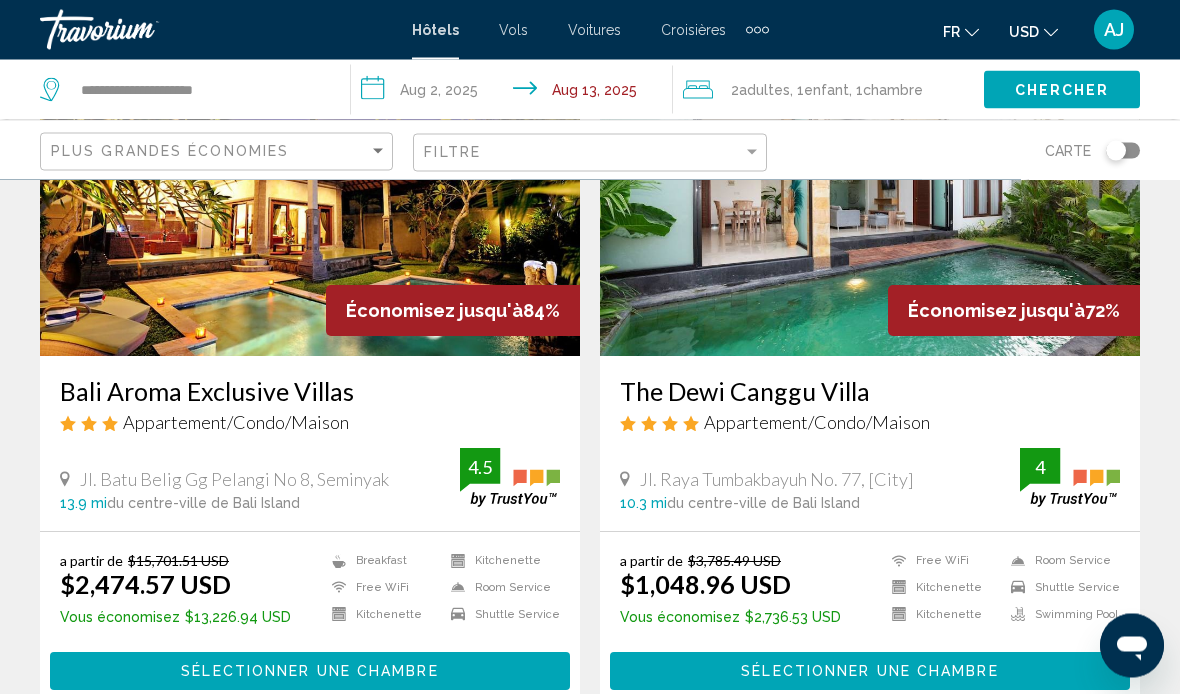 scroll, scrollTop: 215, scrollLeft: 0, axis: vertical 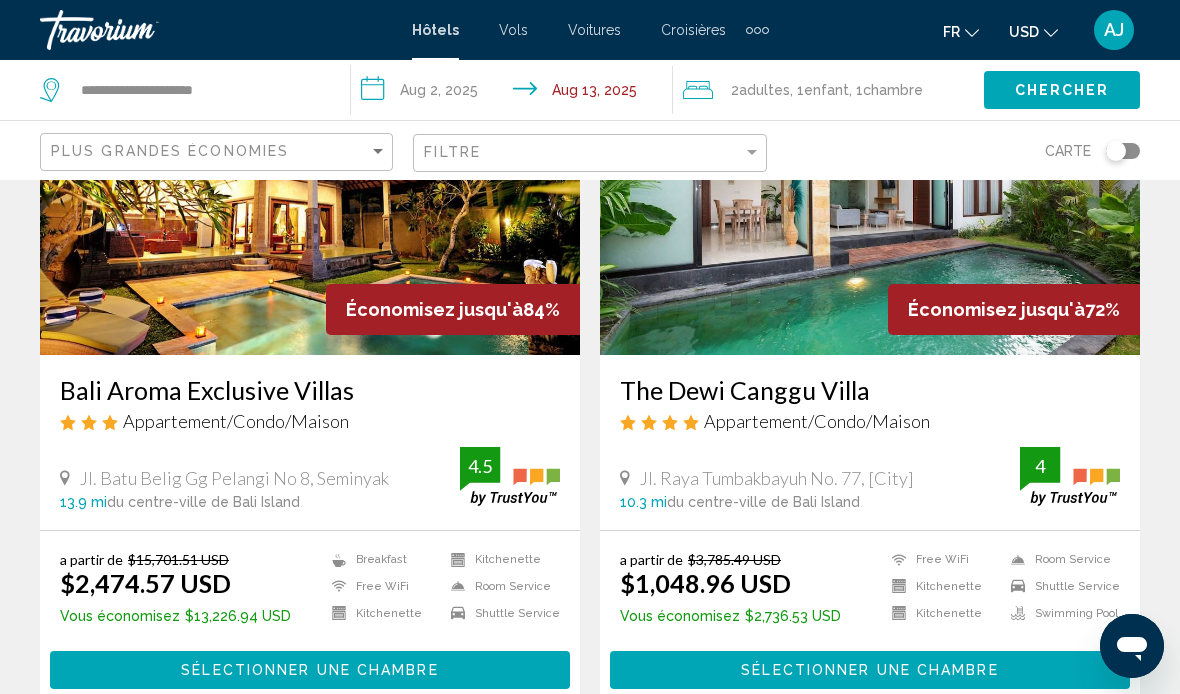 click on "USD
USD ($) MXN (Mex$) CAD (Can$) GBP (£) EUR (€) AUD (A$) NZD (NZ$) CNY (CN¥)" 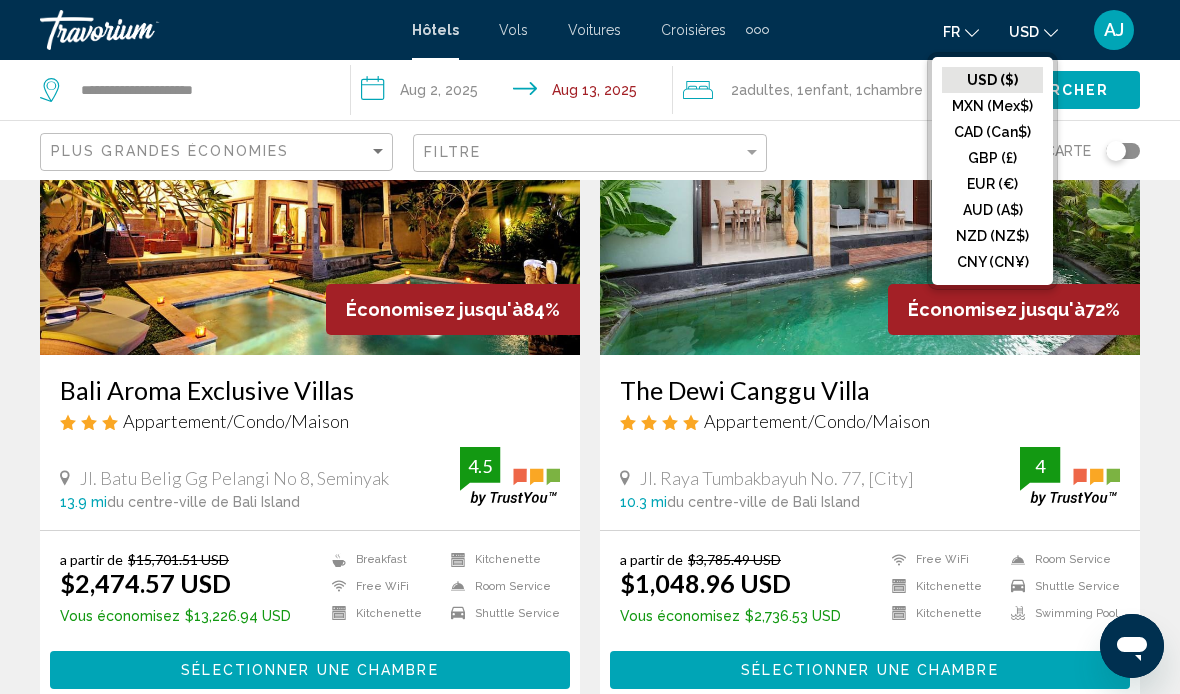 click on "EUR (€)" 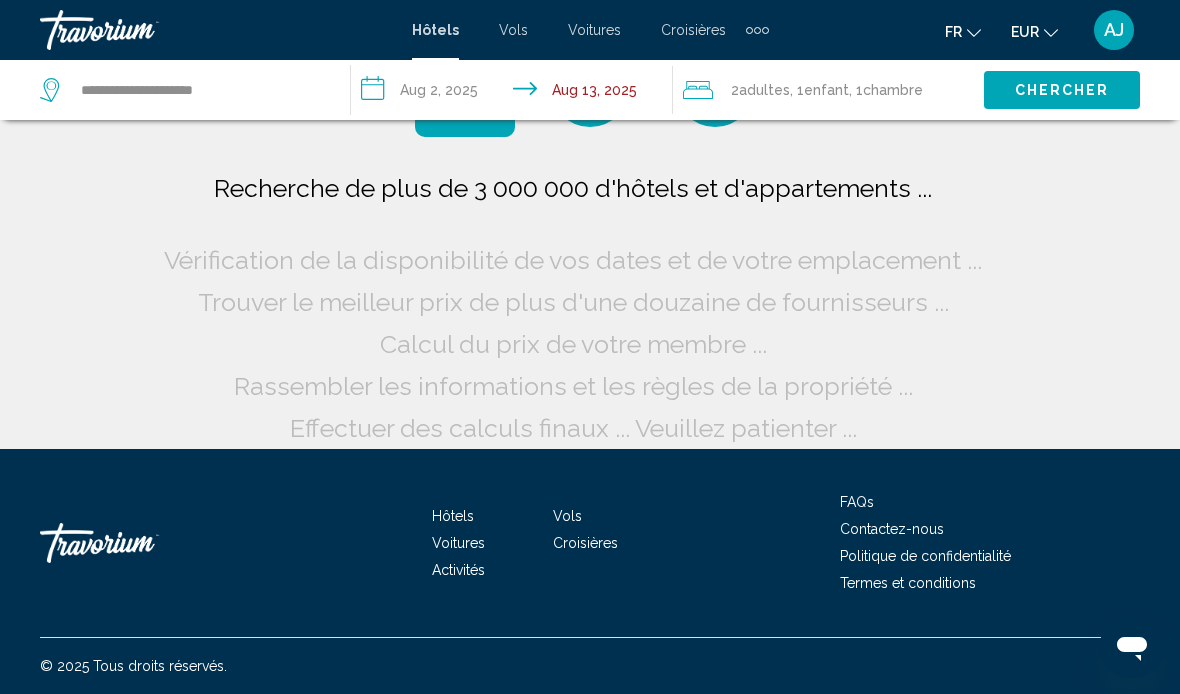 scroll, scrollTop: 40, scrollLeft: 0, axis: vertical 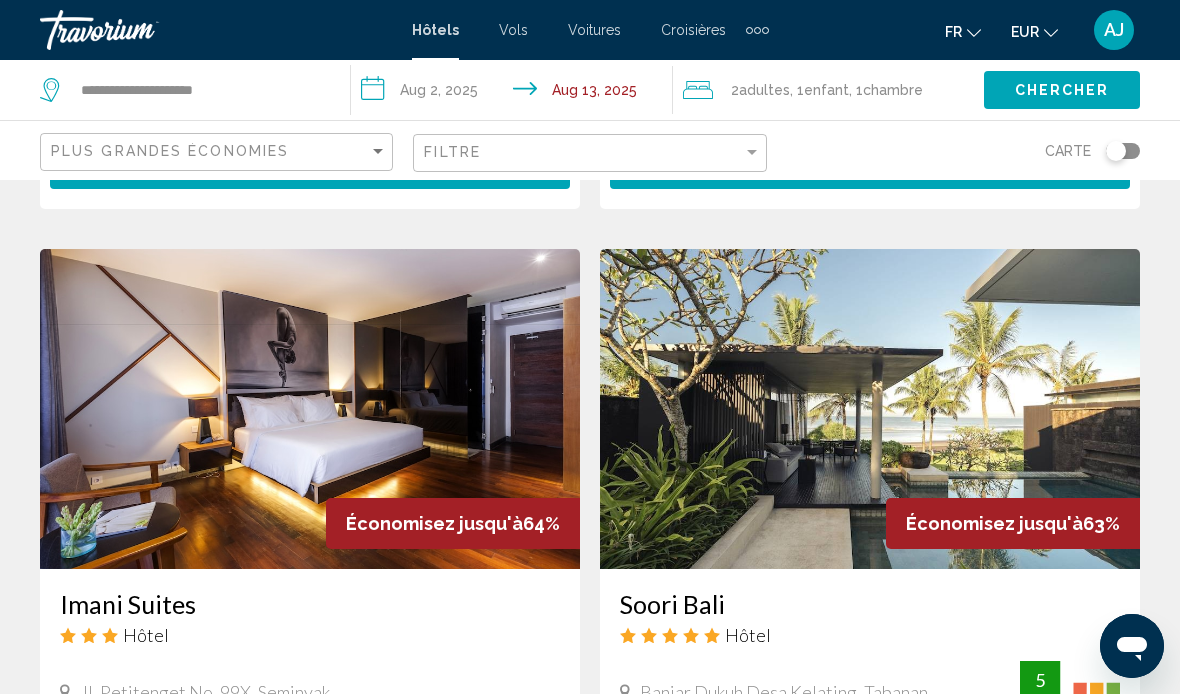 click at bounding box center (870, 409) 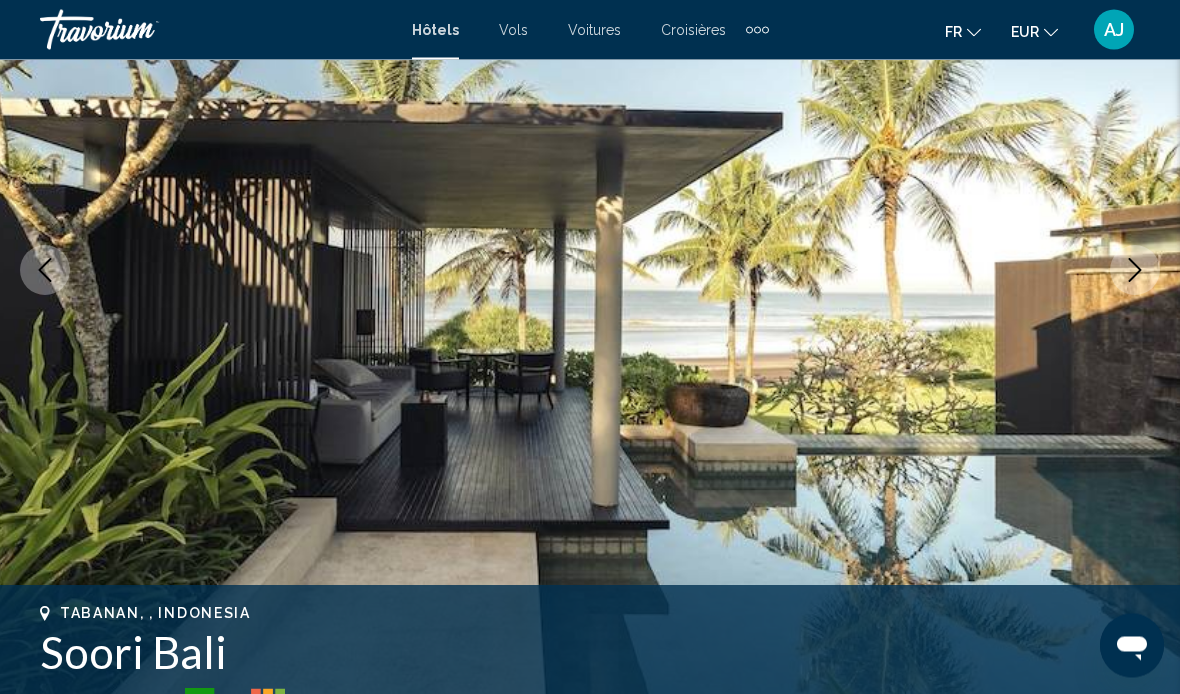 scroll, scrollTop: 302, scrollLeft: 0, axis: vertical 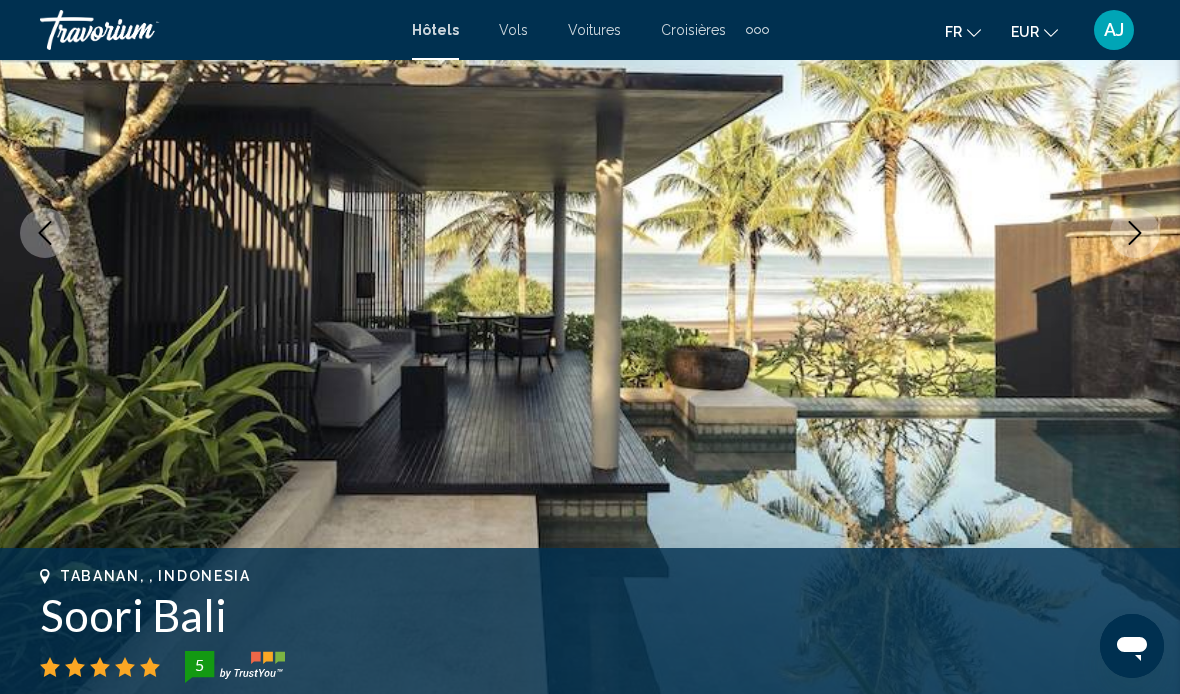 click 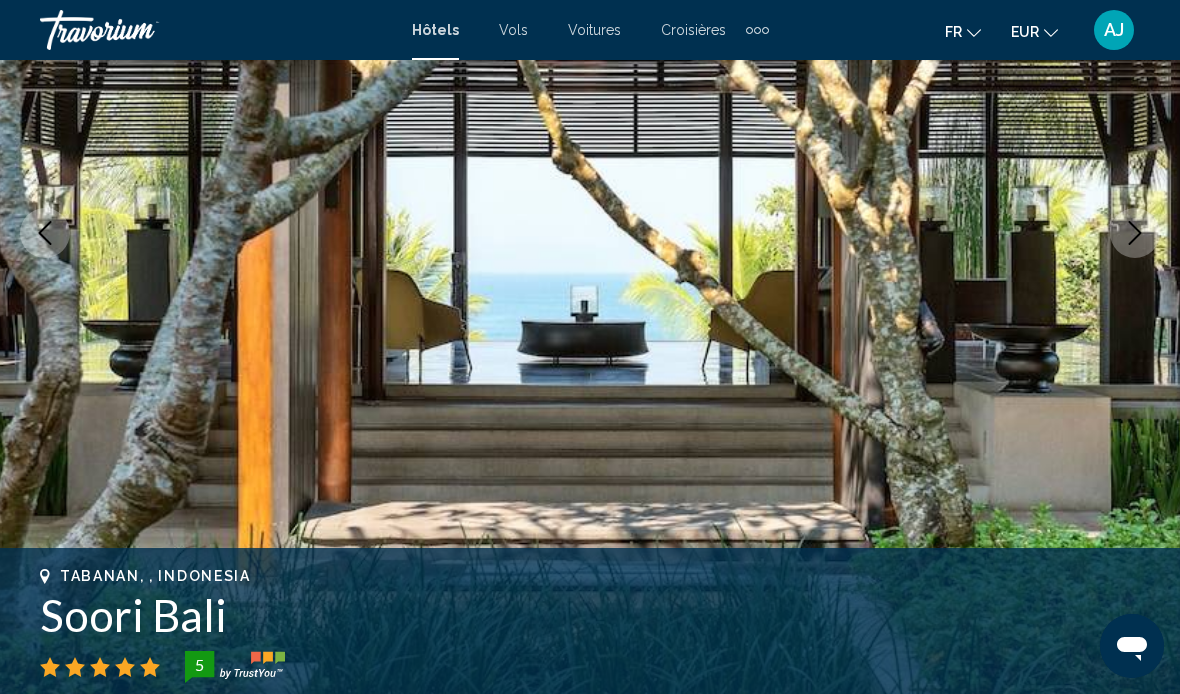click at bounding box center (1135, 233) 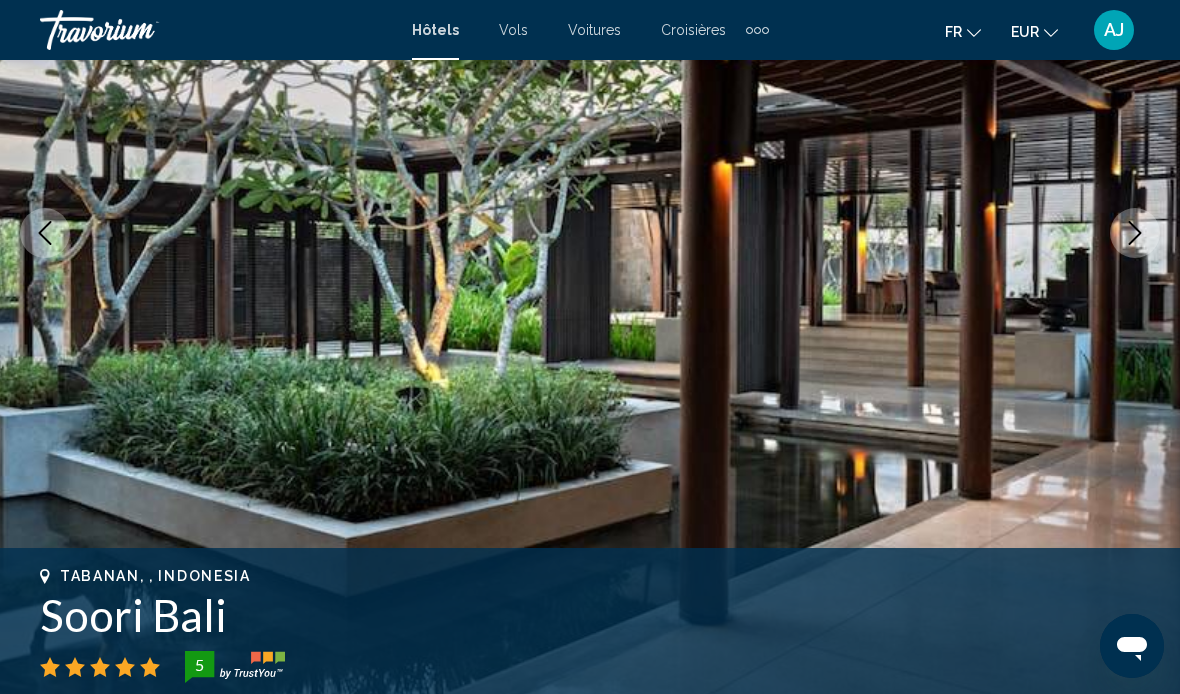 click at bounding box center (1135, 233) 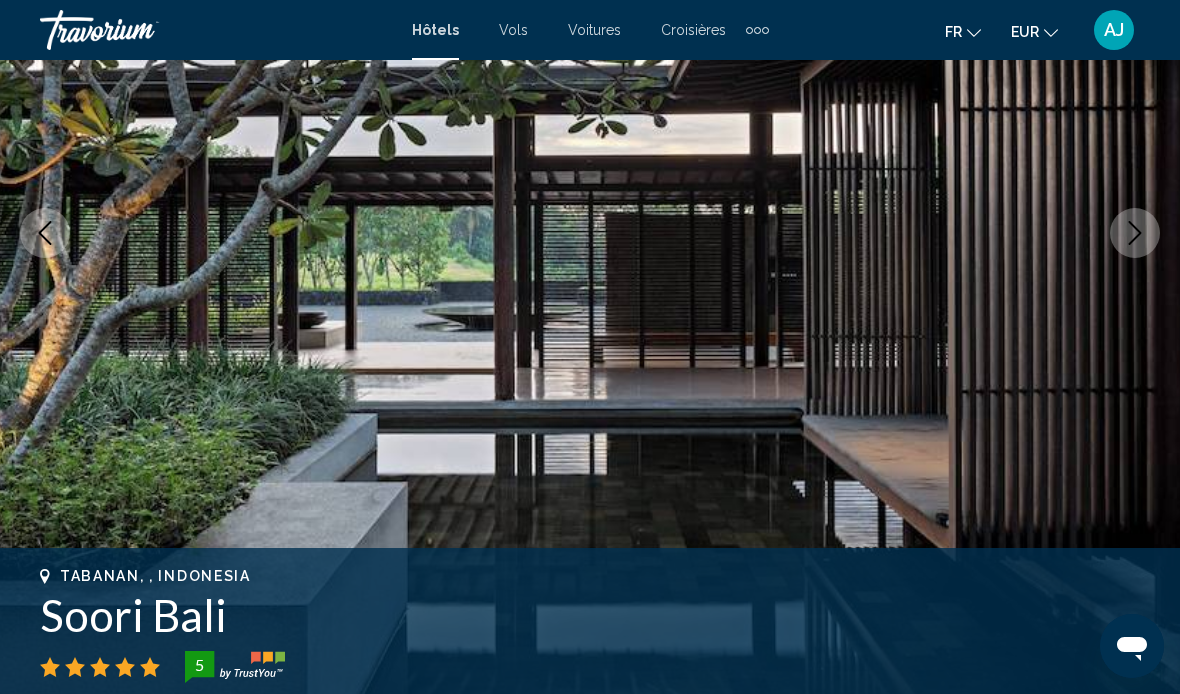 click 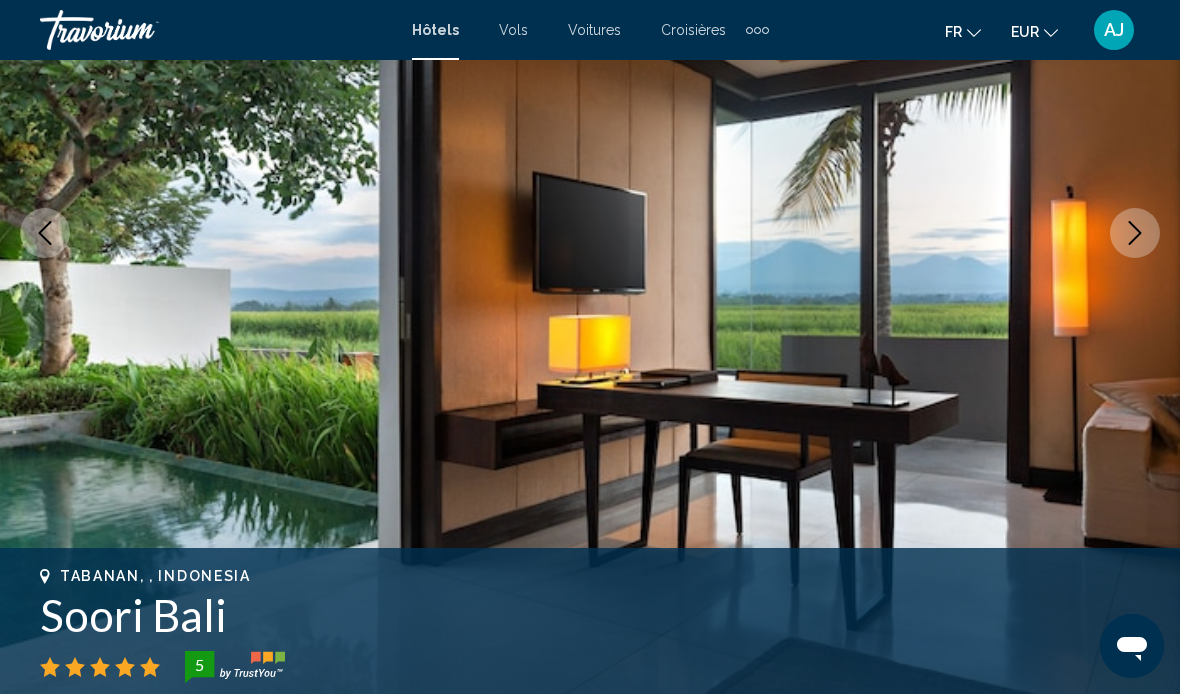 click 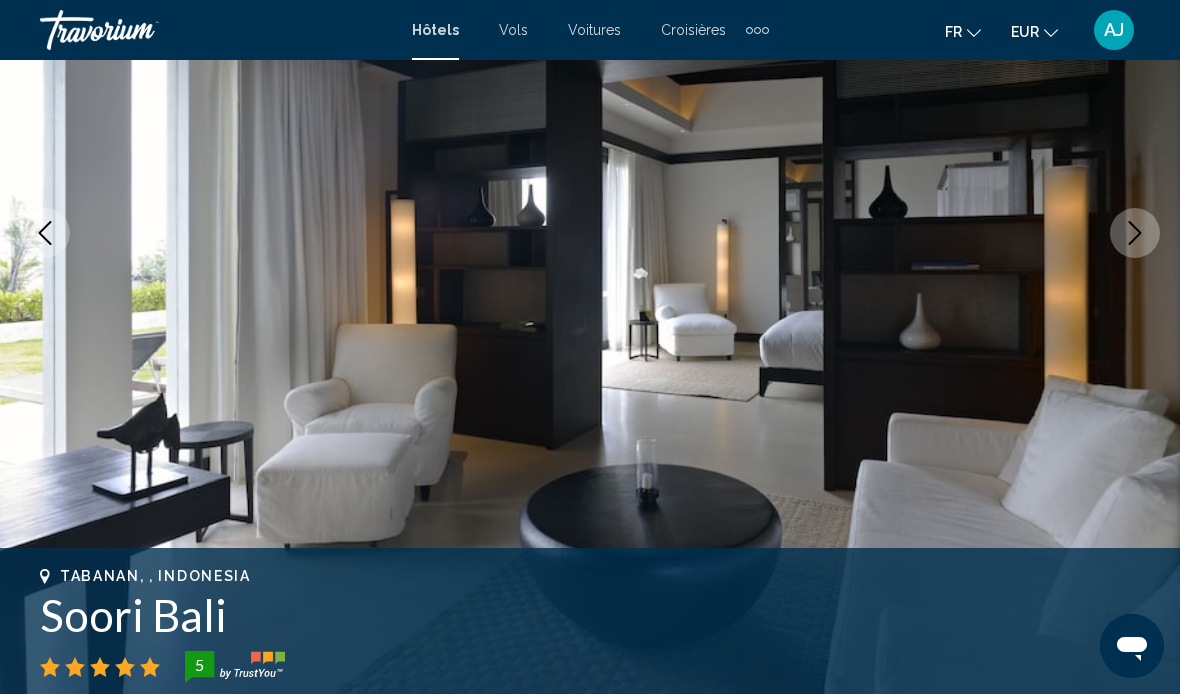 click 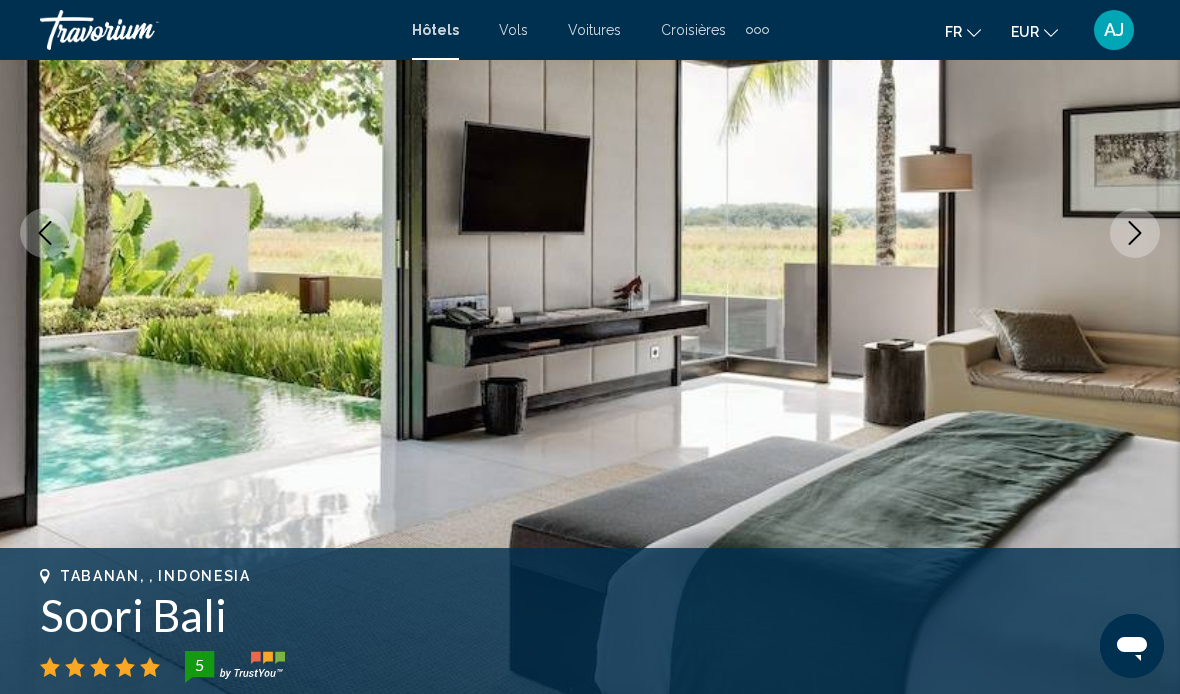 click 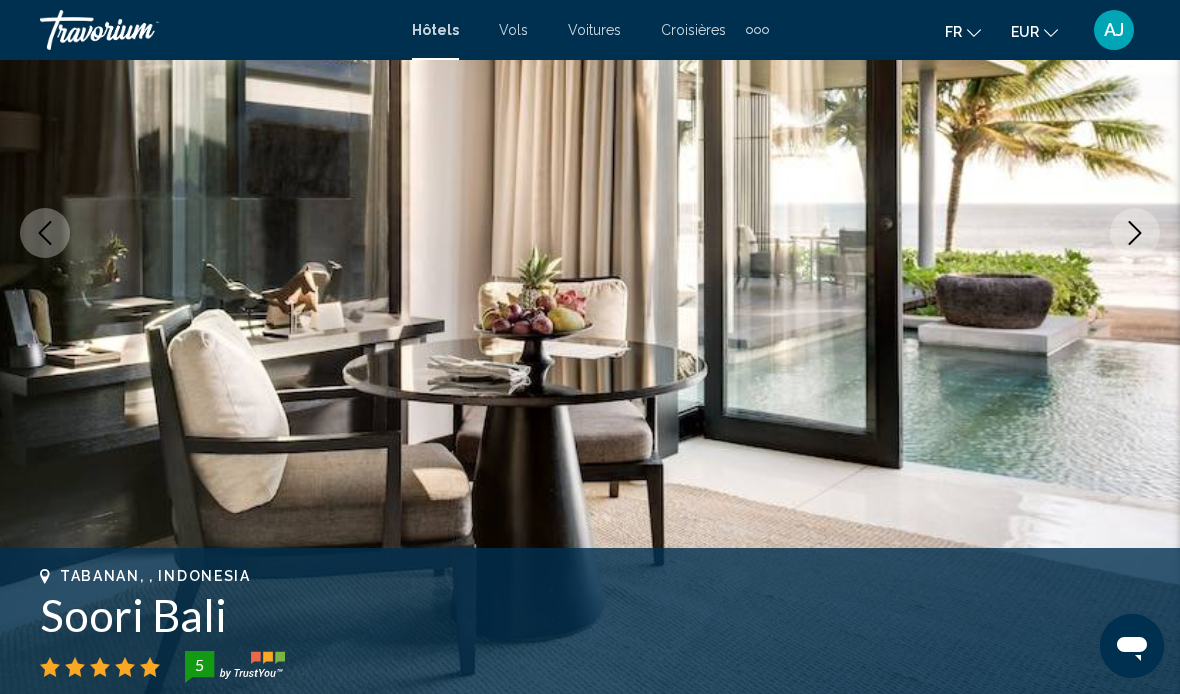 click at bounding box center [1135, 233] 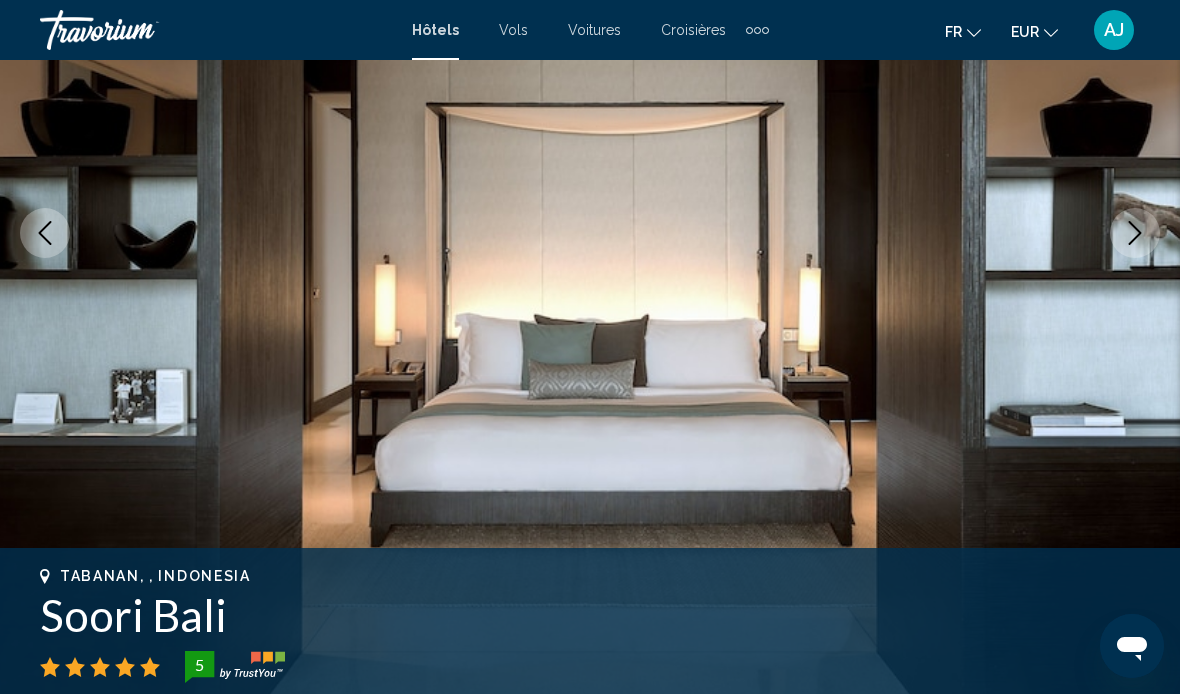 click 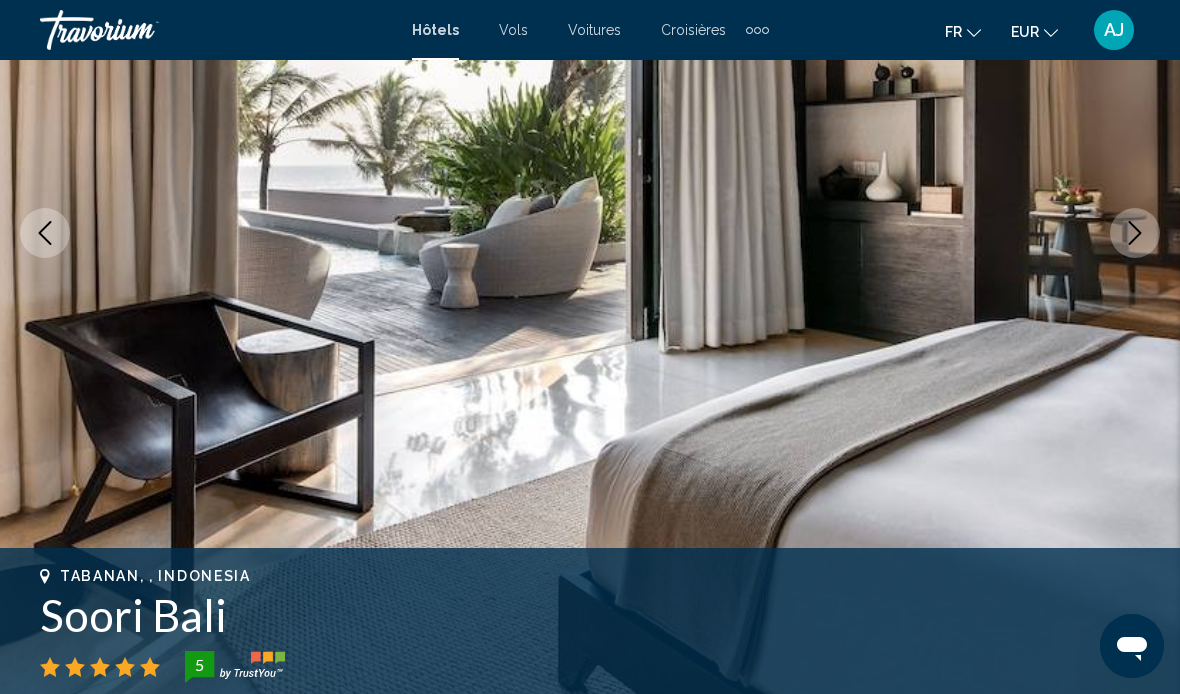 click 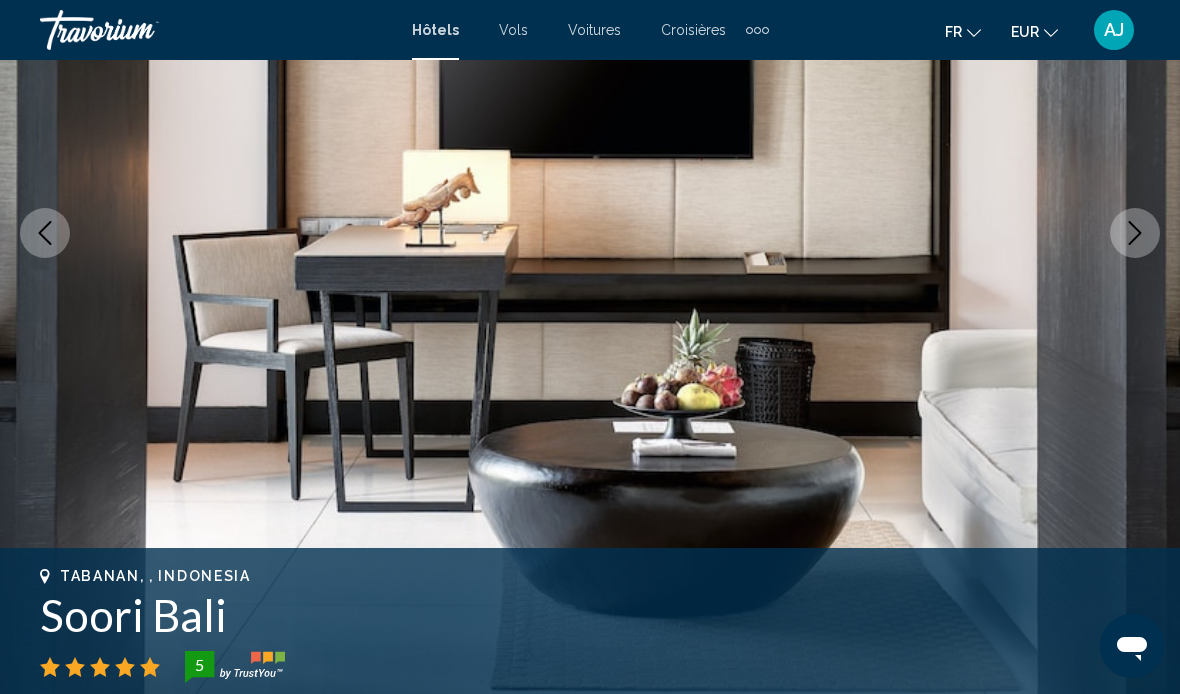 click at bounding box center (1135, 233) 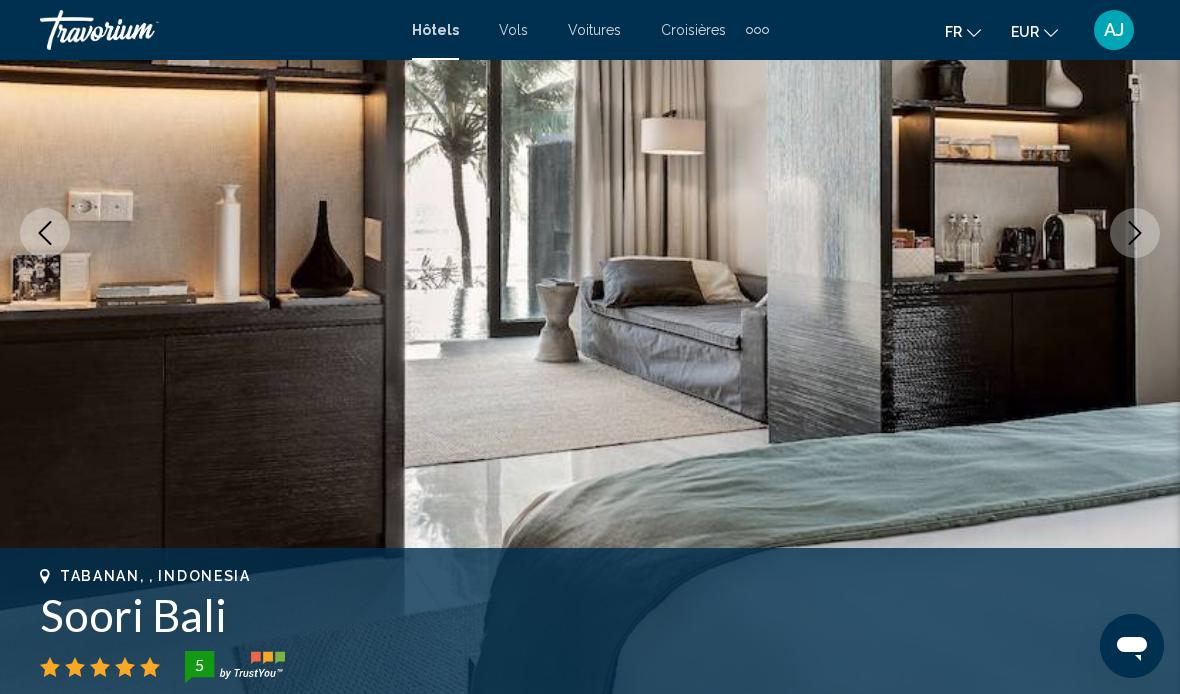 click at bounding box center (1135, 233) 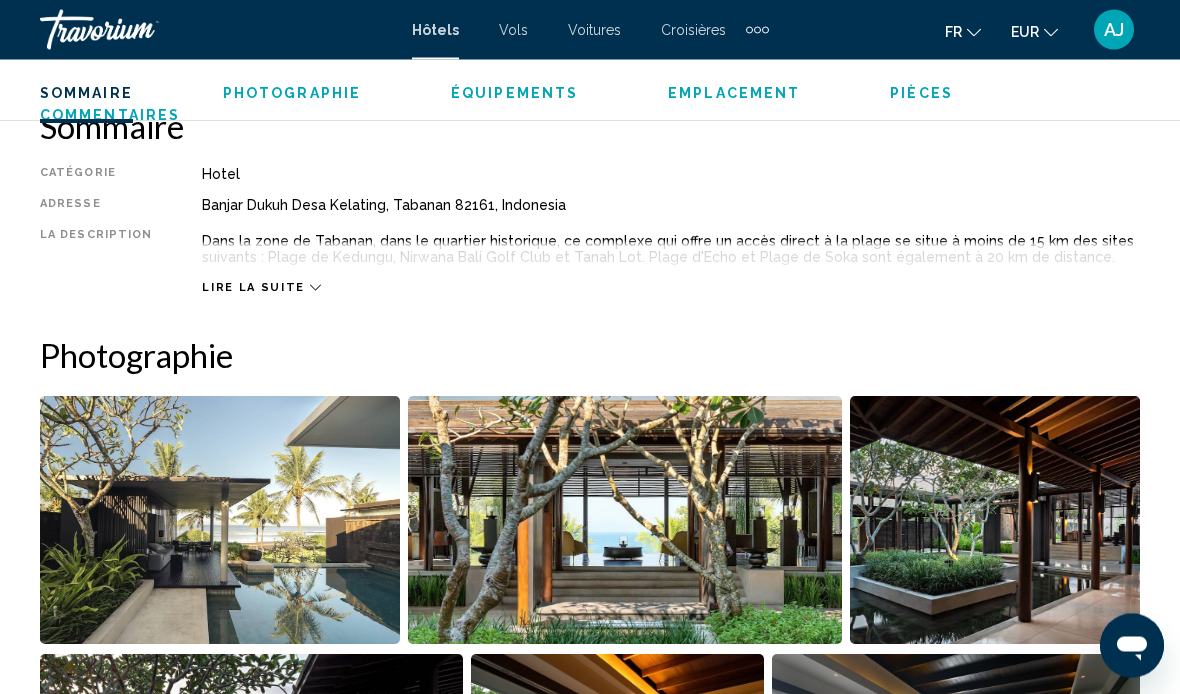 click on "Lire la suite" at bounding box center (261, 288) 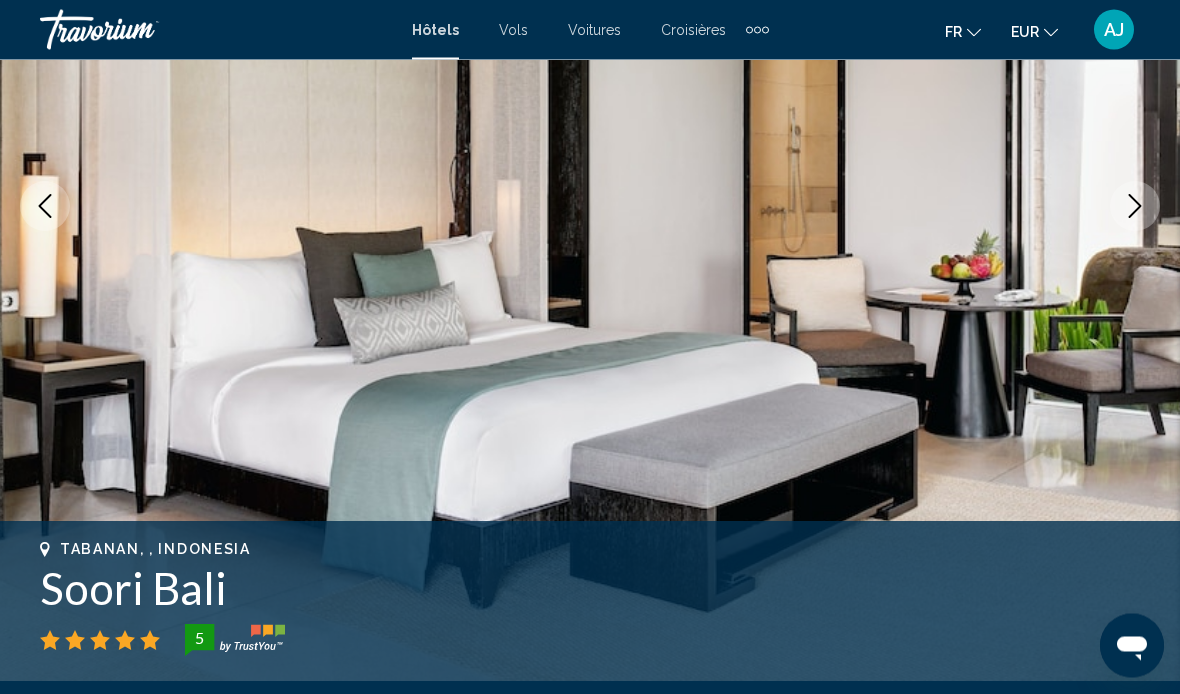 scroll, scrollTop: 257, scrollLeft: 0, axis: vertical 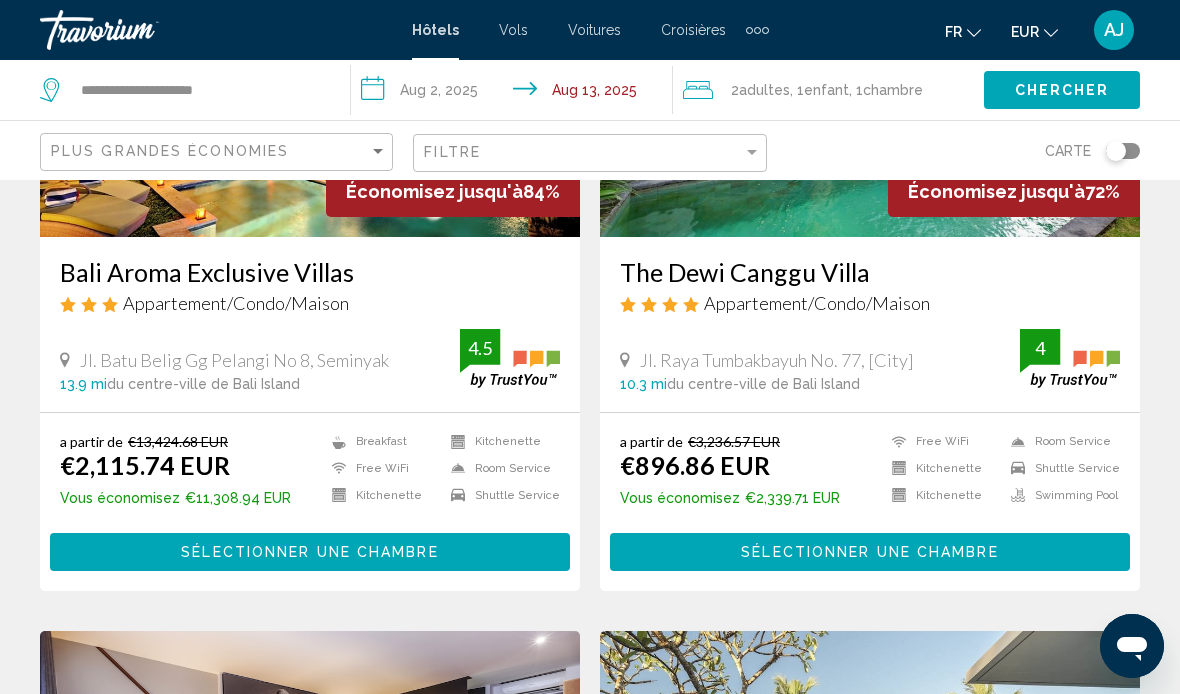 click on "Sélectionner une chambre" at bounding box center (309, 553) 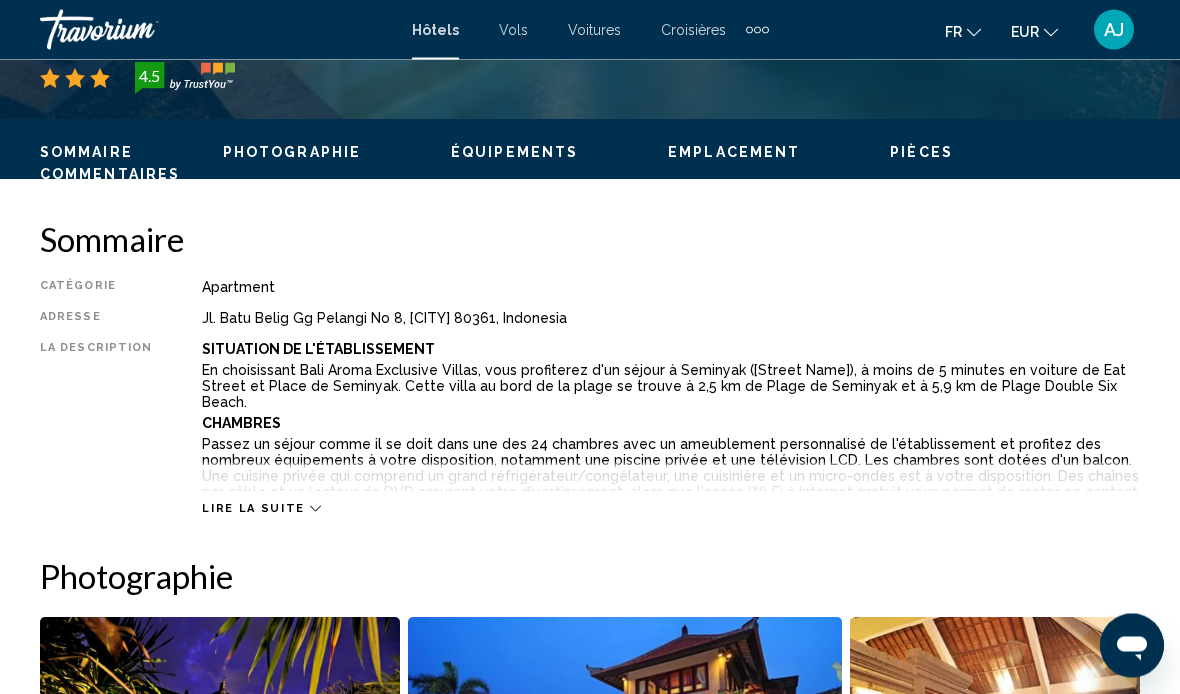 scroll, scrollTop: 891, scrollLeft: 0, axis: vertical 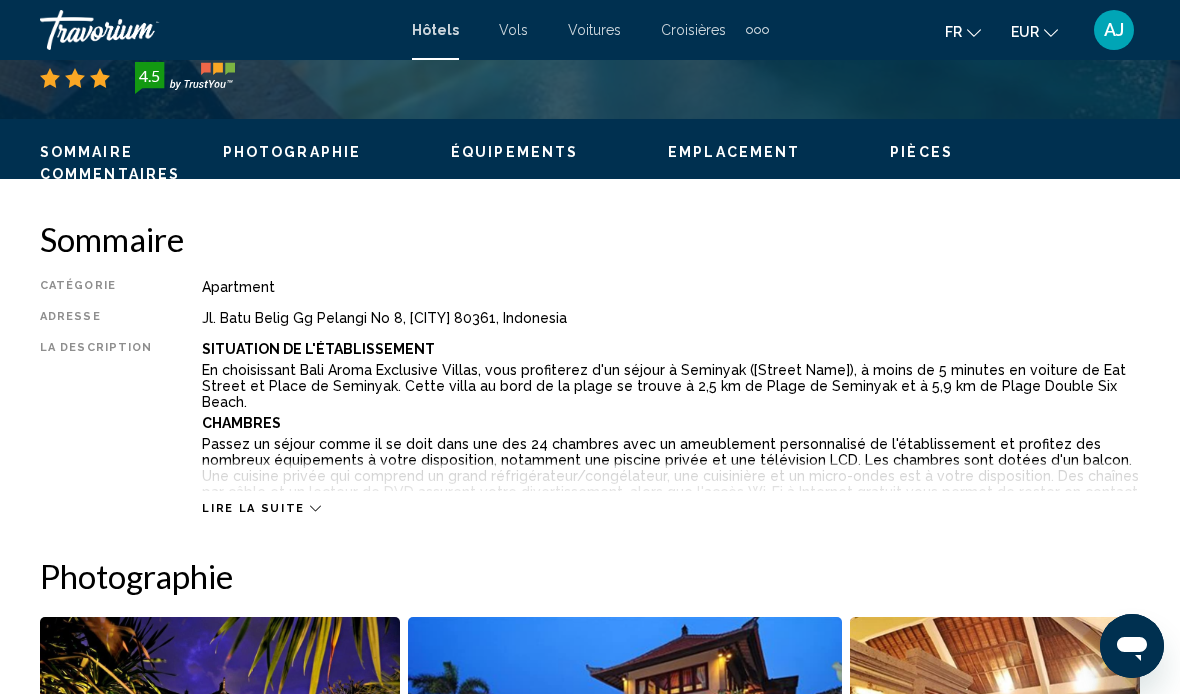 click on "Lire la suite" at bounding box center (253, 508) 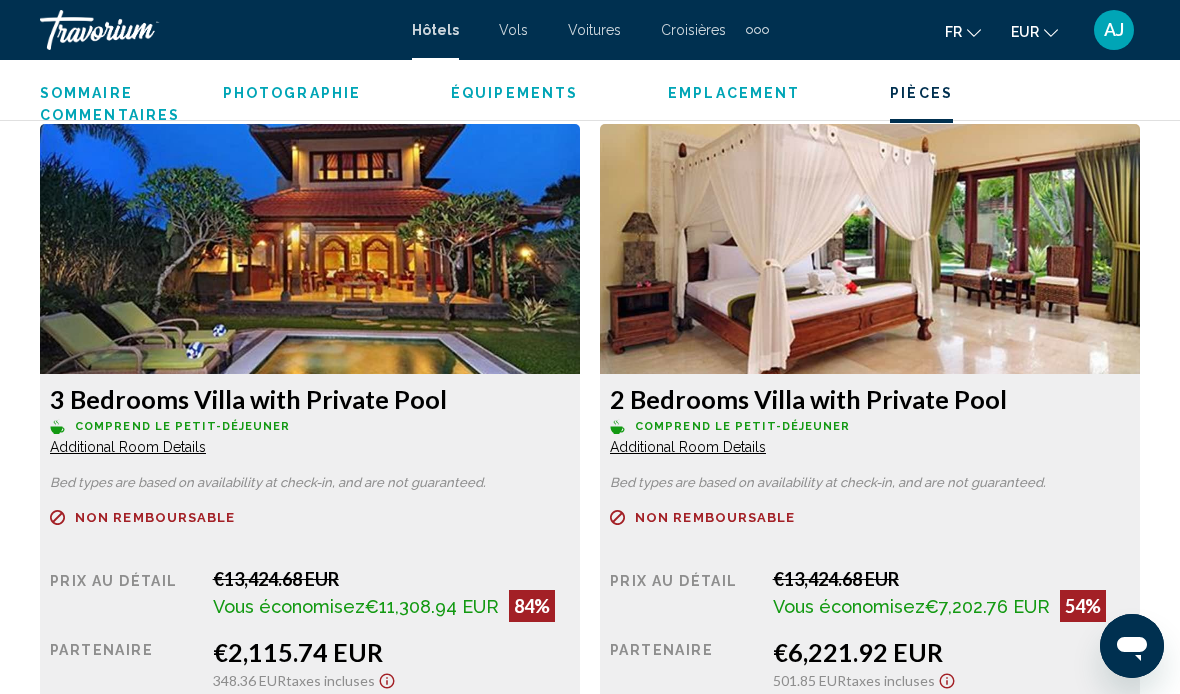scroll, scrollTop: 3318, scrollLeft: 0, axis: vertical 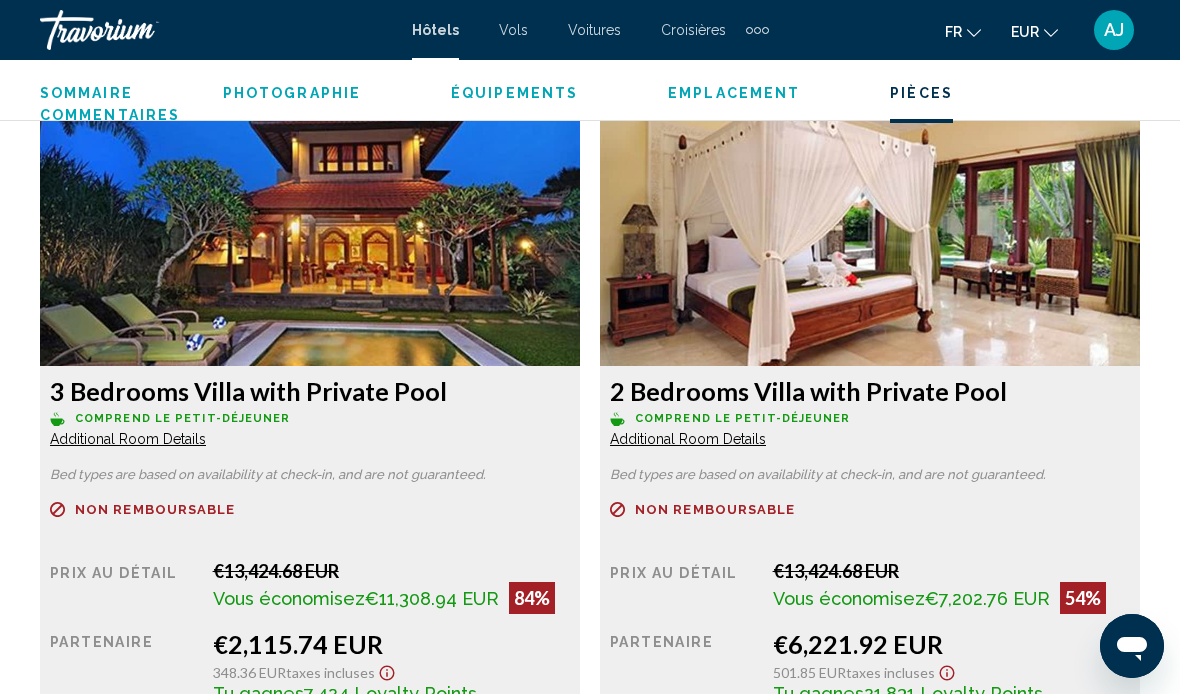 click on "Reserve maintenant Plus disponible" at bounding box center (310, 737) 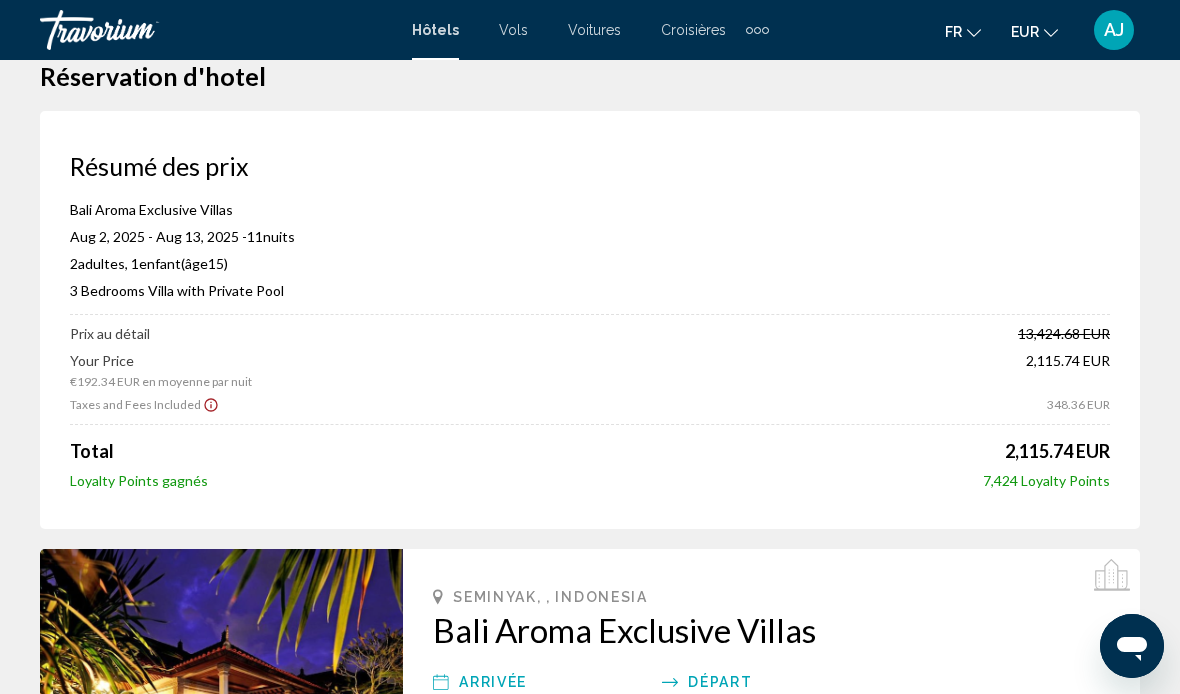 scroll, scrollTop: 0, scrollLeft: 0, axis: both 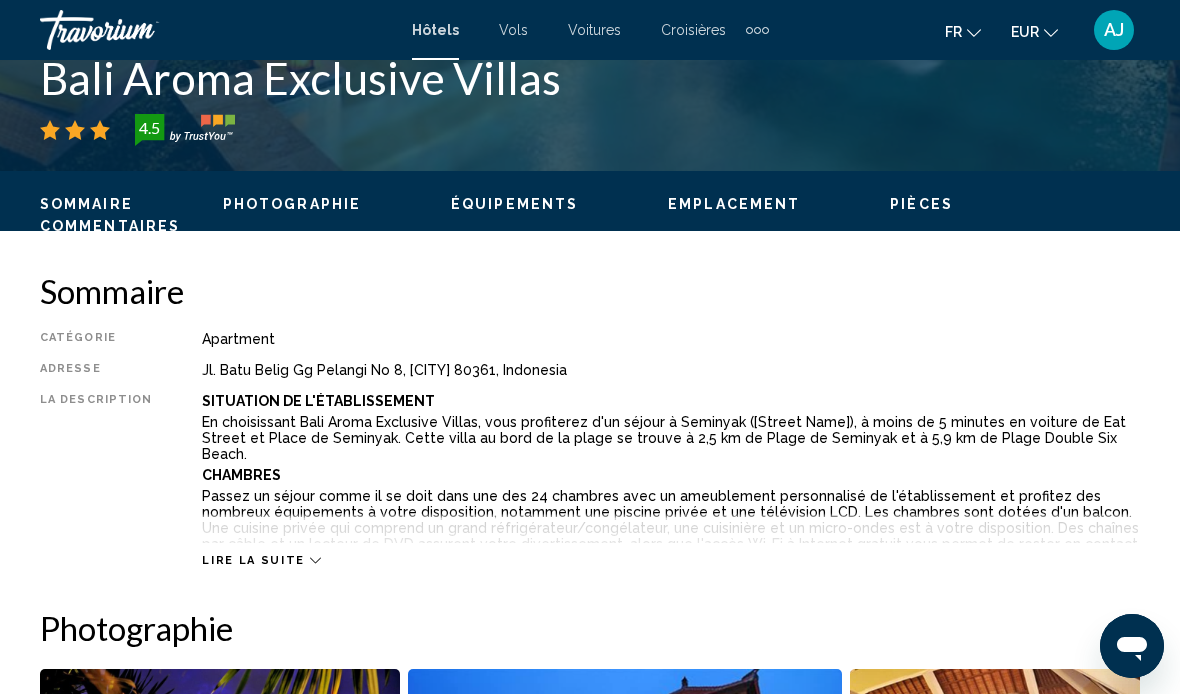 click 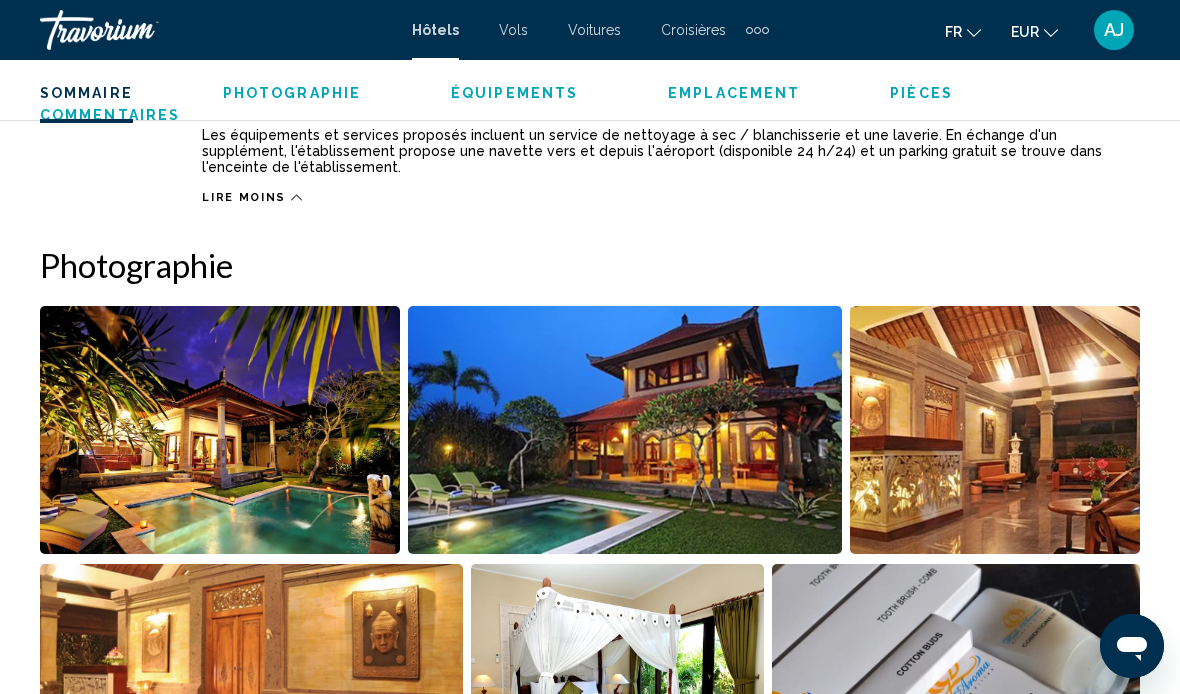 scroll, scrollTop: 1488, scrollLeft: 0, axis: vertical 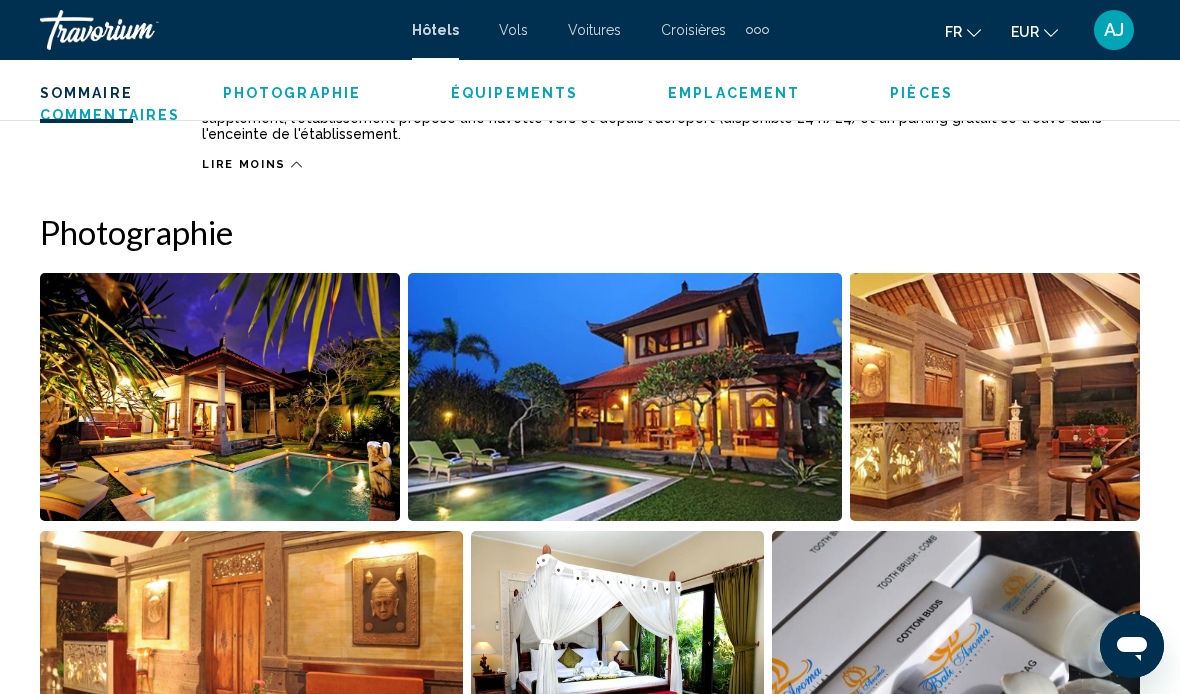 click at bounding box center (625, 397) 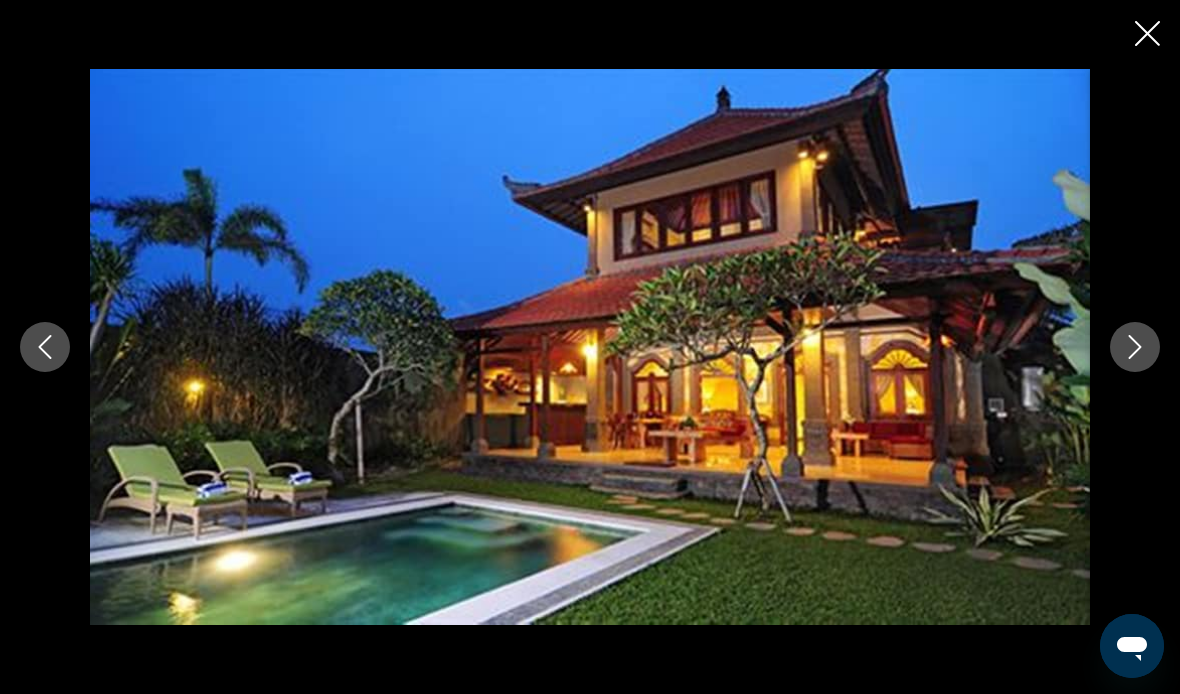 click at bounding box center (1135, 347) 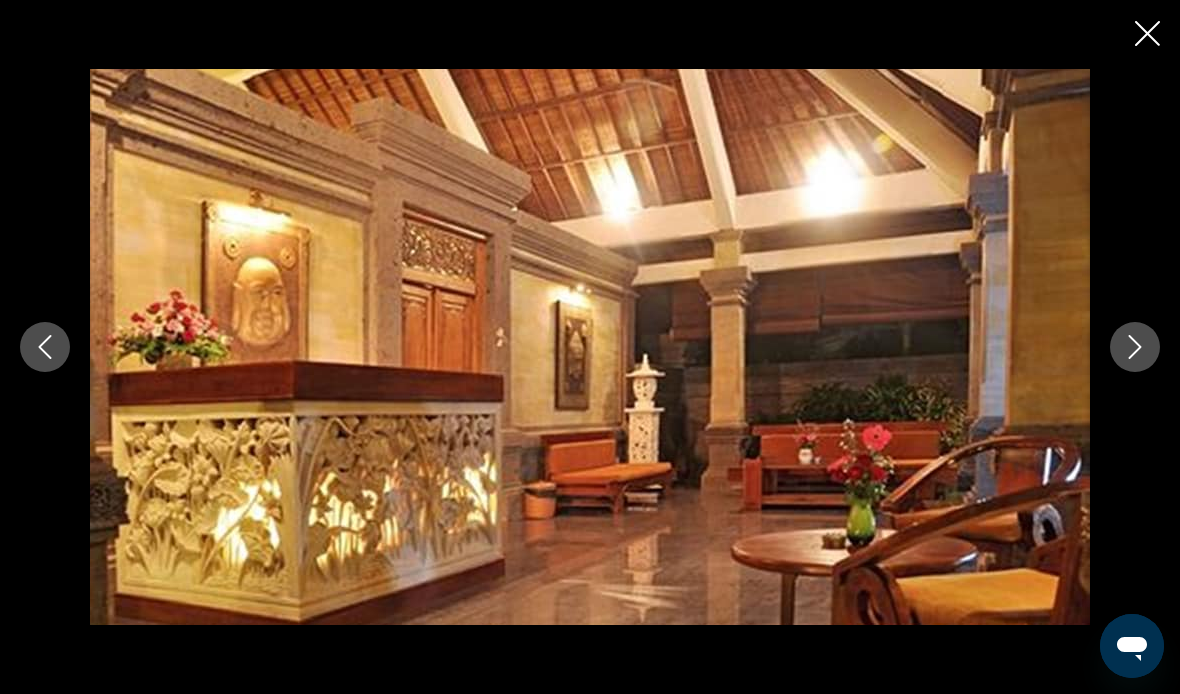 click 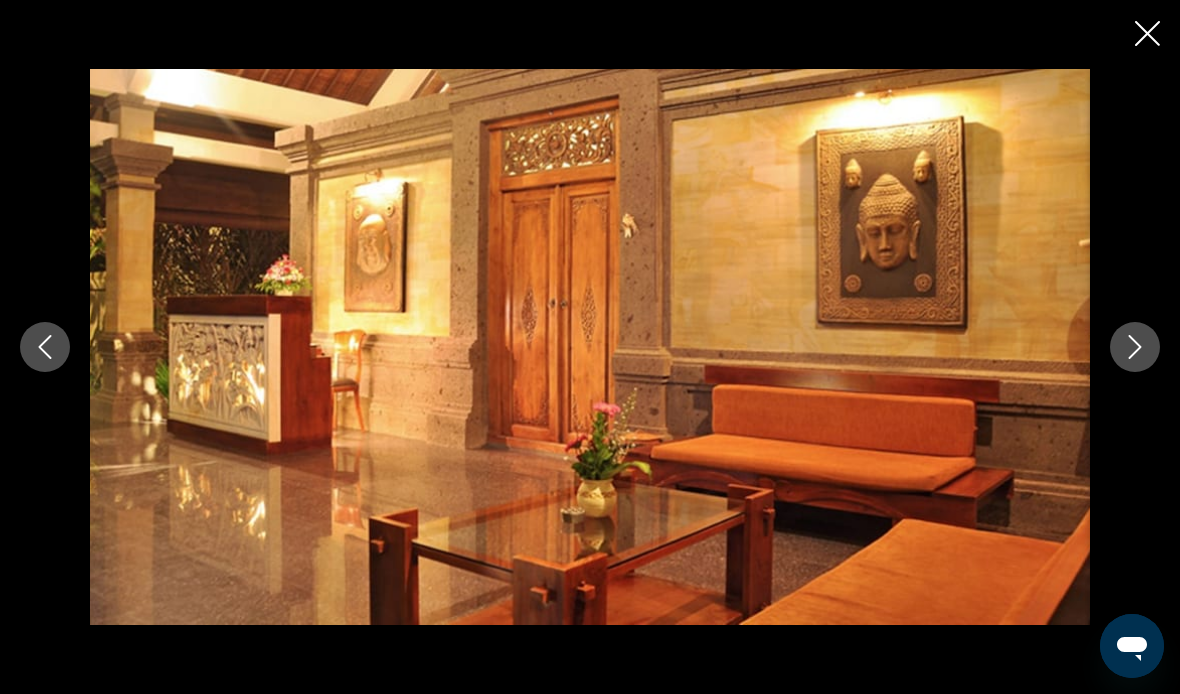 click at bounding box center [1135, 347] 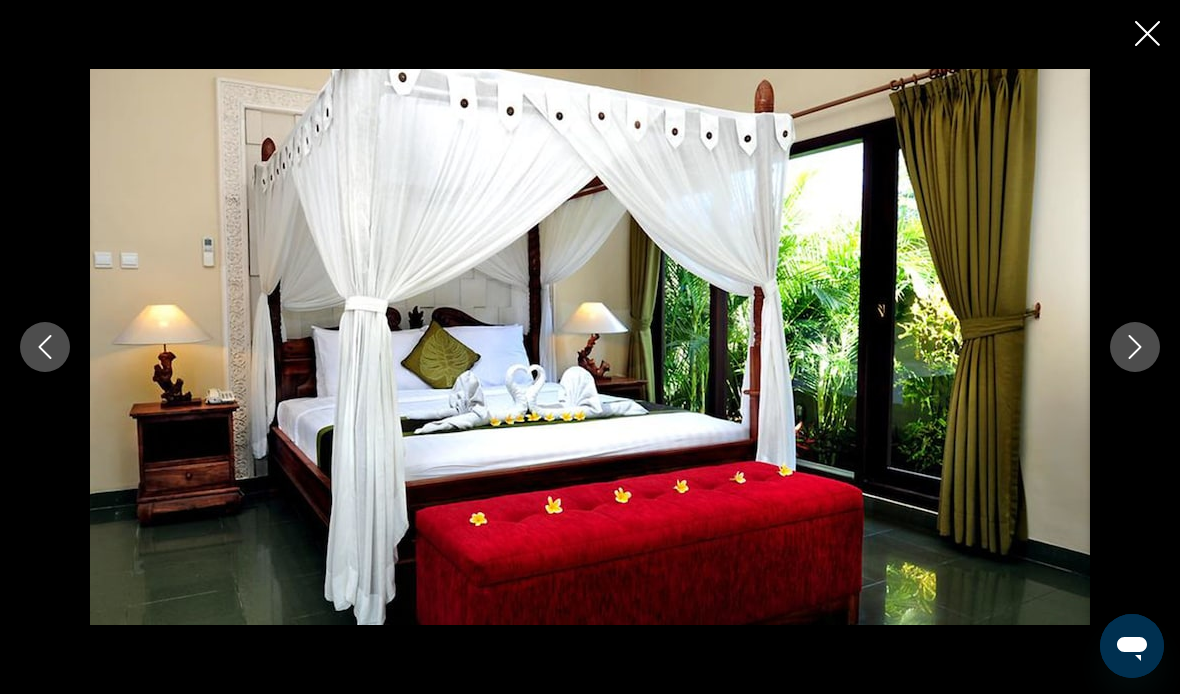click at bounding box center [1135, 347] 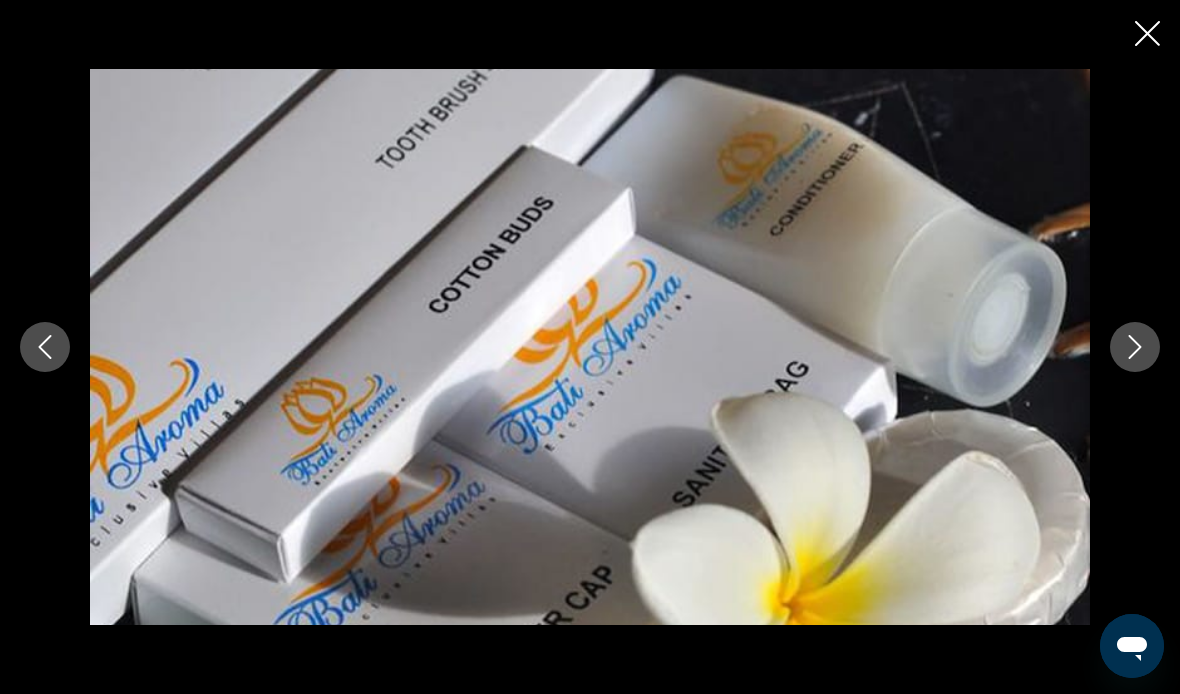 click at bounding box center (590, 346) 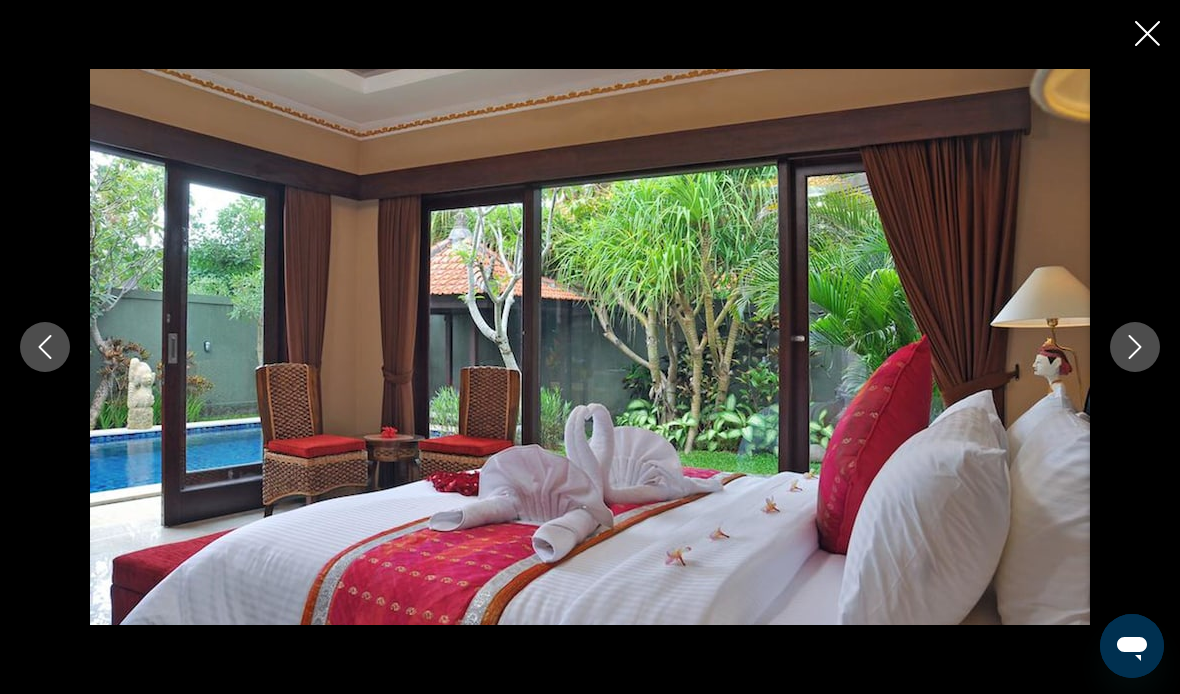 click at bounding box center [1135, 347] 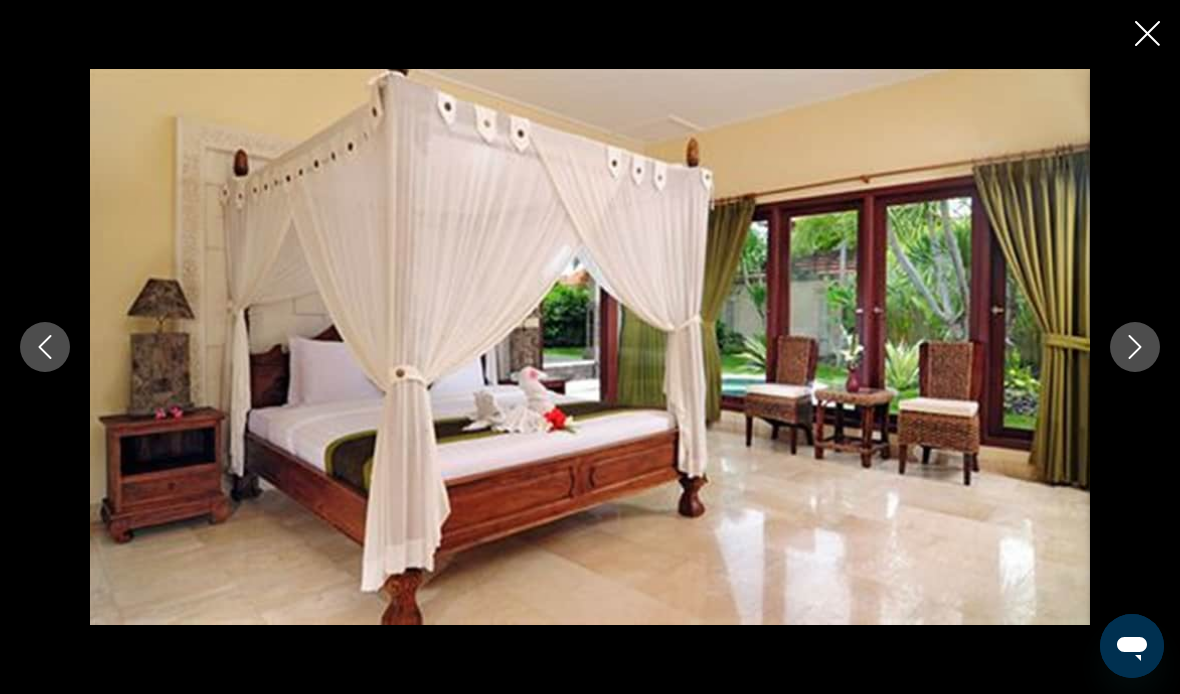 click at bounding box center (1135, 347) 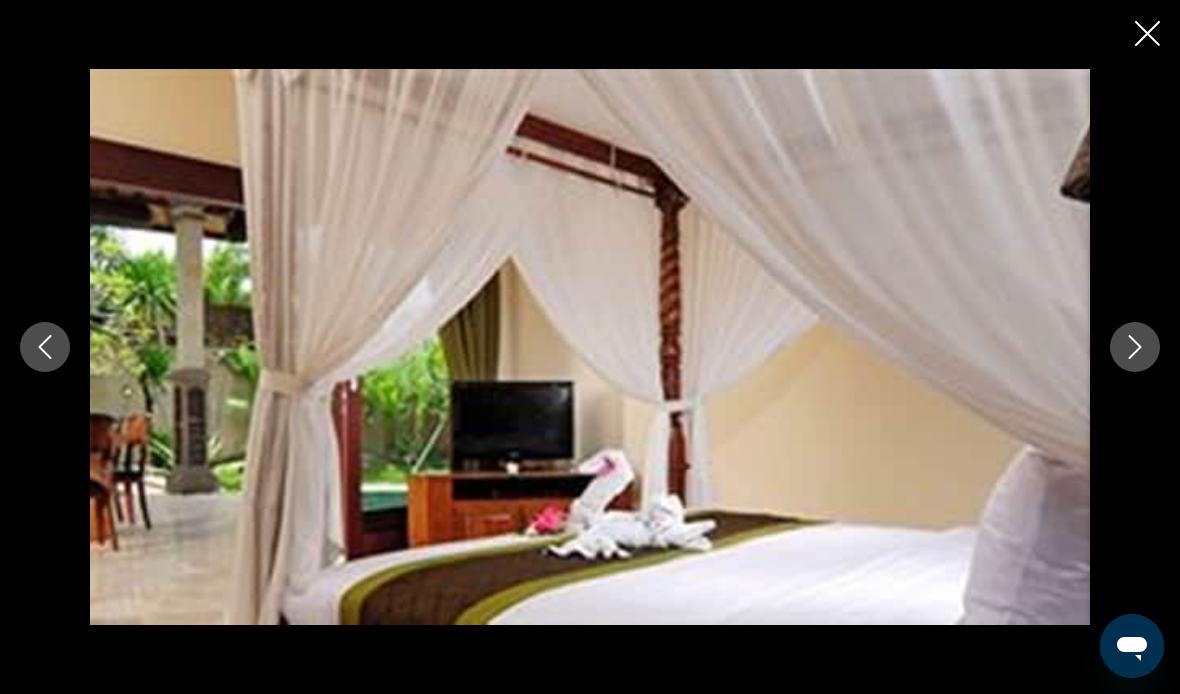click at bounding box center (1135, 347) 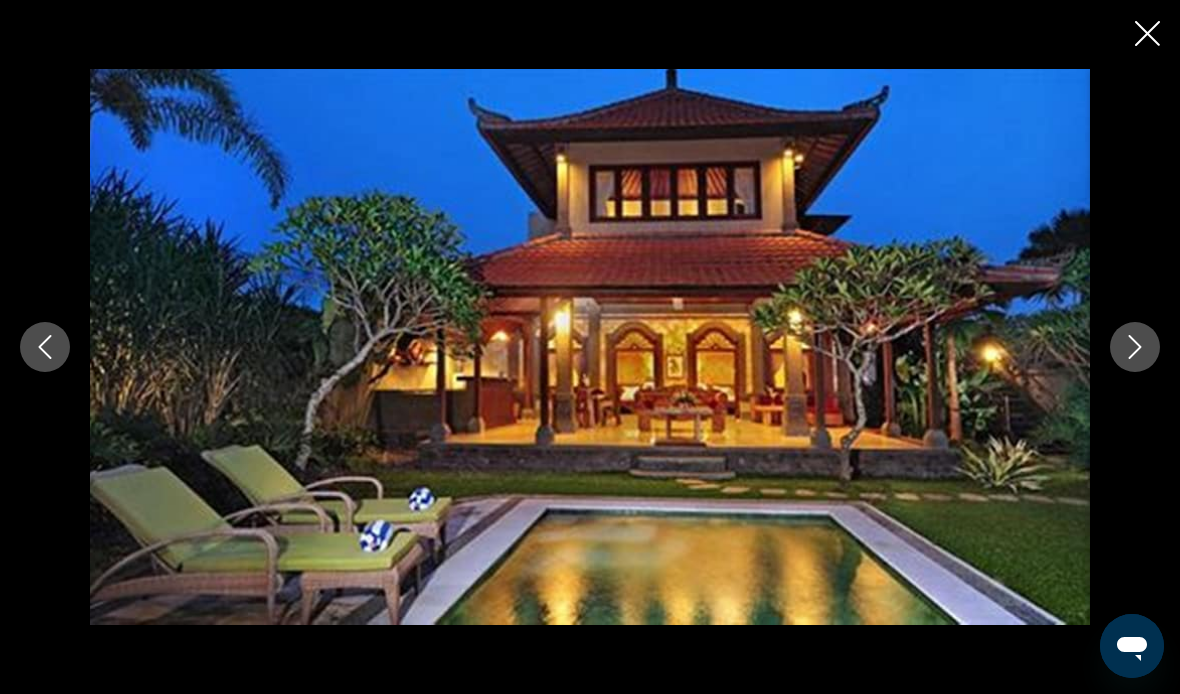 click at bounding box center [1135, 347] 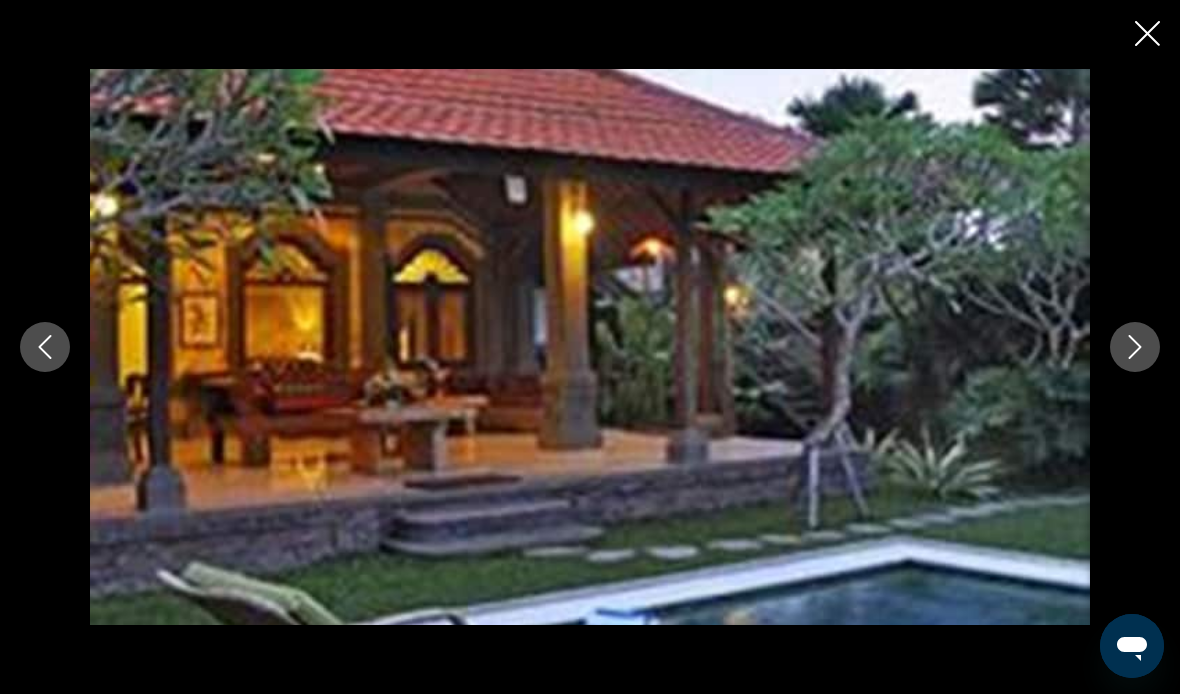 click at bounding box center (1135, 347) 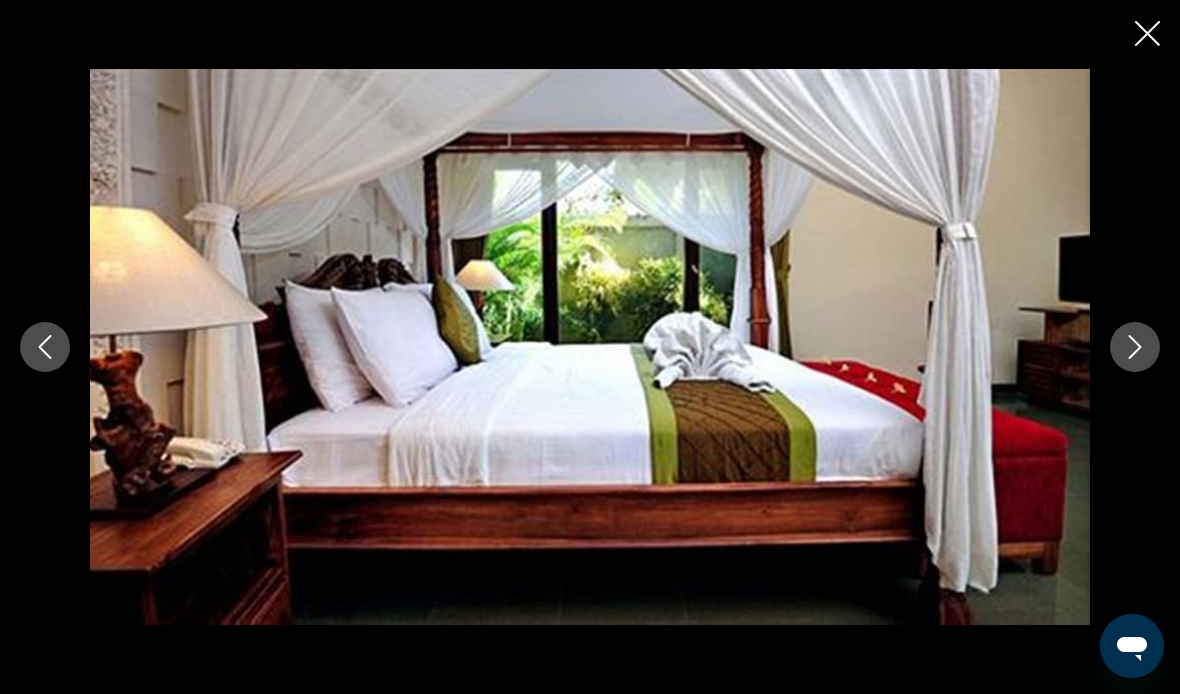 click at bounding box center (1135, 347) 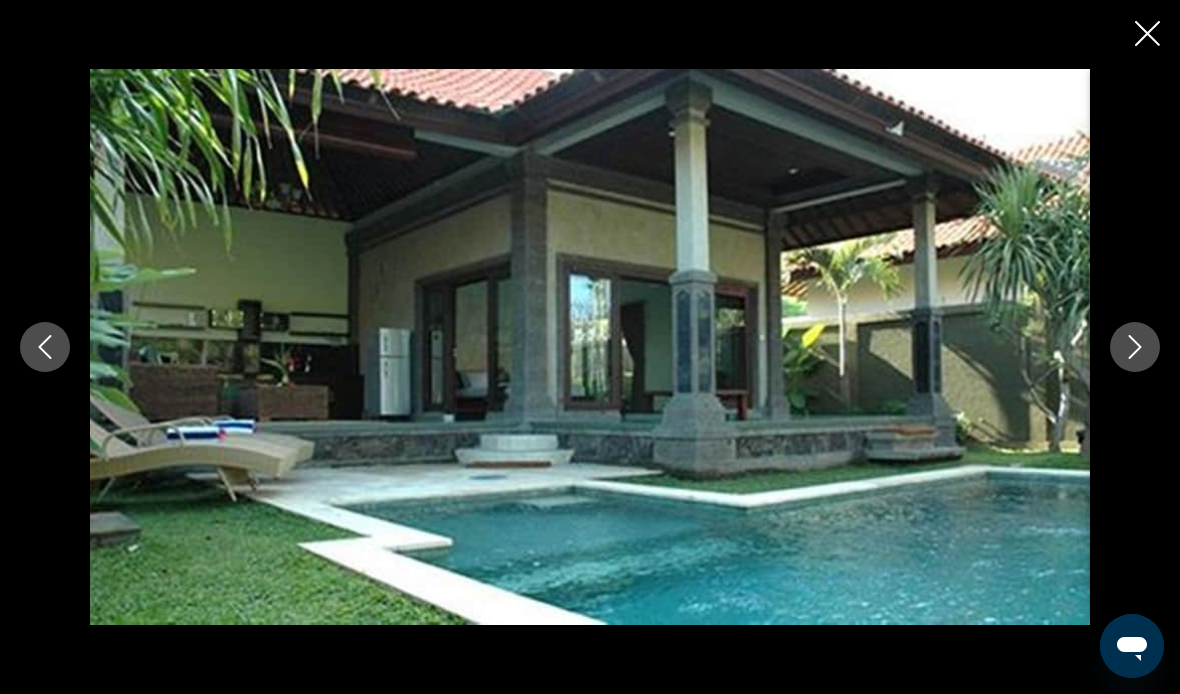 click at bounding box center (1135, 347) 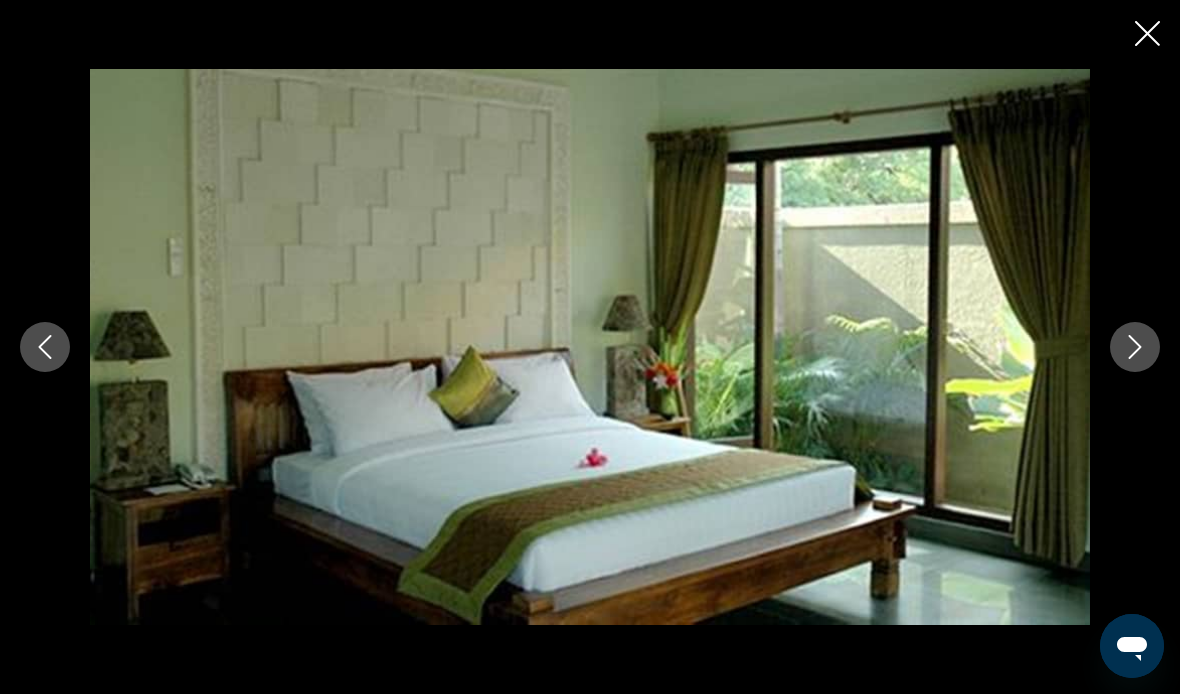 click at bounding box center [1135, 347] 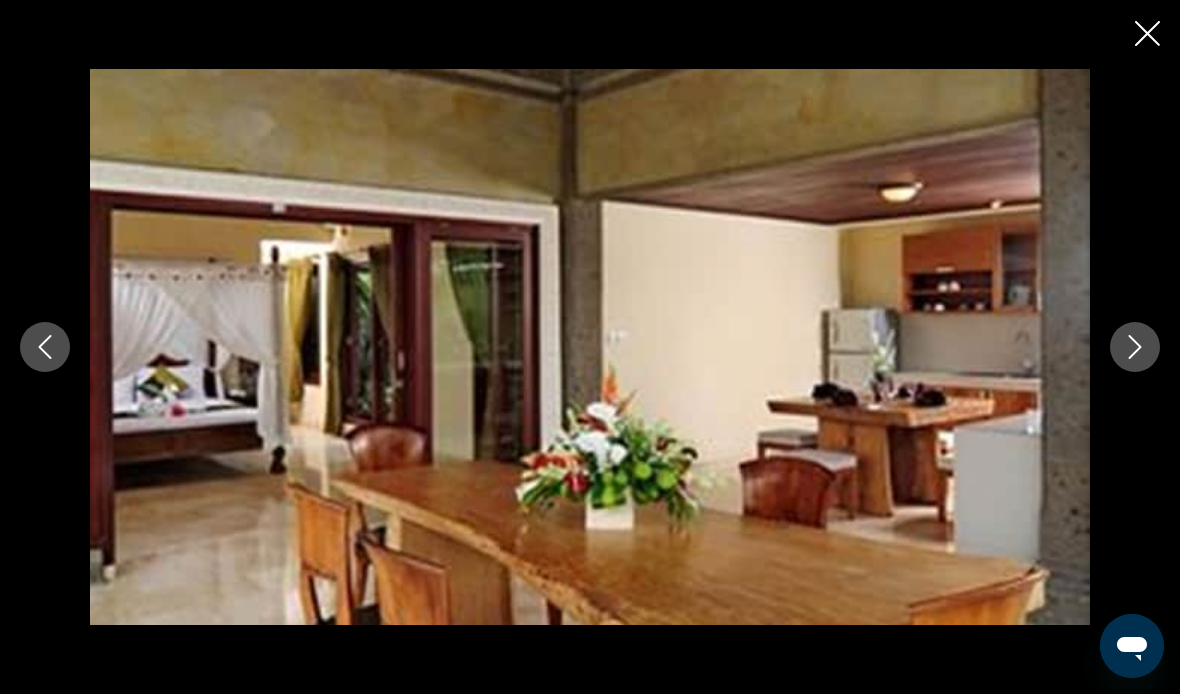click at bounding box center (1135, 347) 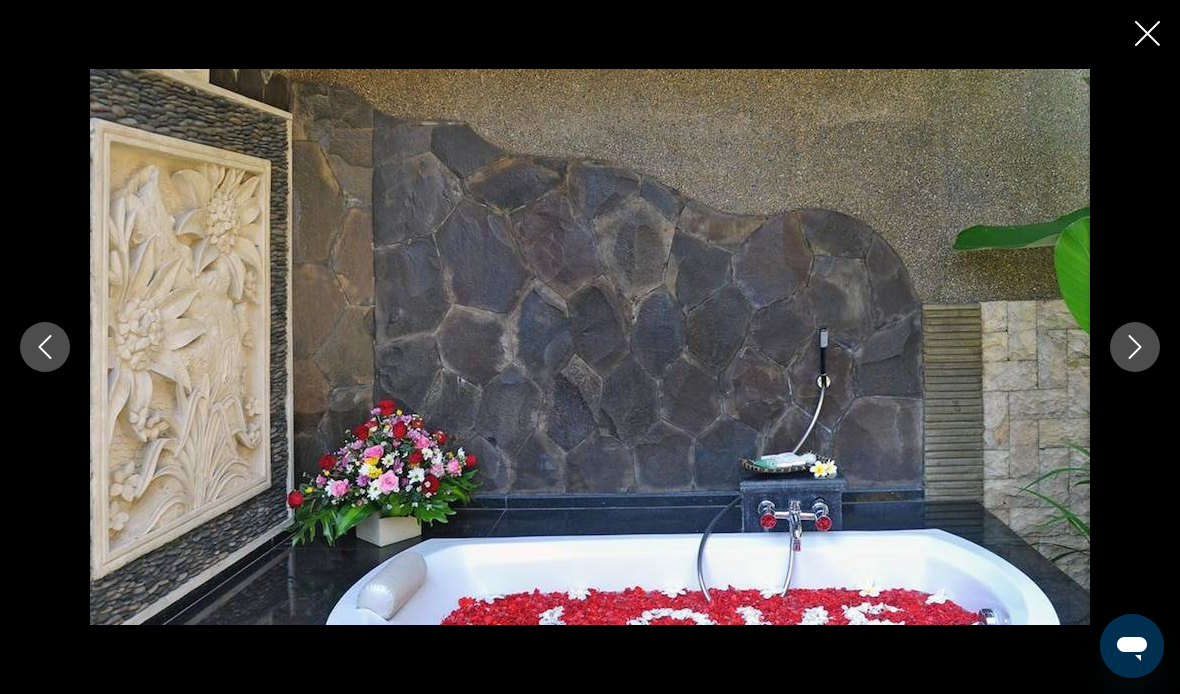 click at bounding box center [590, 346] 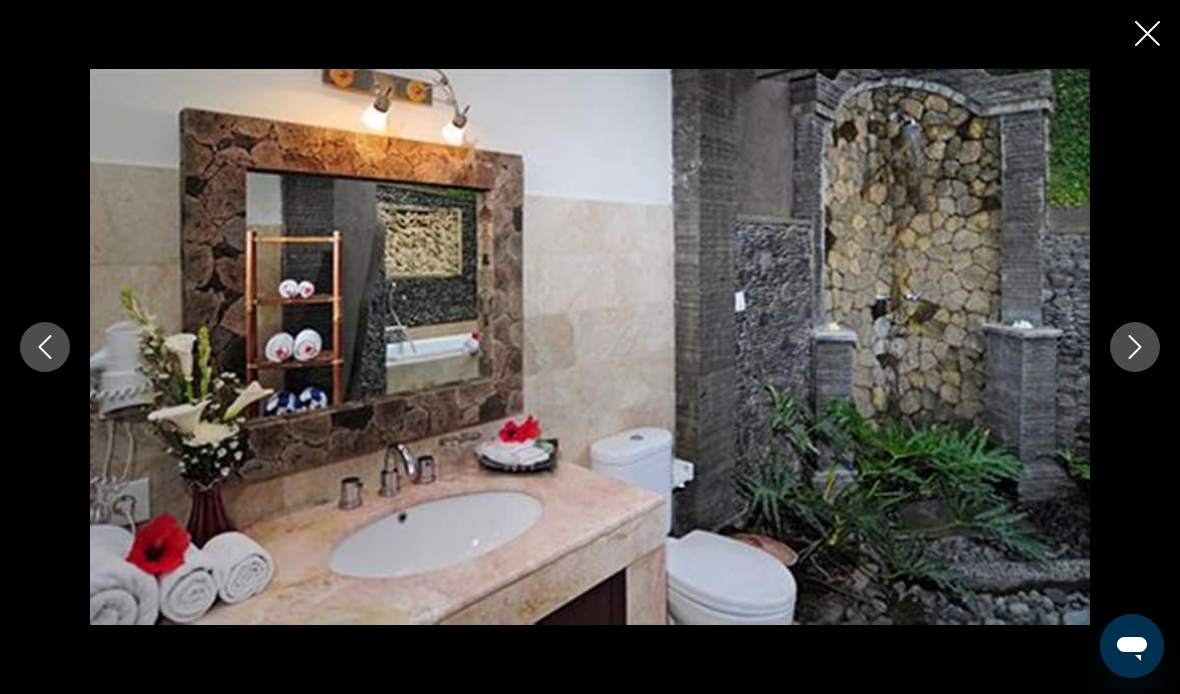 click 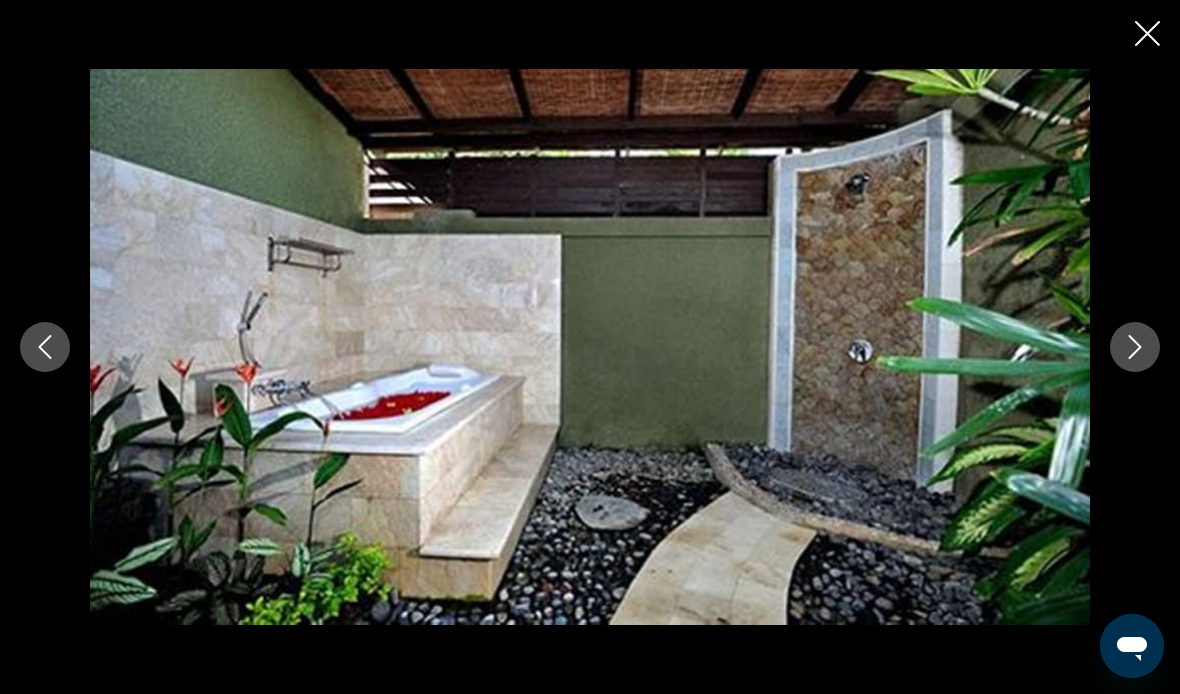 click at bounding box center (590, 346) 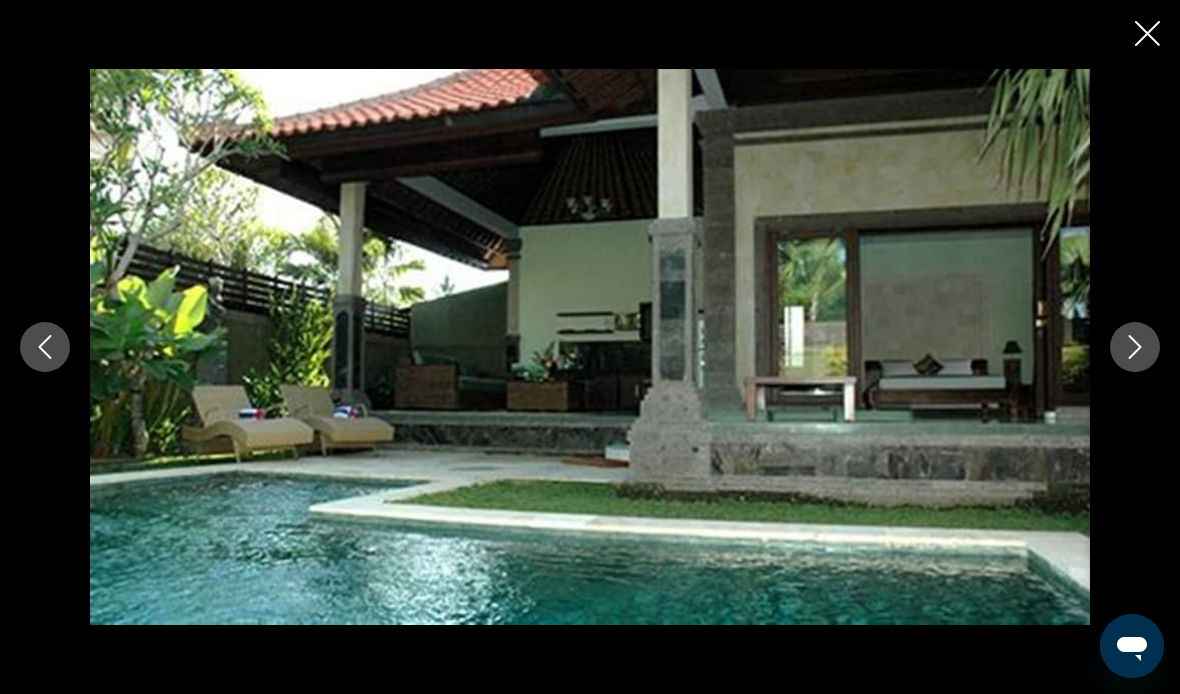 click 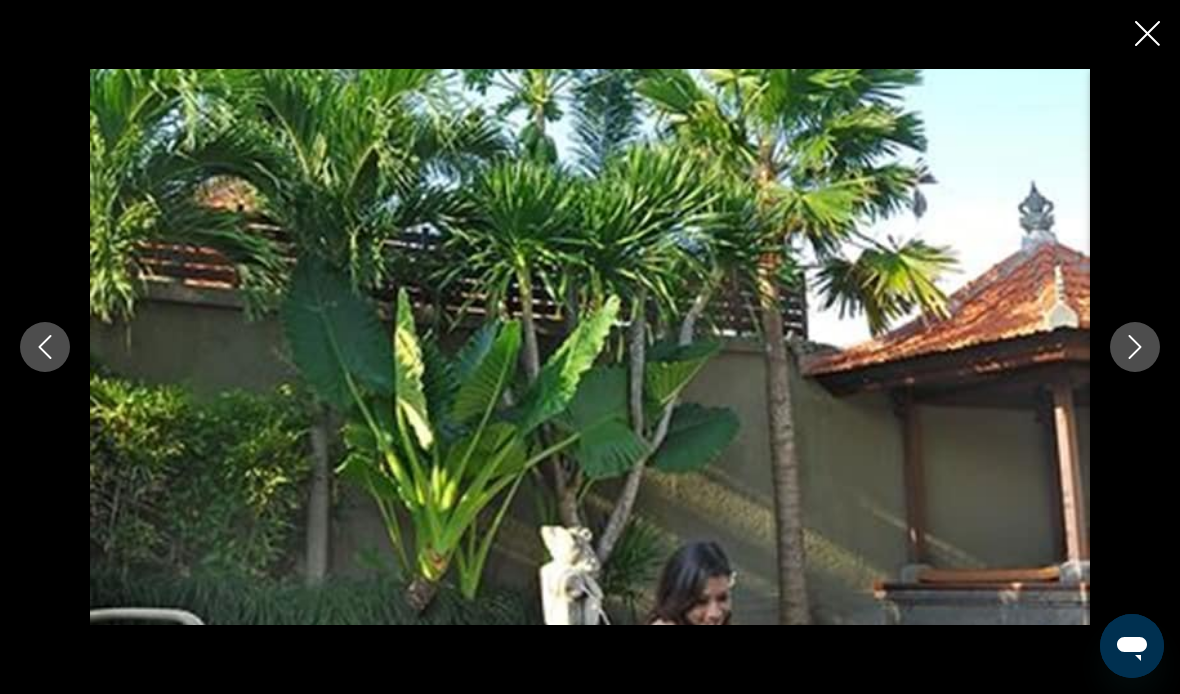 scroll, scrollTop: 1603, scrollLeft: 0, axis: vertical 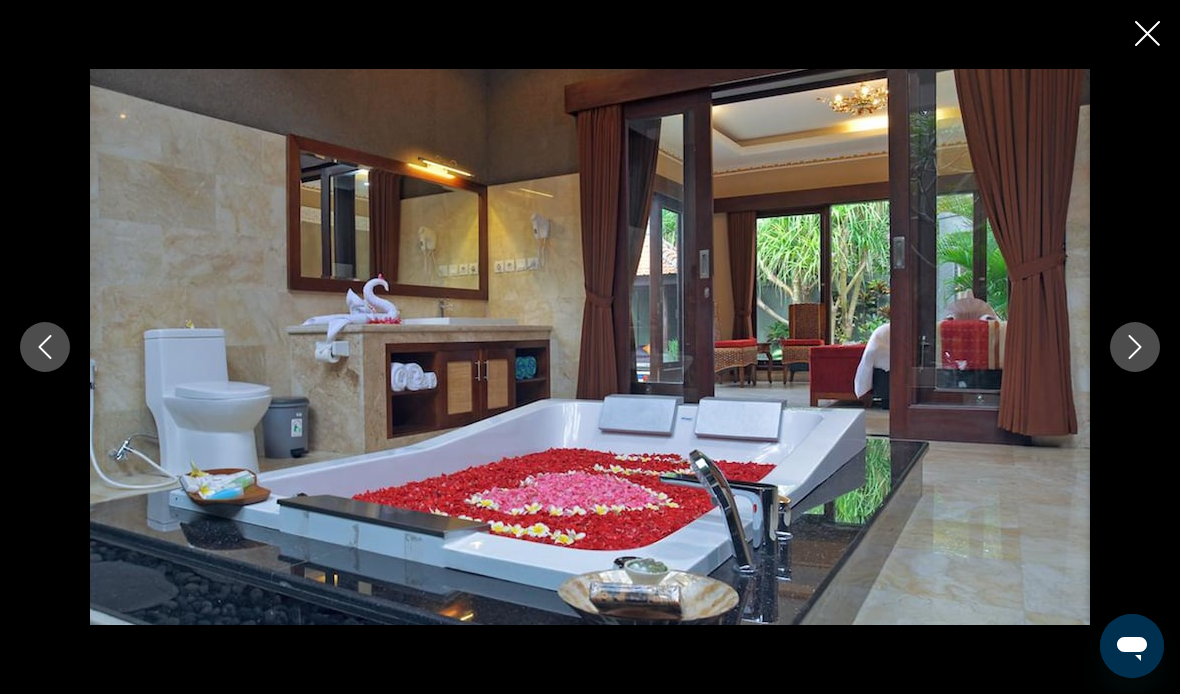 click 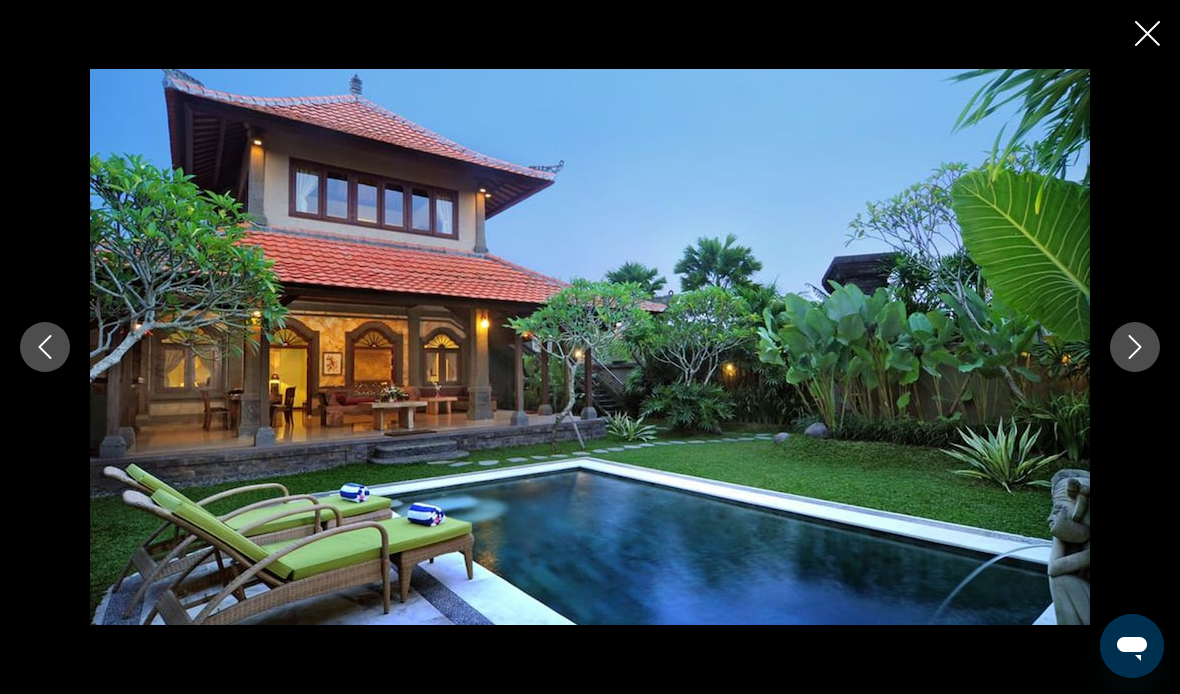 click at bounding box center (1135, 347) 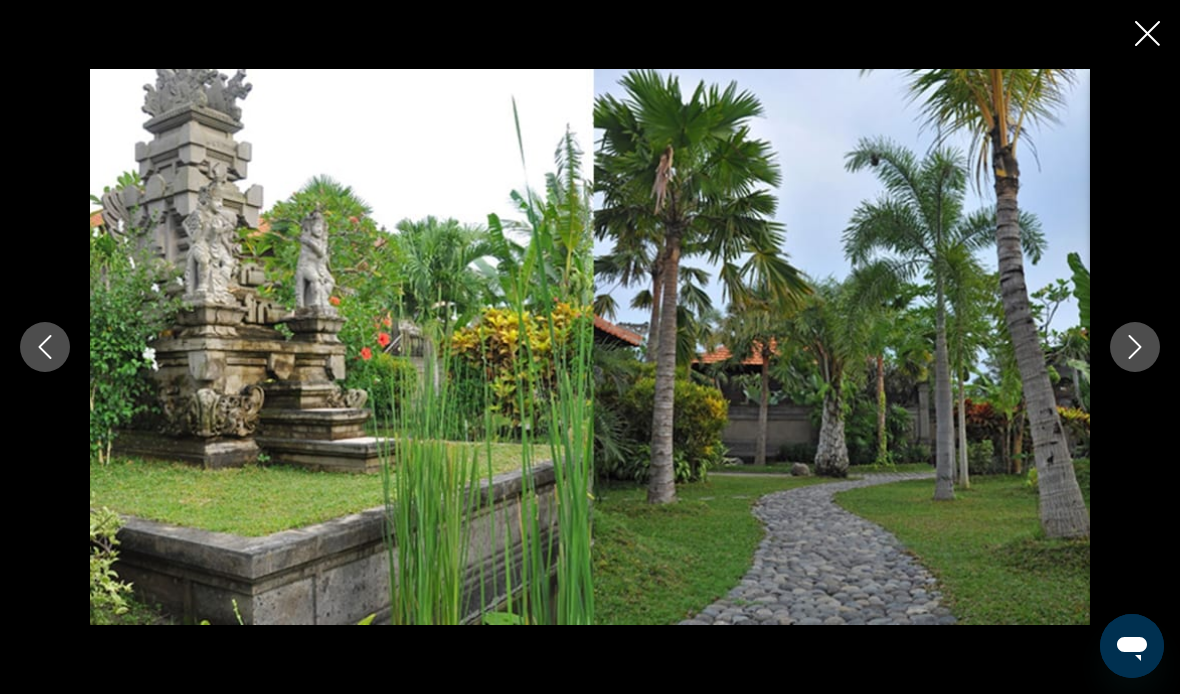 click at bounding box center [1135, 347] 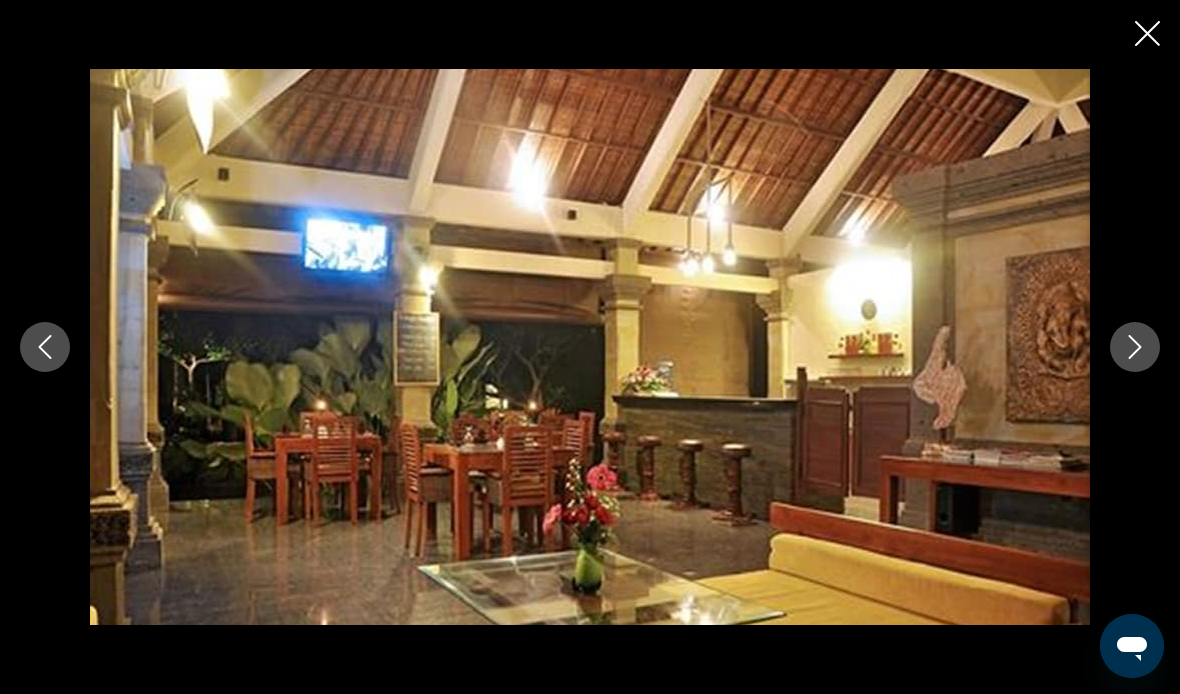 click at bounding box center (1135, 347) 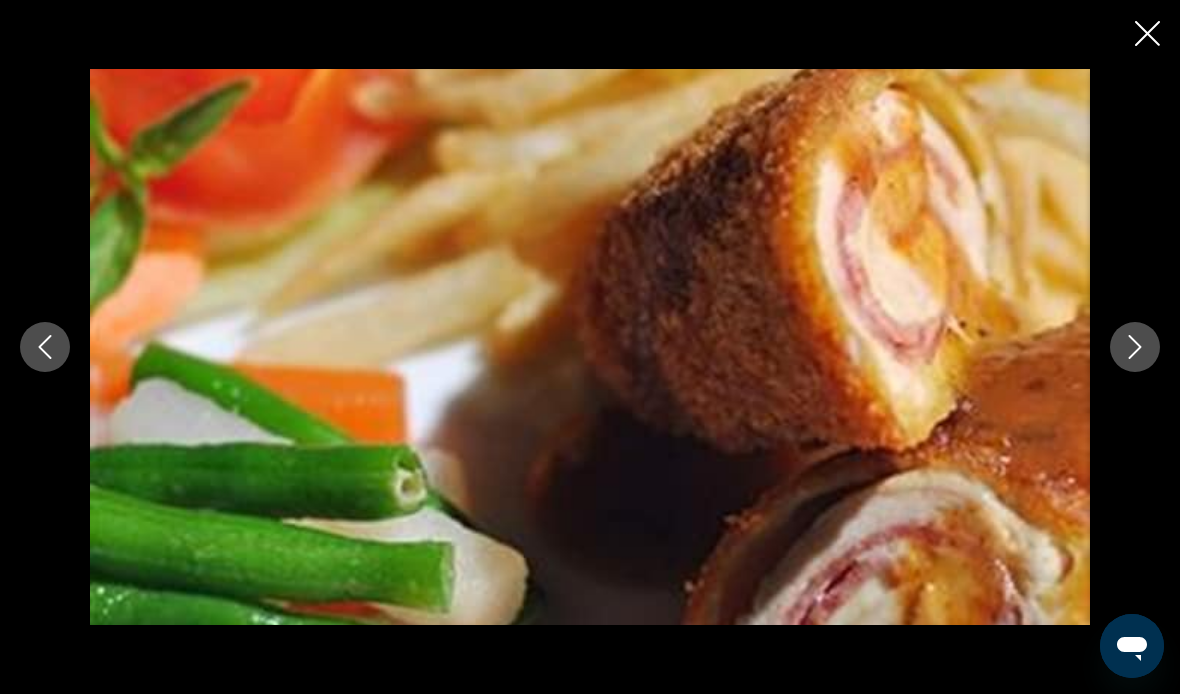click at bounding box center [1135, 347] 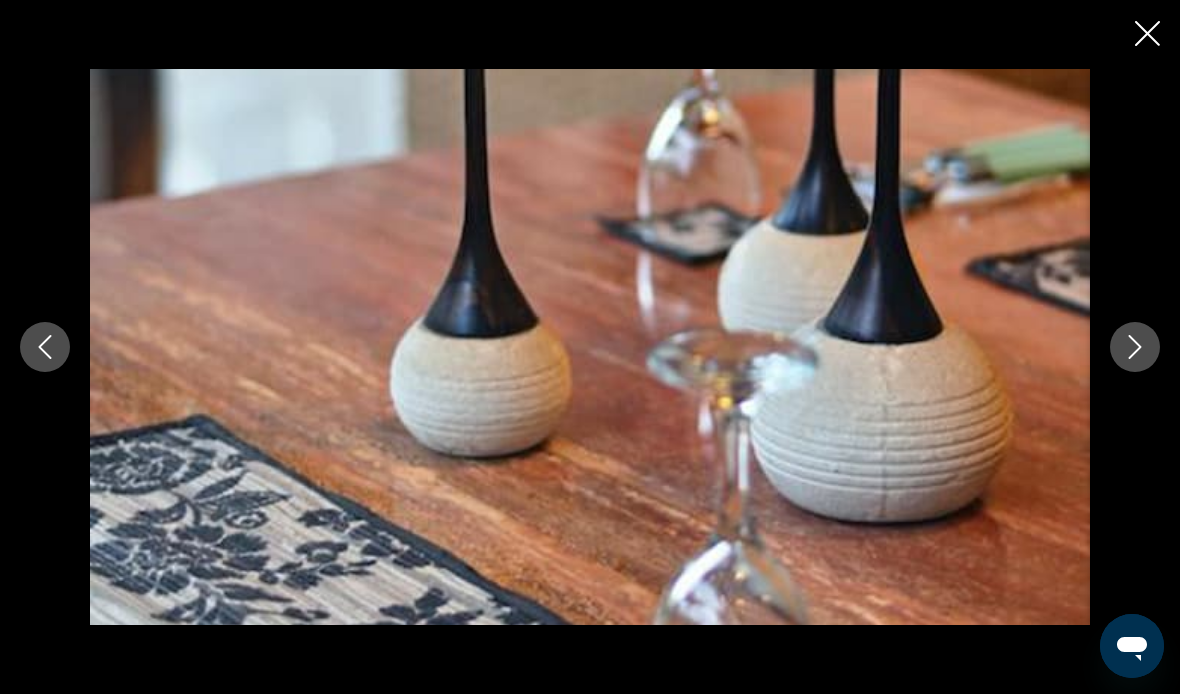 click at bounding box center [1135, 347] 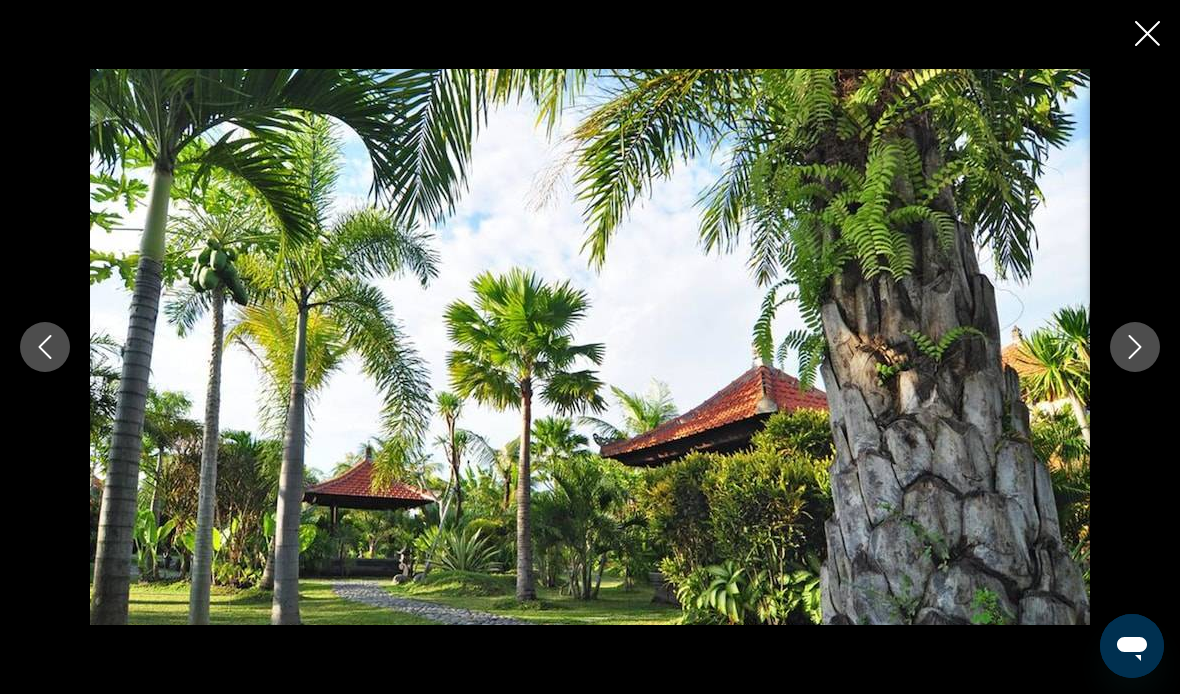 click at bounding box center [590, 346] 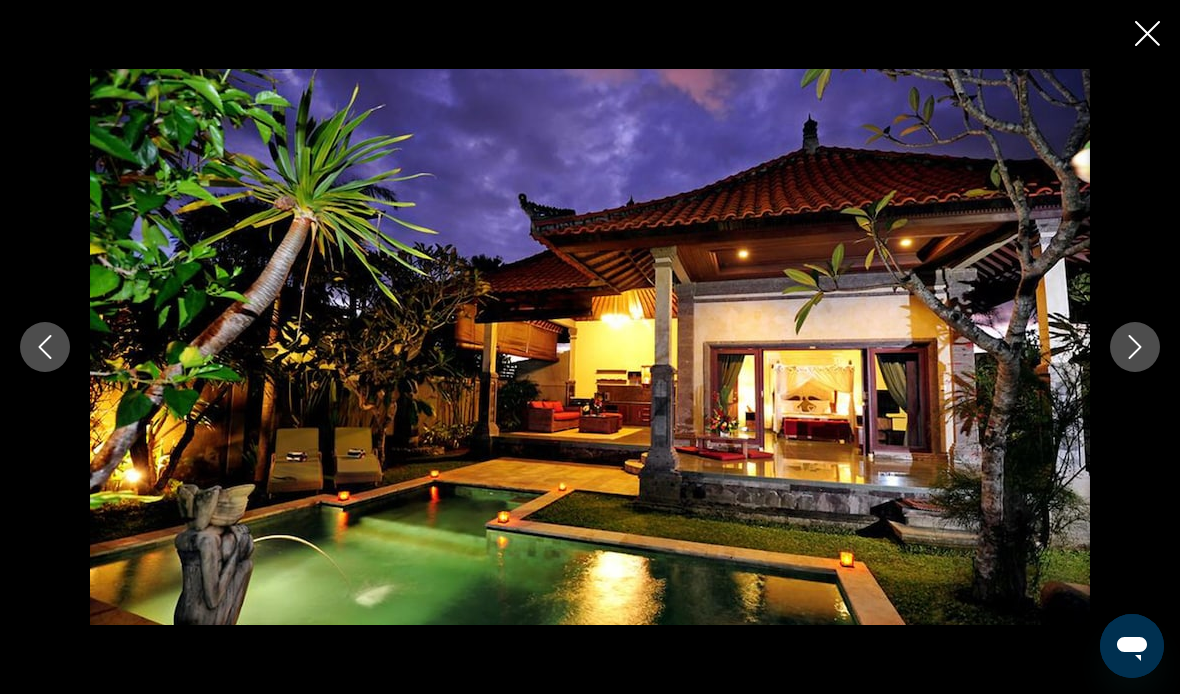 click 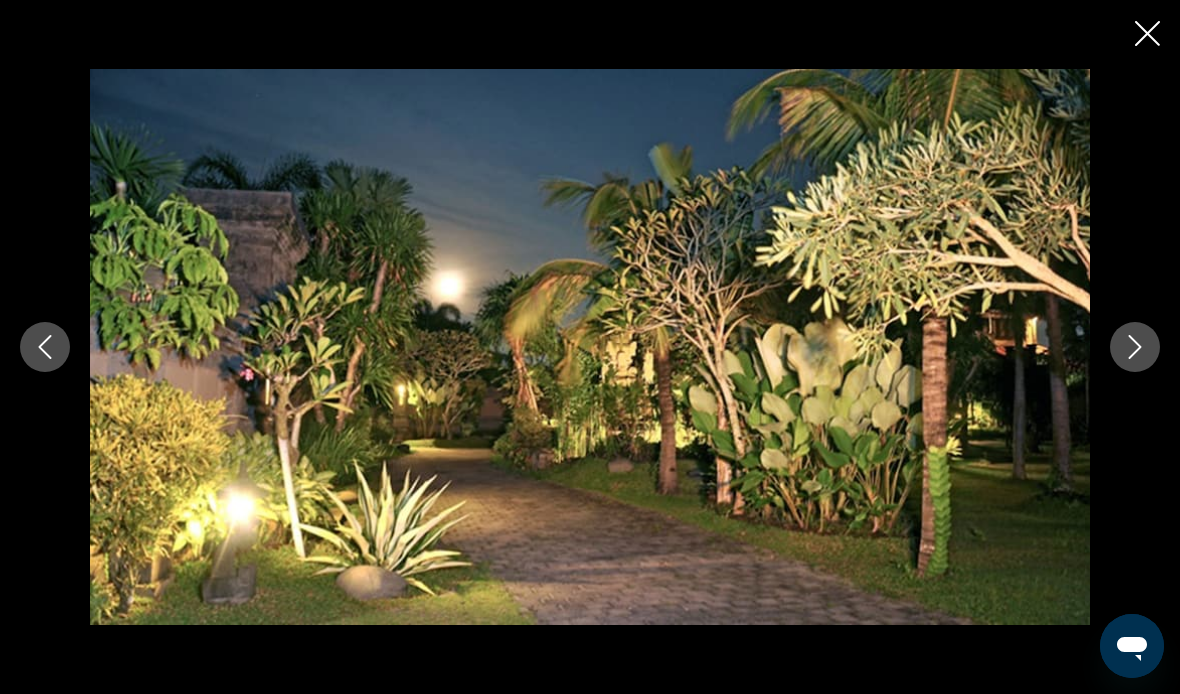 click at bounding box center [1135, 347] 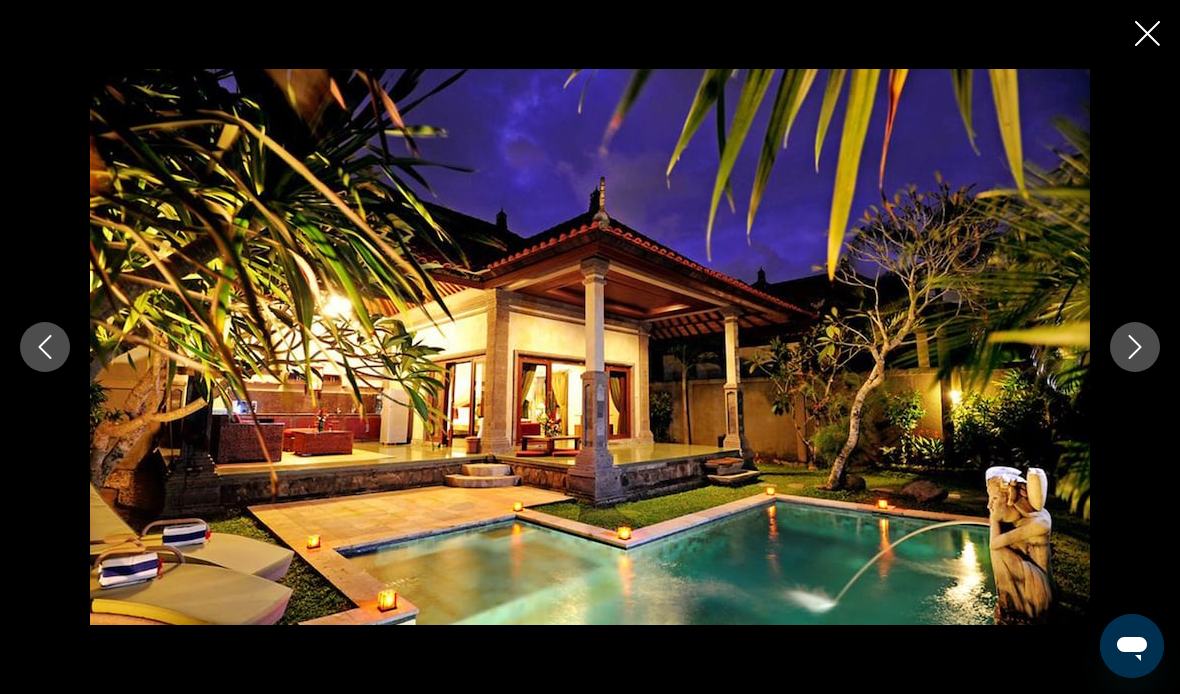 click 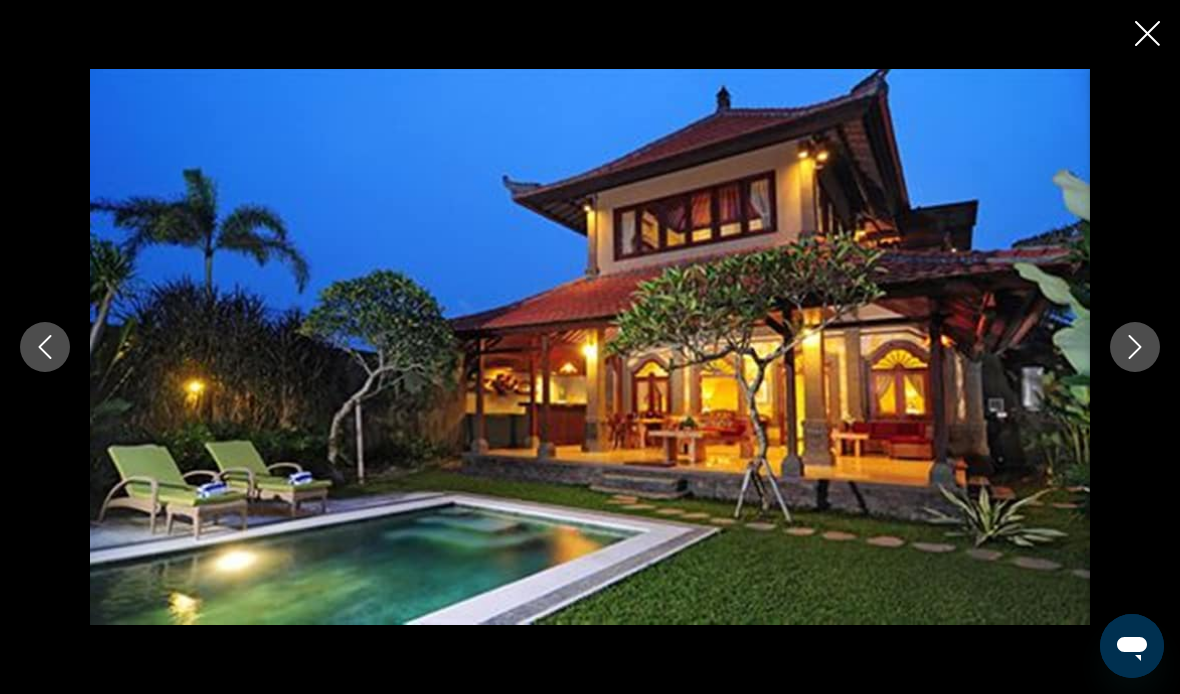 click 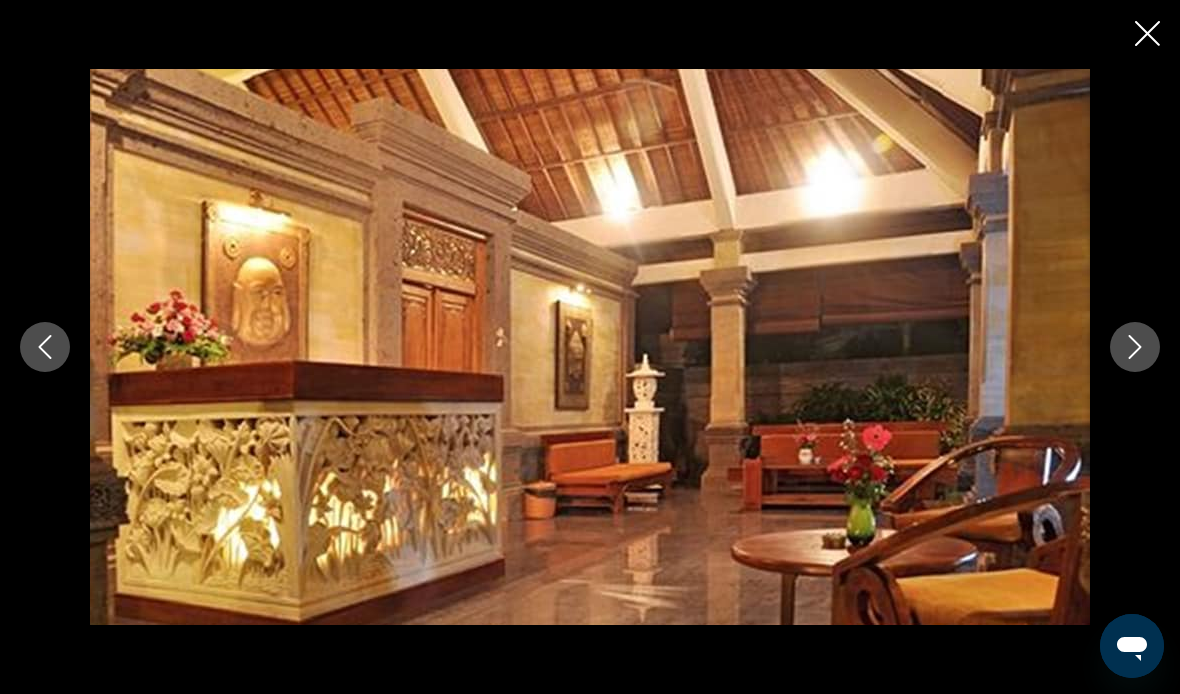 click 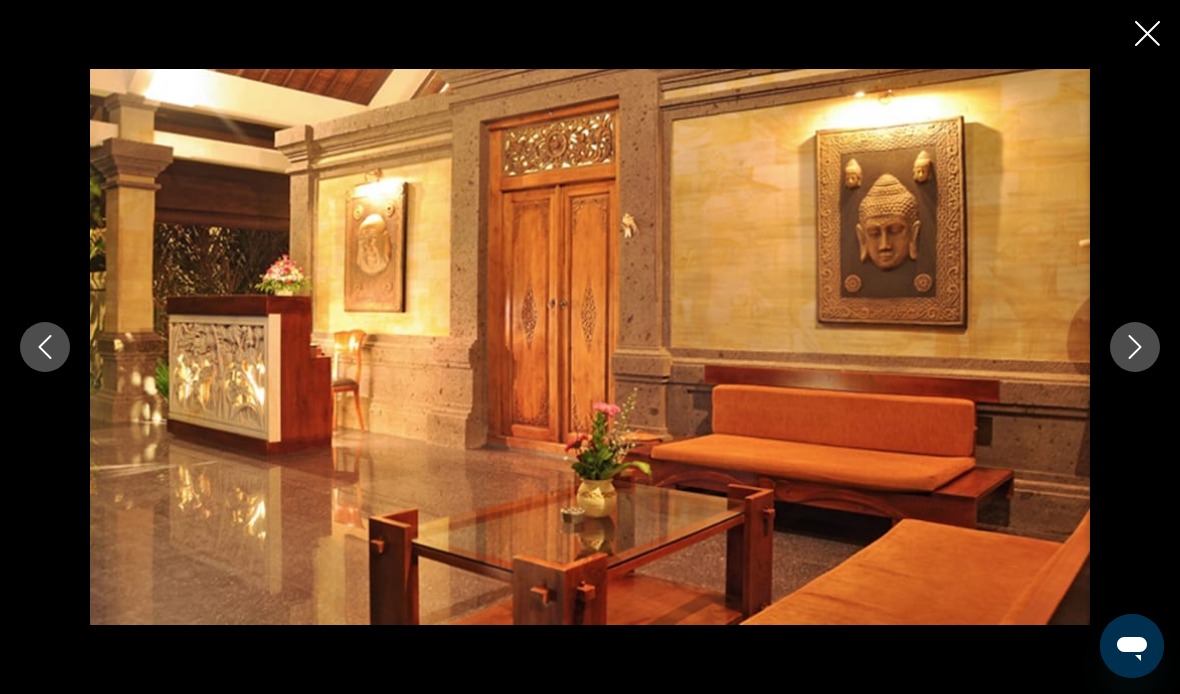 click at bounding box center [1135, 347] 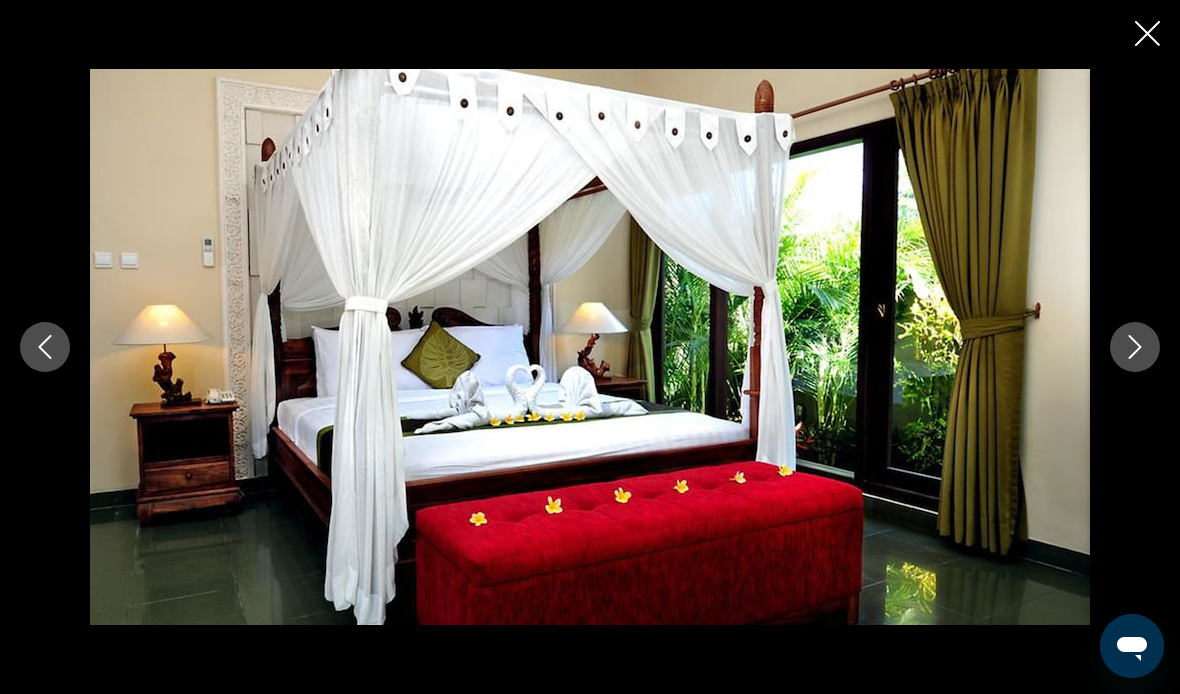 click 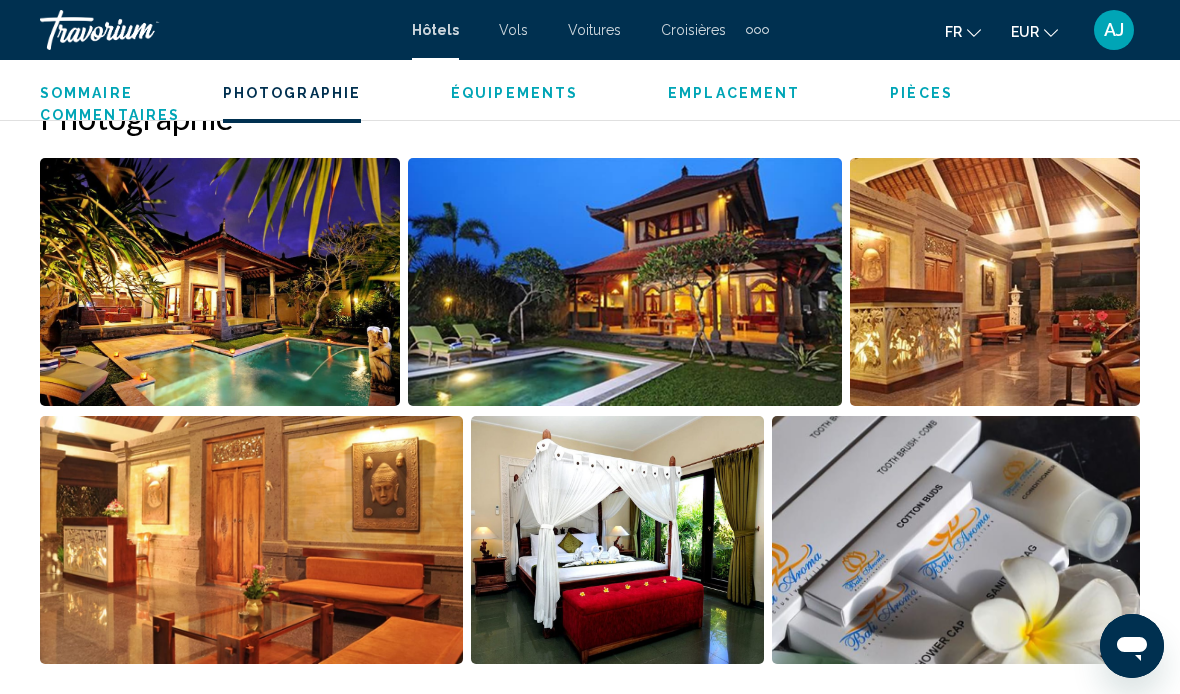 click on "Équipements" at bounding box center (514, 93) 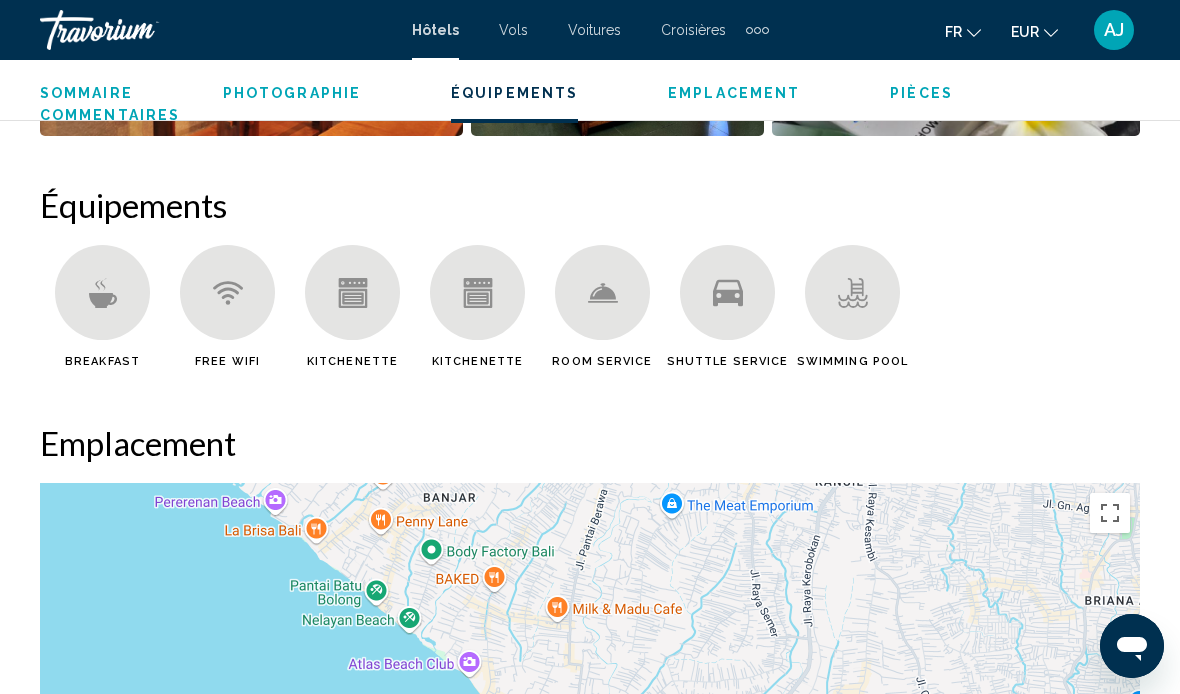 scroll, scrollTop: 2164, scrollLeft: 0, axis: vertical 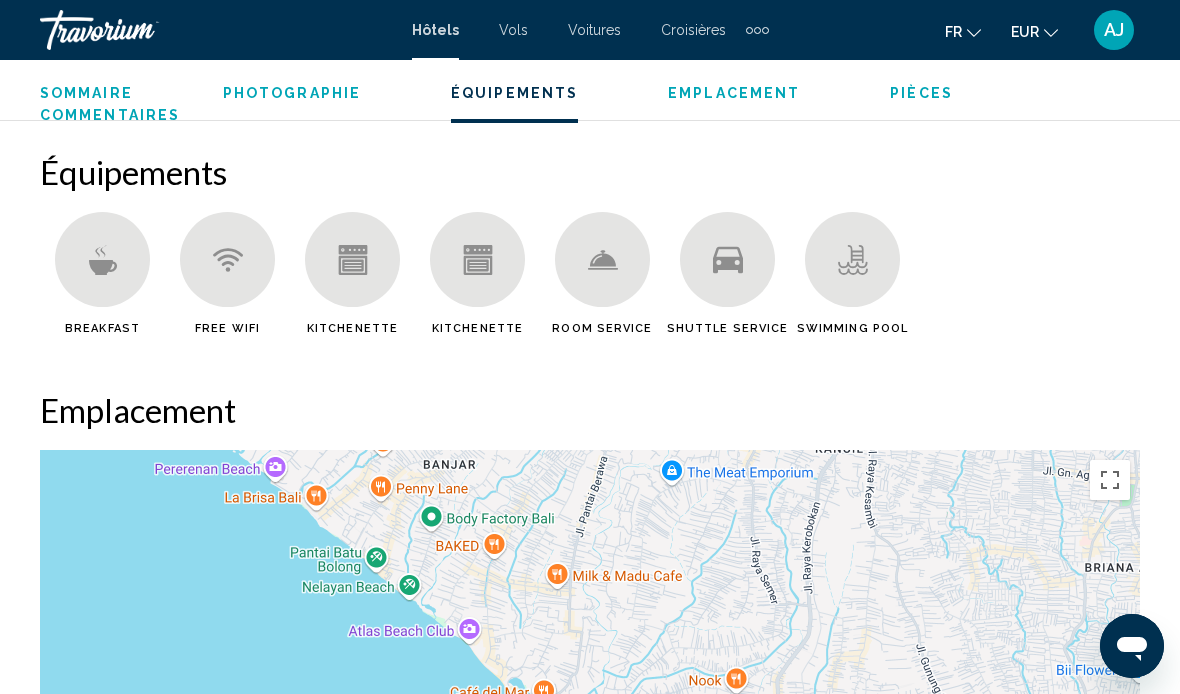 click at bounding box center (727, 259) 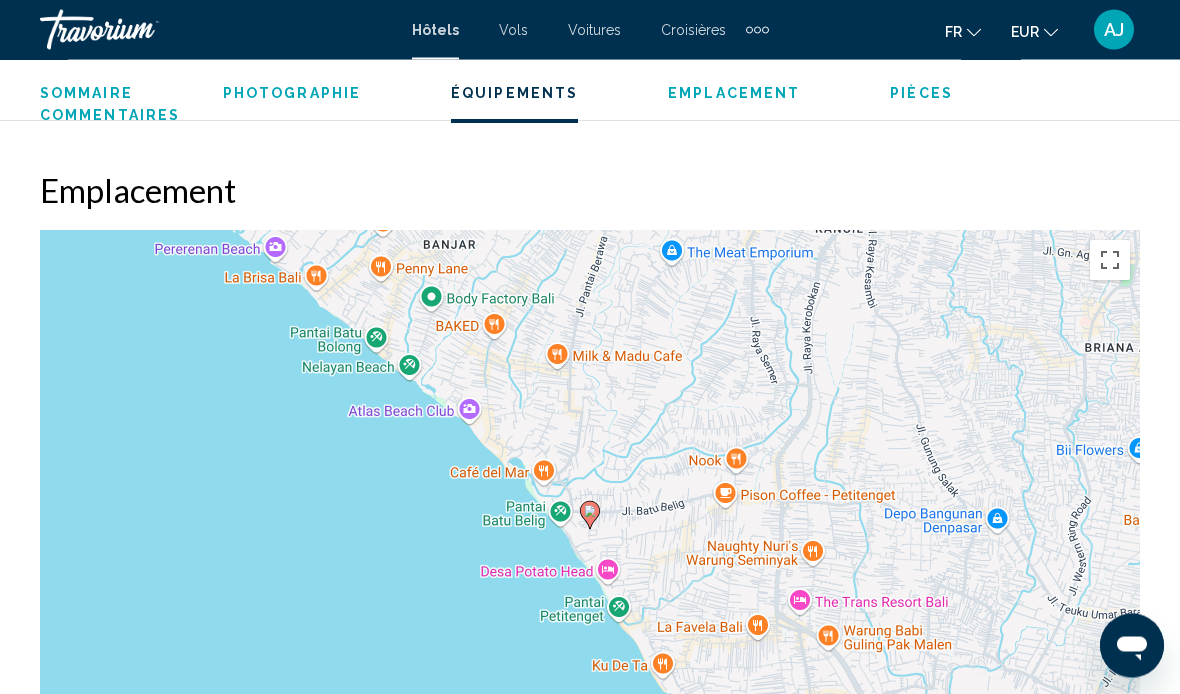 scroll, scrollTop: 2402, scrollLeft: 0, axis: vertical 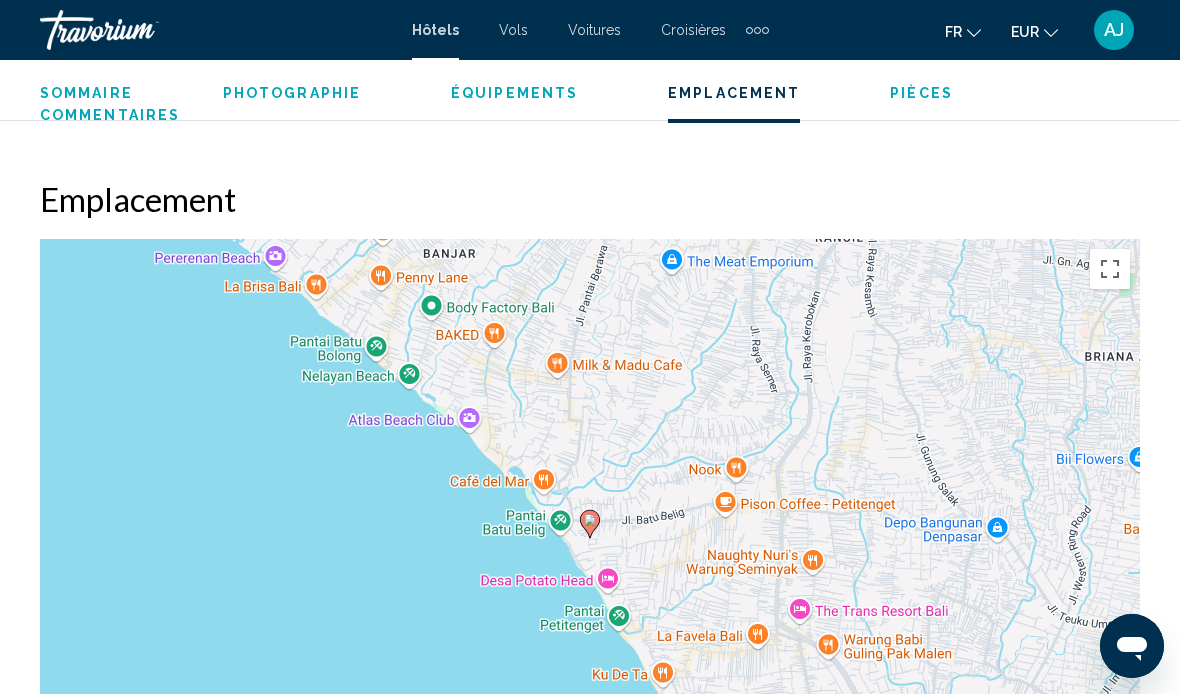 click on "Pièces" at bounding box center (921, 93) 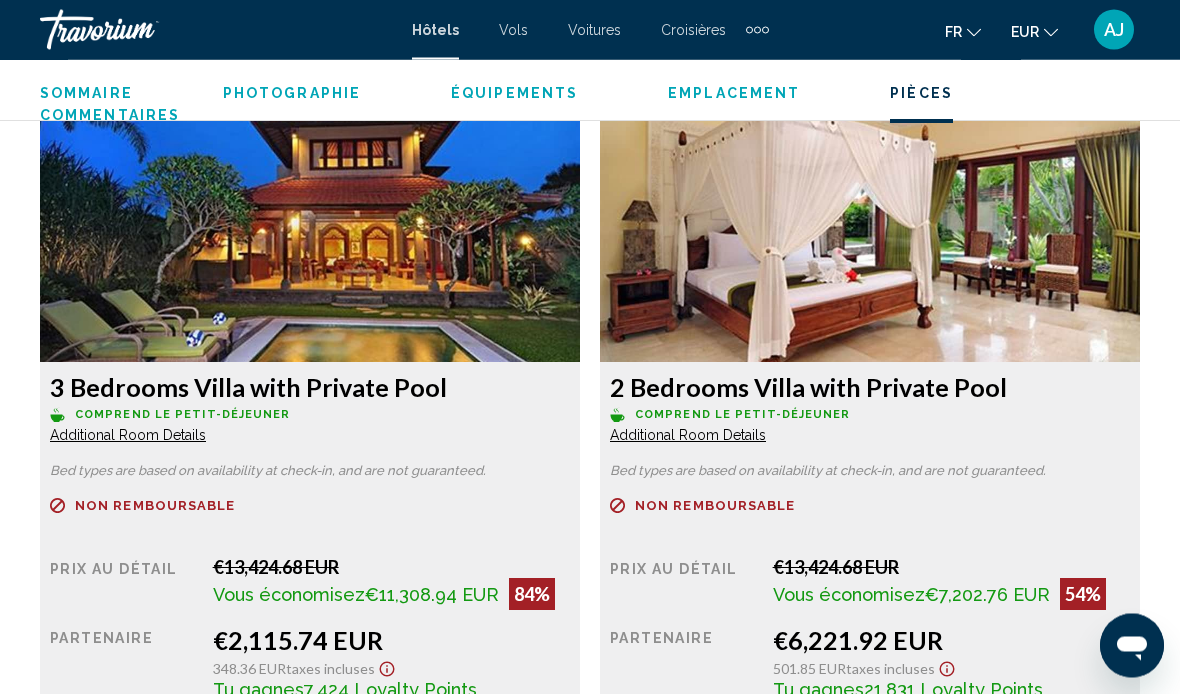 scroll, scrollTop: 3322, scrollLeft: 0, axis: vertical 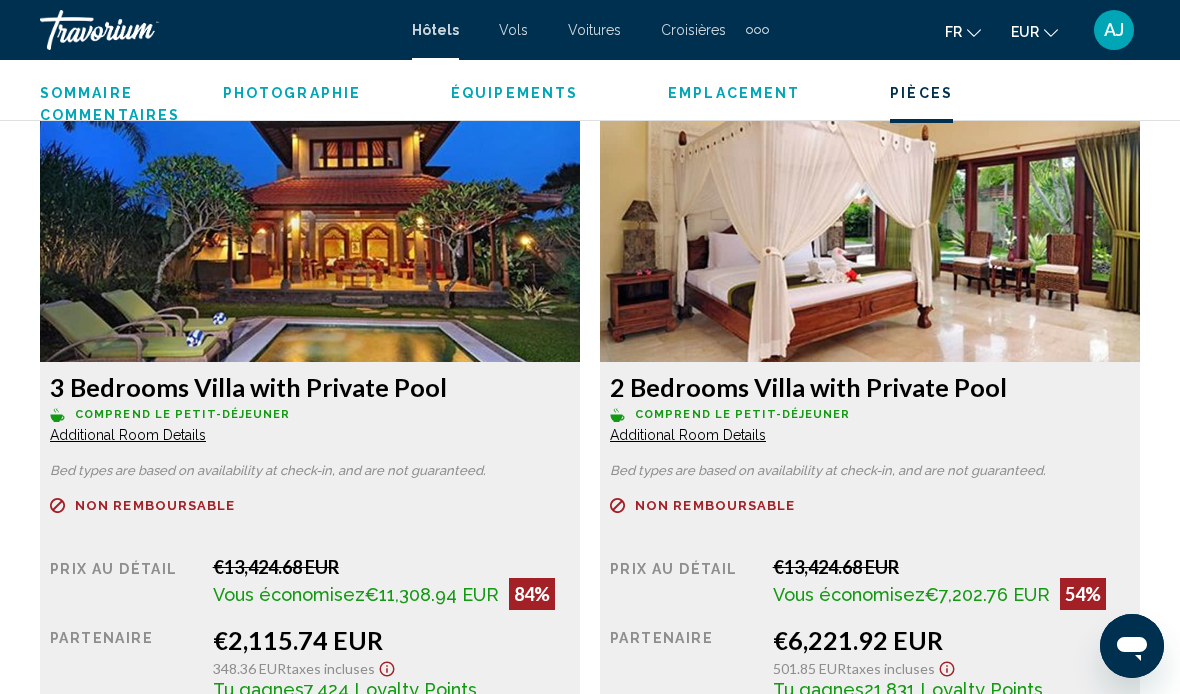 click on "Additional Room Details" at bounding box center (128, 435) 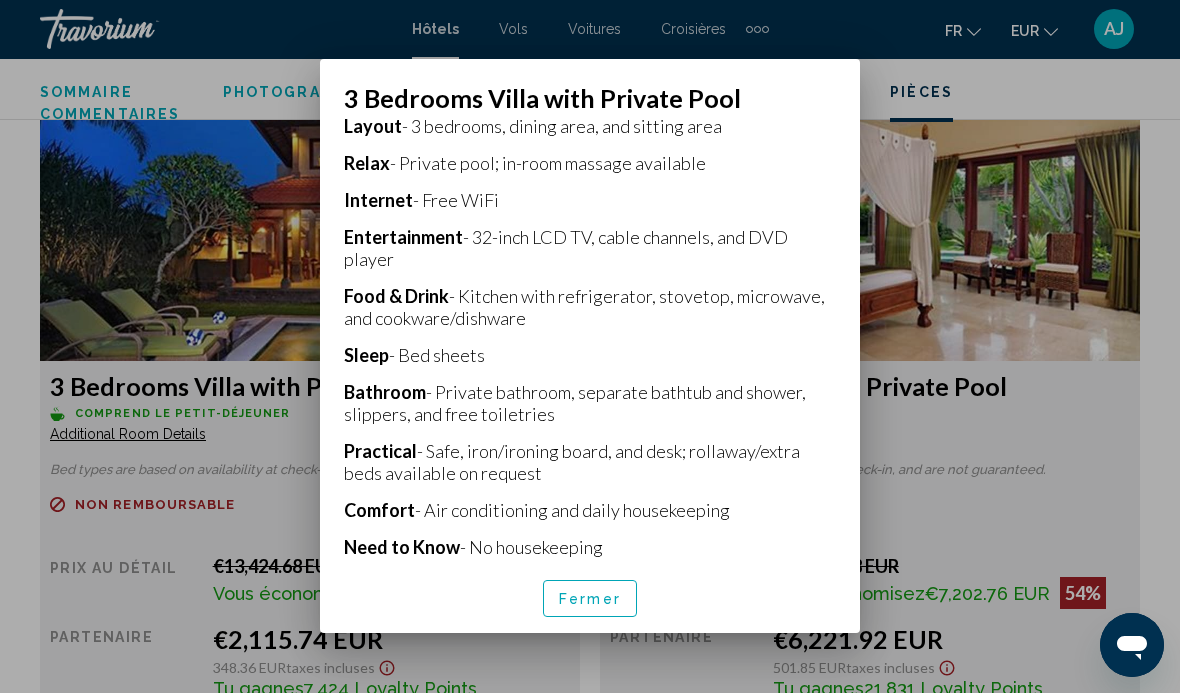 scroll, scrollTop: 409, scrollLeft: 0, axis: vertical 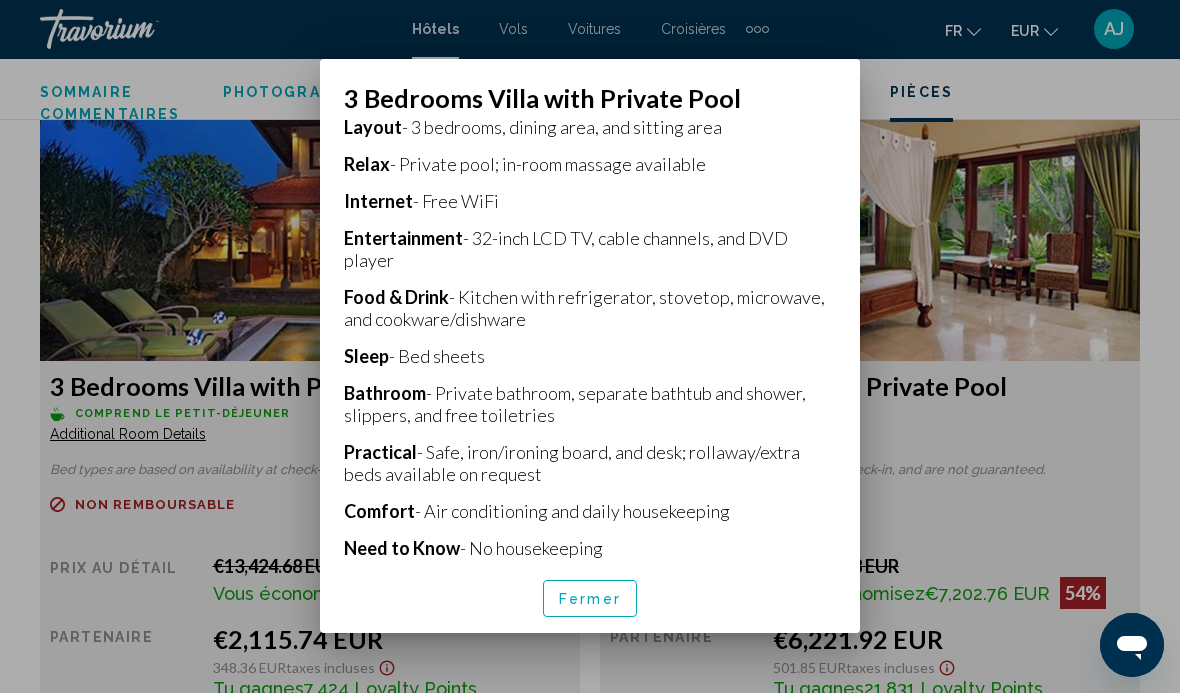 click on "Fermer" at bounding box center (590, 600) 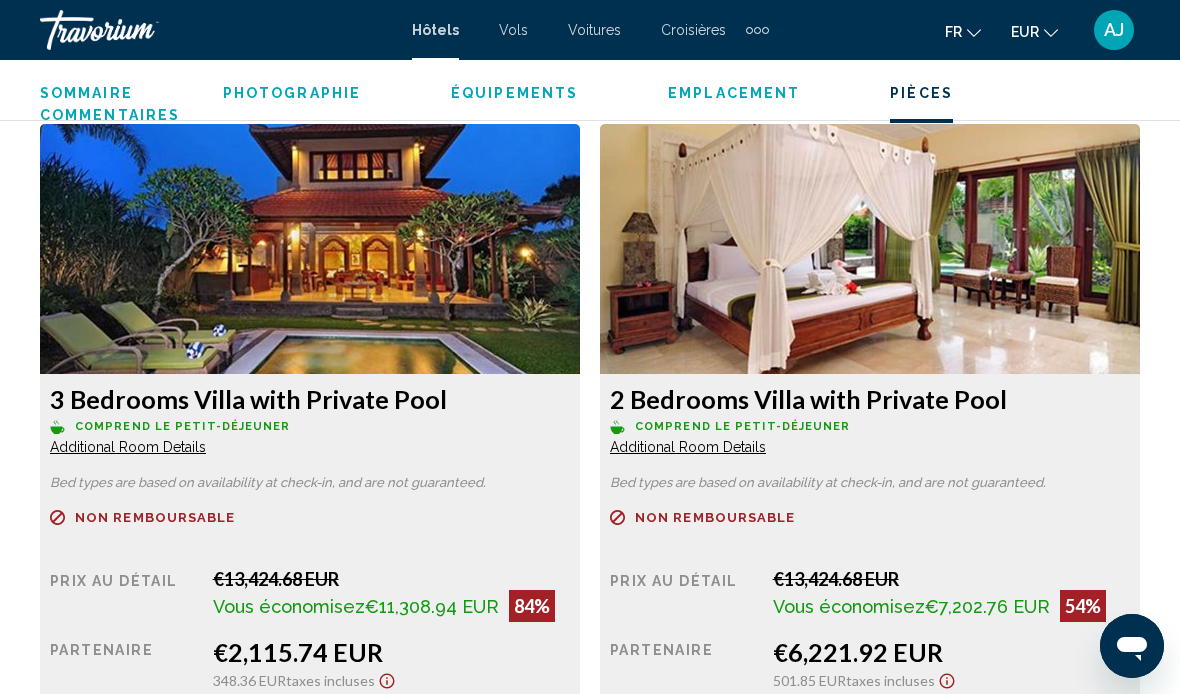 scroll, scrollTop: 3309, scrollLeft: 0, axis: vertical 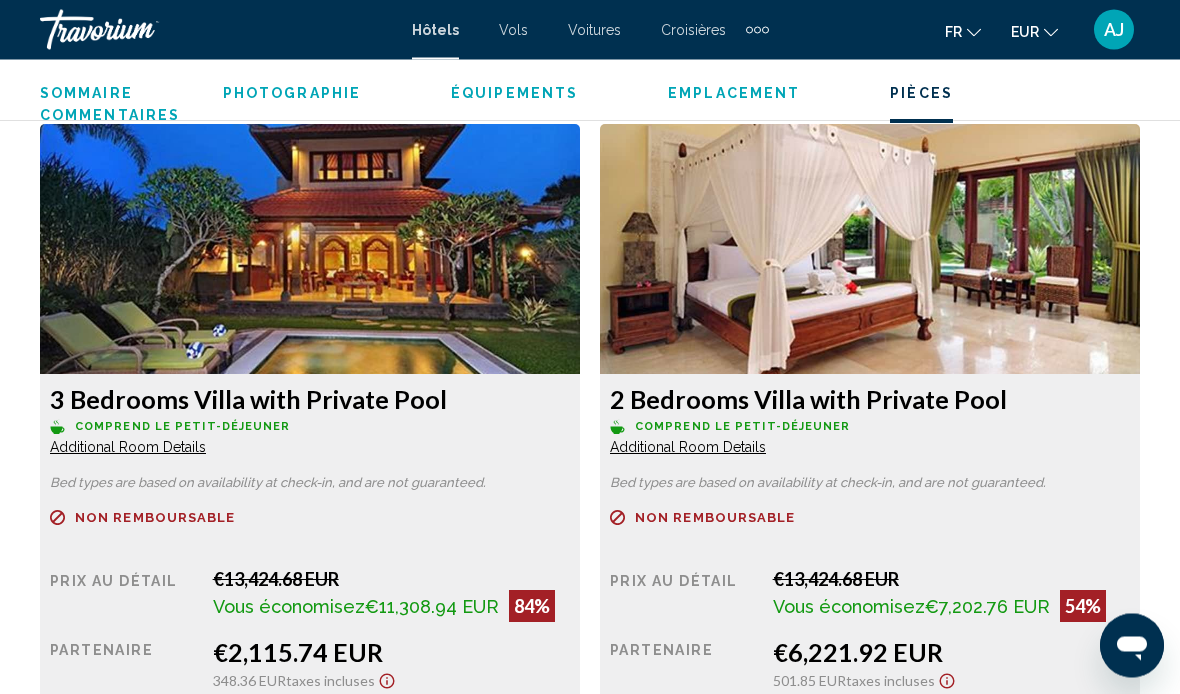 click on "Additional Room Details" at bounding box center (128, 448) 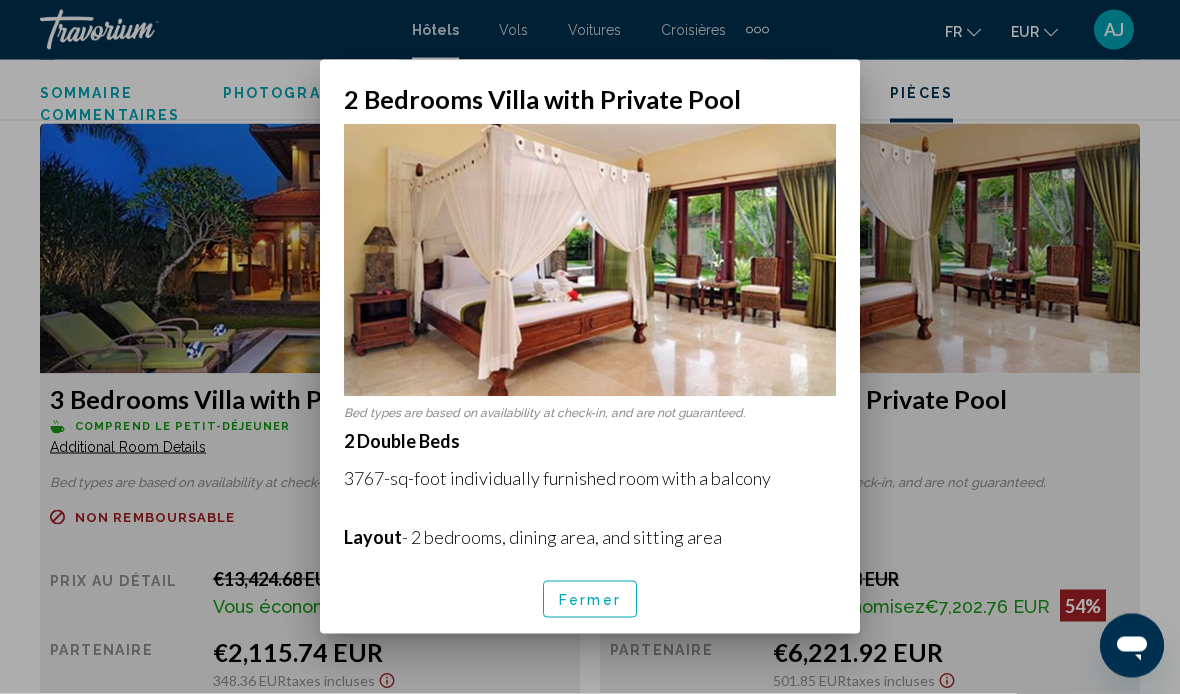 scroll, scrollTop: 0, scrollLeft: 0, axis: both 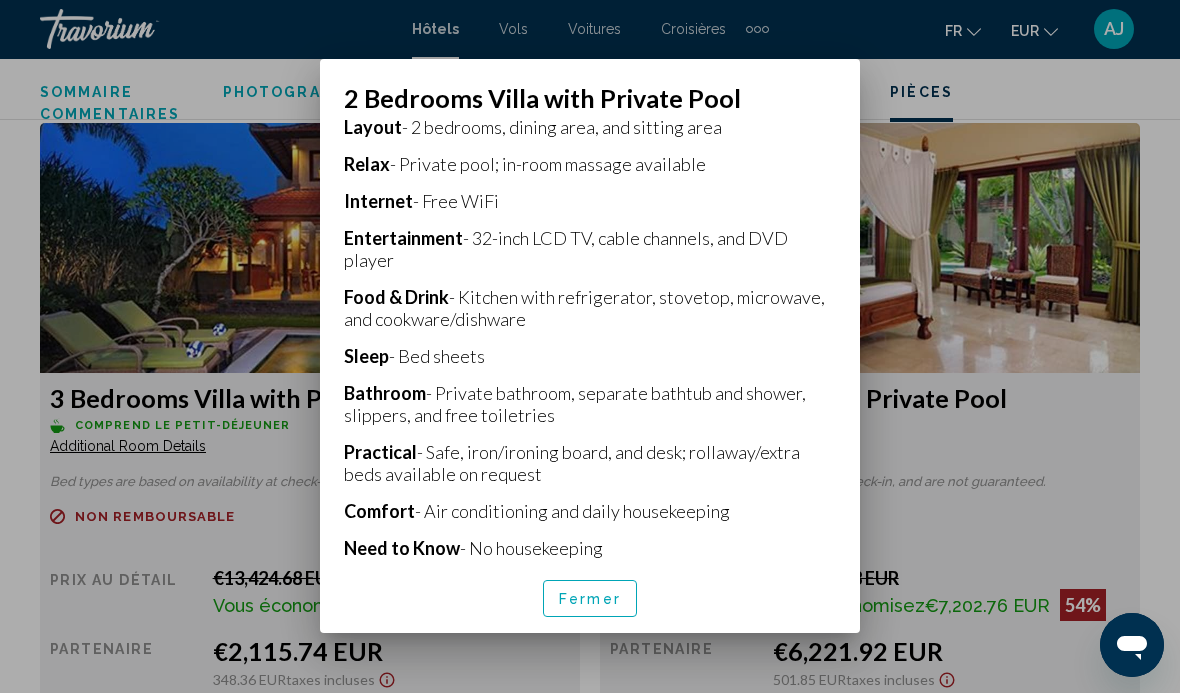 click at bounding box center (590, 347) 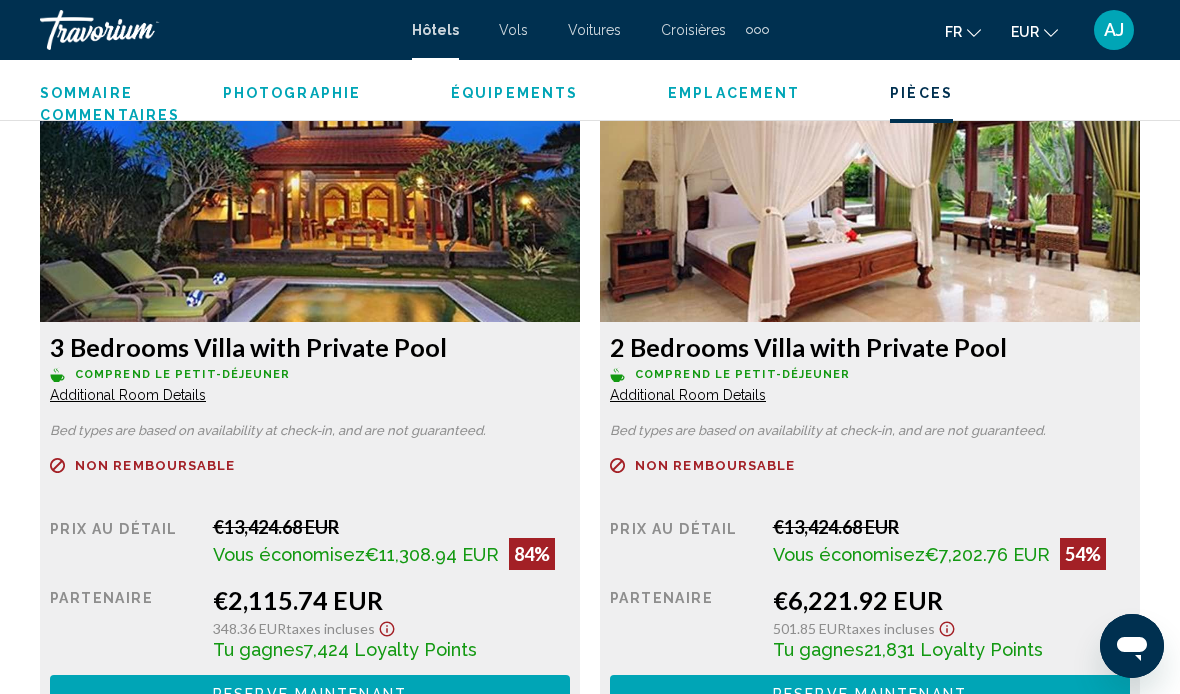 scroll, scrollTop: 3361, scrollLeft: 0, axis: vertical 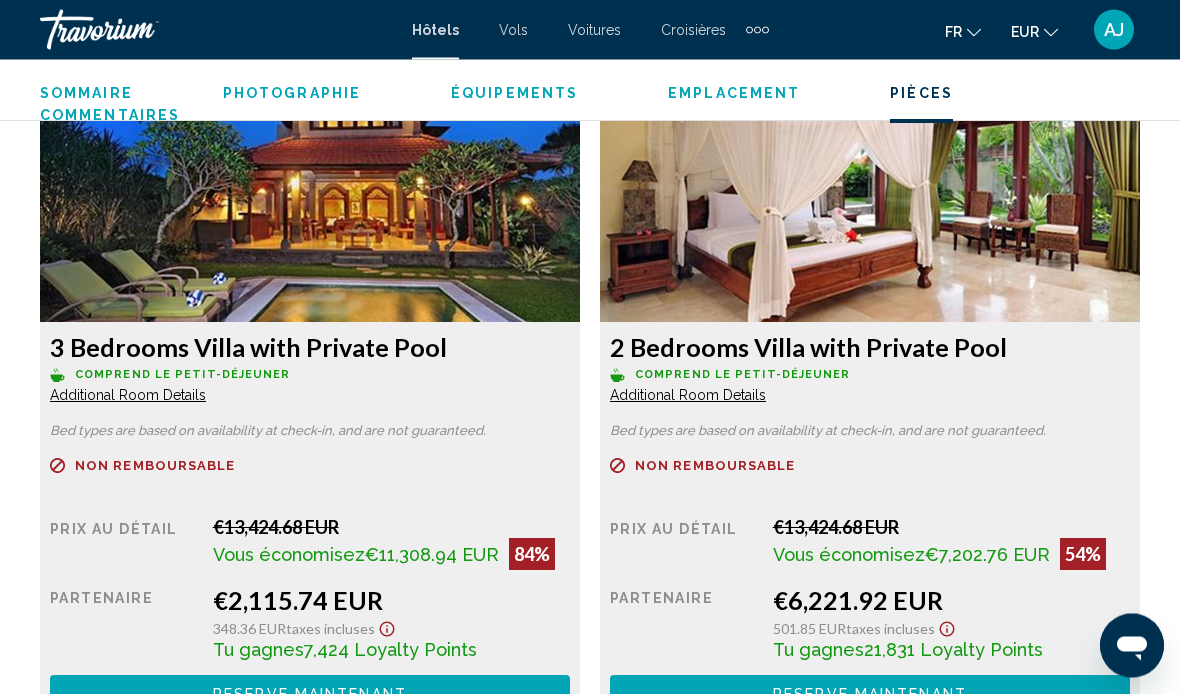 click 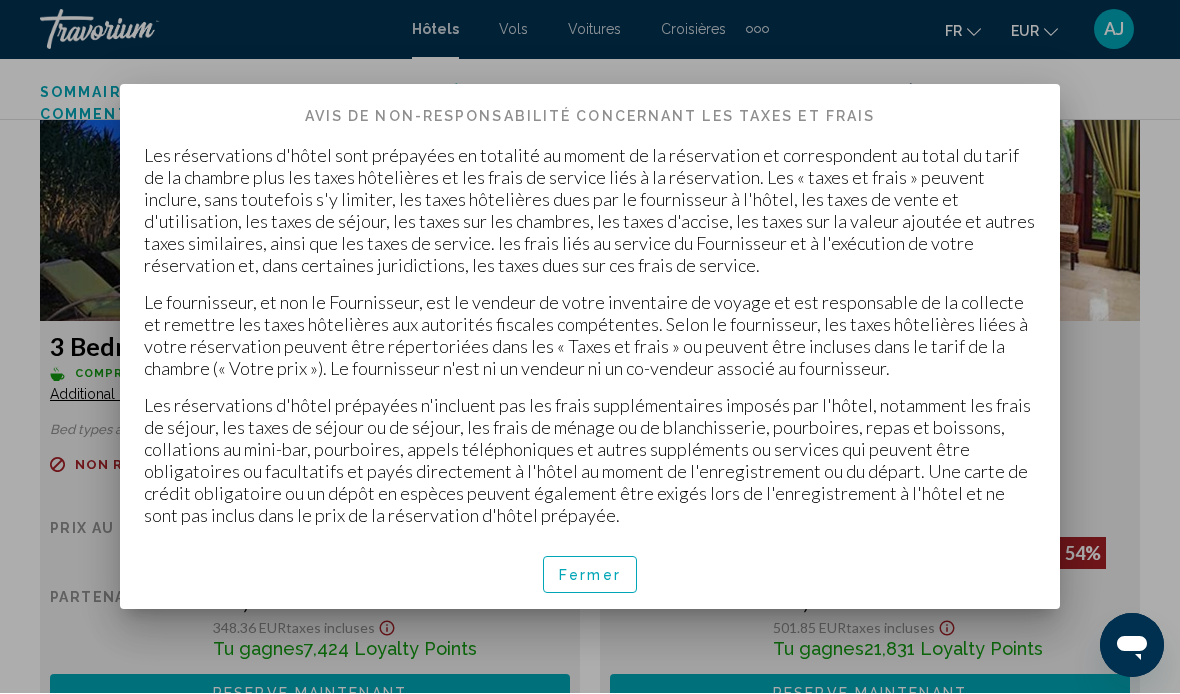 click on "Fermer" at bounding box center [590, 575] 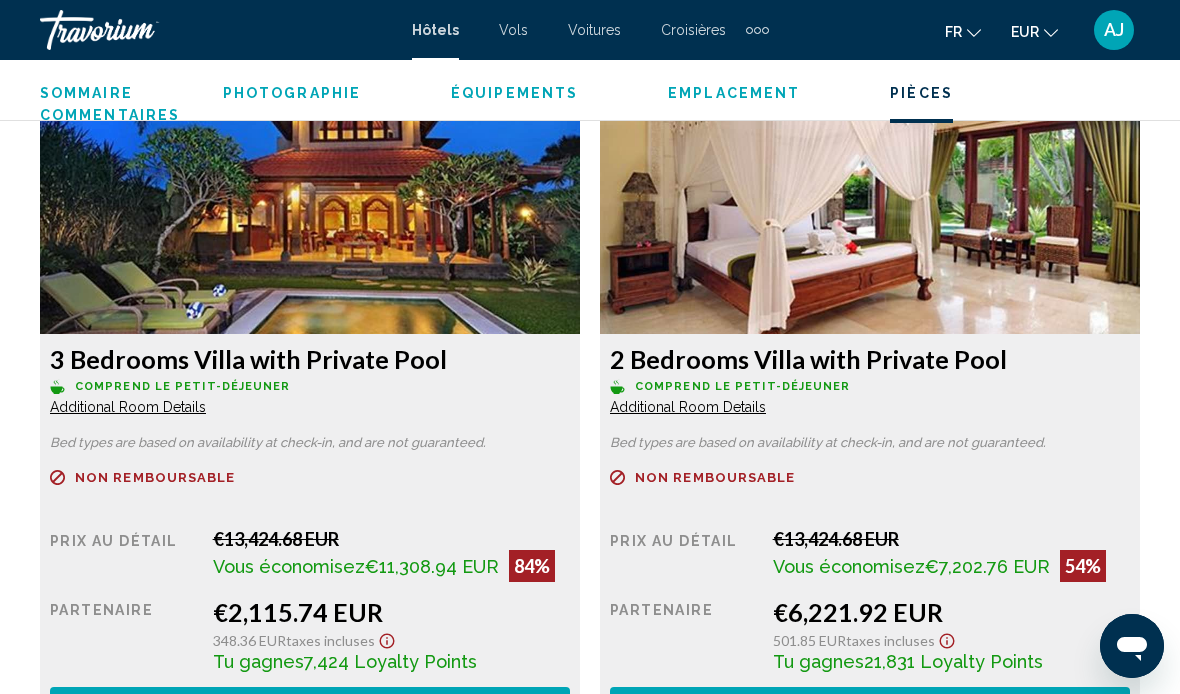 scroll, scrollTop: 3349, scrollLeft: 0, axis: vertical 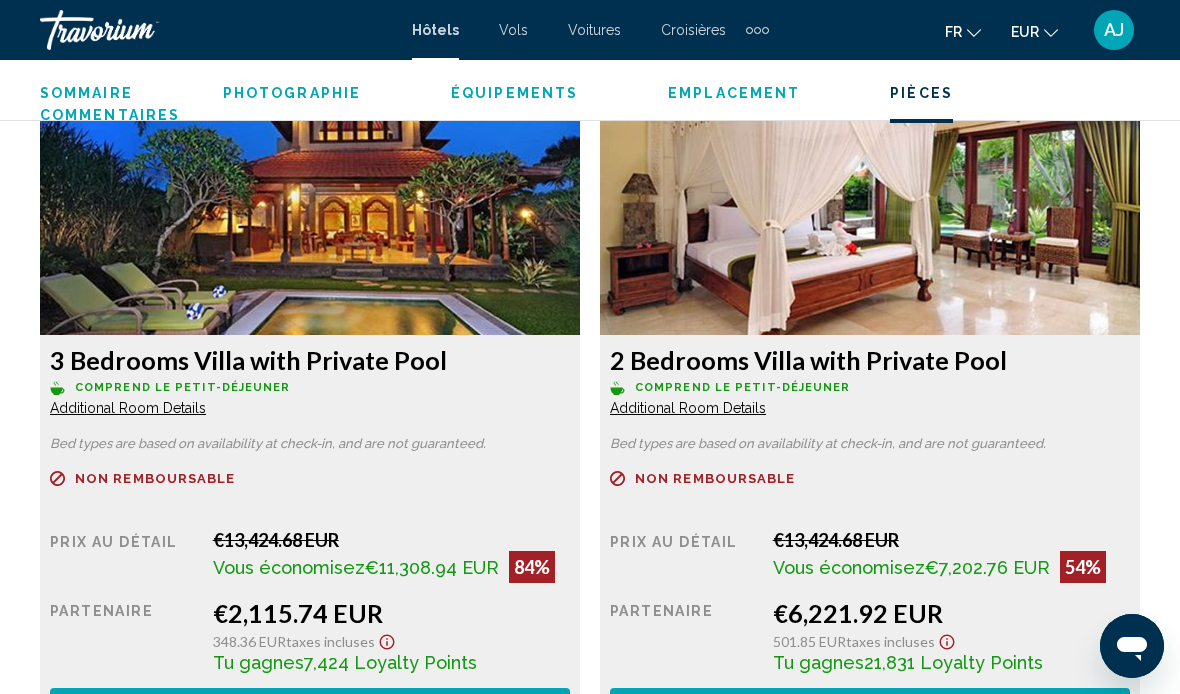 click on "Reserve maintenant" at bounding box center (310, 707) 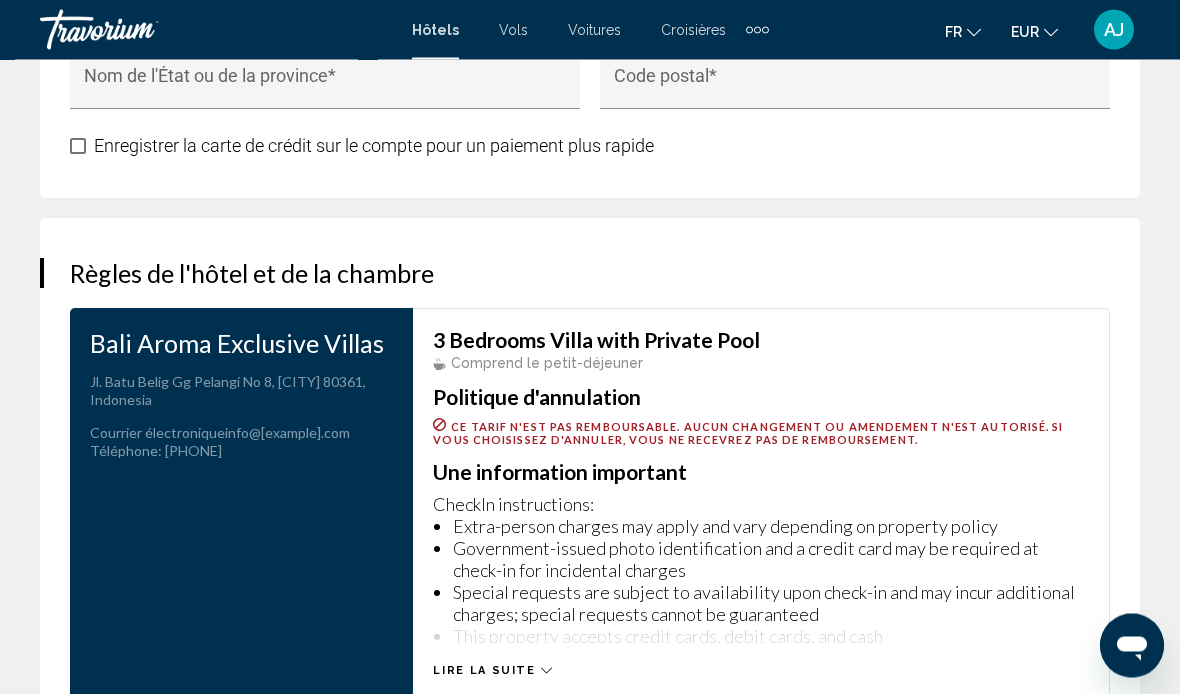 scroll, scrollTop: 2950, scrollLeft: 0, axis: vertical 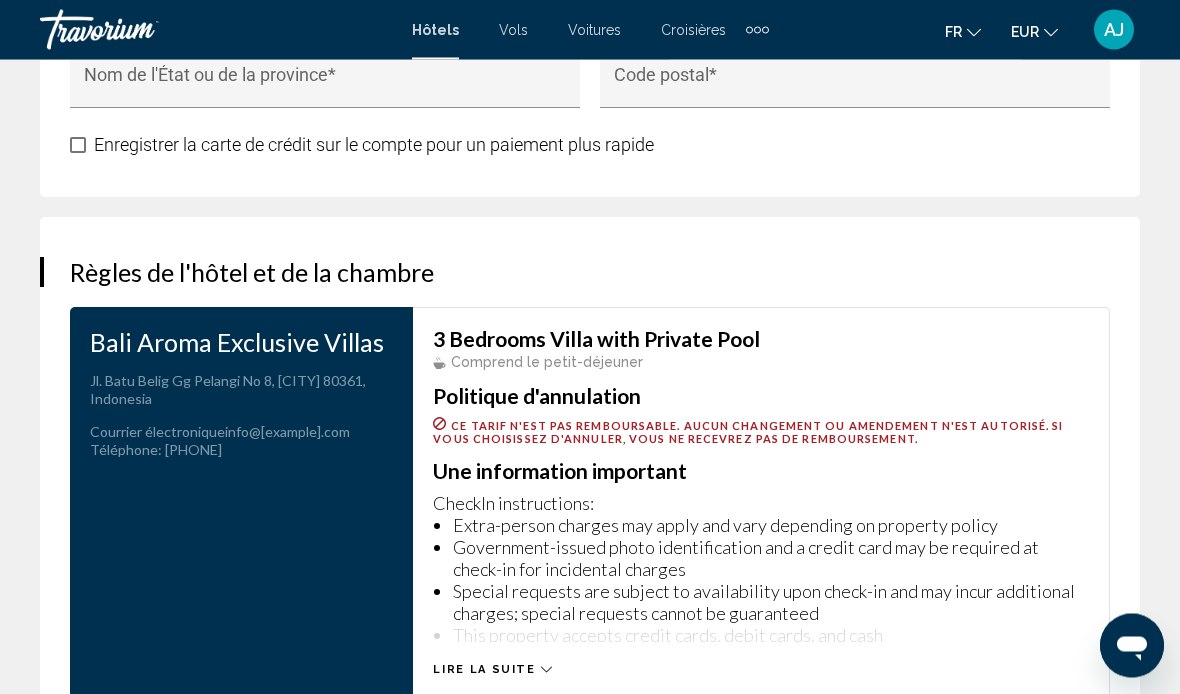 click on "Lire la suite" at bounding box center (761, 650) 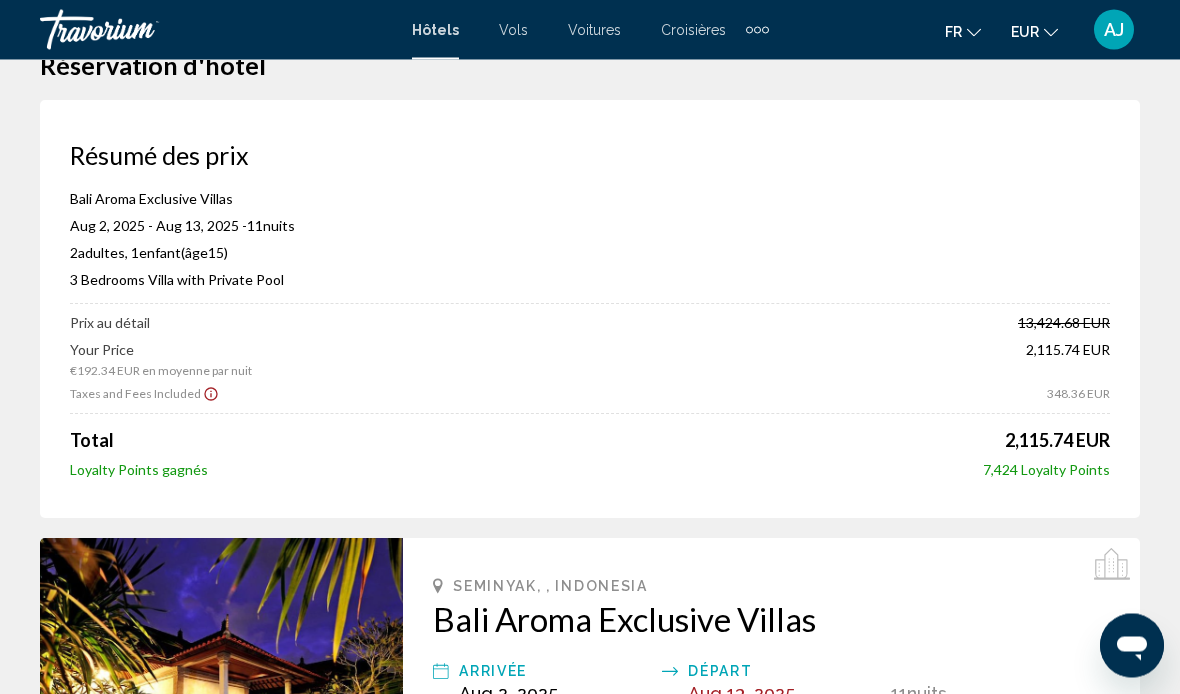 scroll, scrollTop: 0, scrollLeft: 0, axis: both 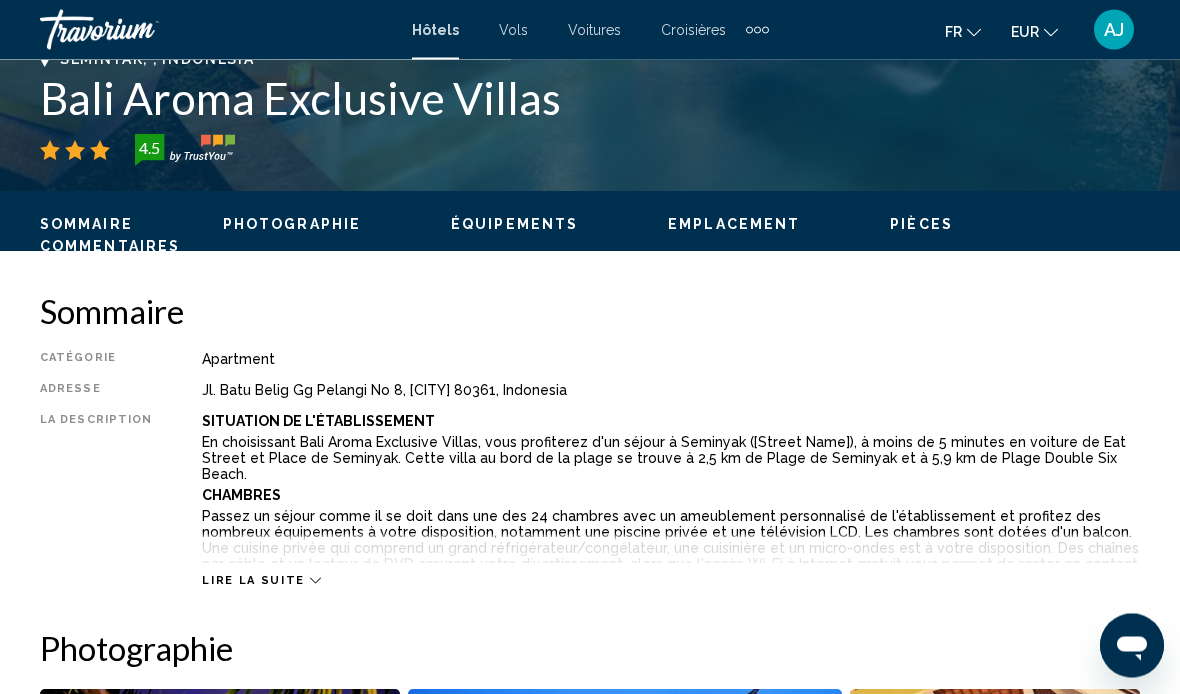 click on "Jl. Batu Belig Gg Pelangi No 8, [CITY]  80361, Indonesia" at bounding box center [671, 391] 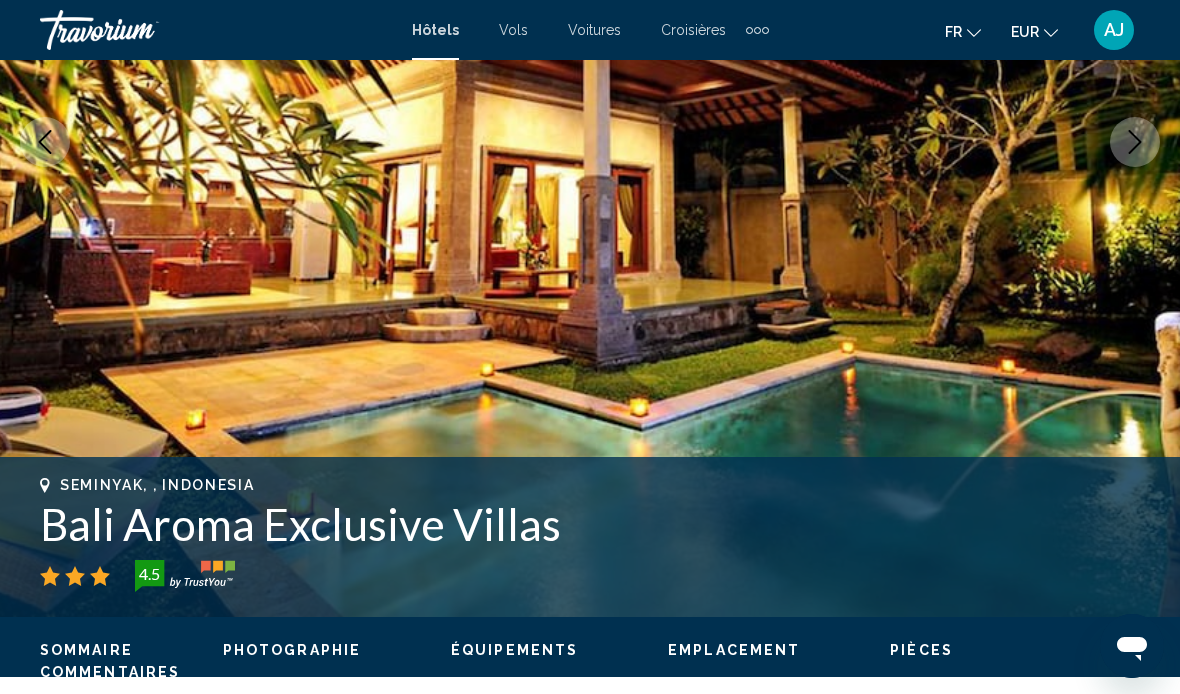 scroll, scrollTop: 364, scrollLeft: 0, axis: vertical 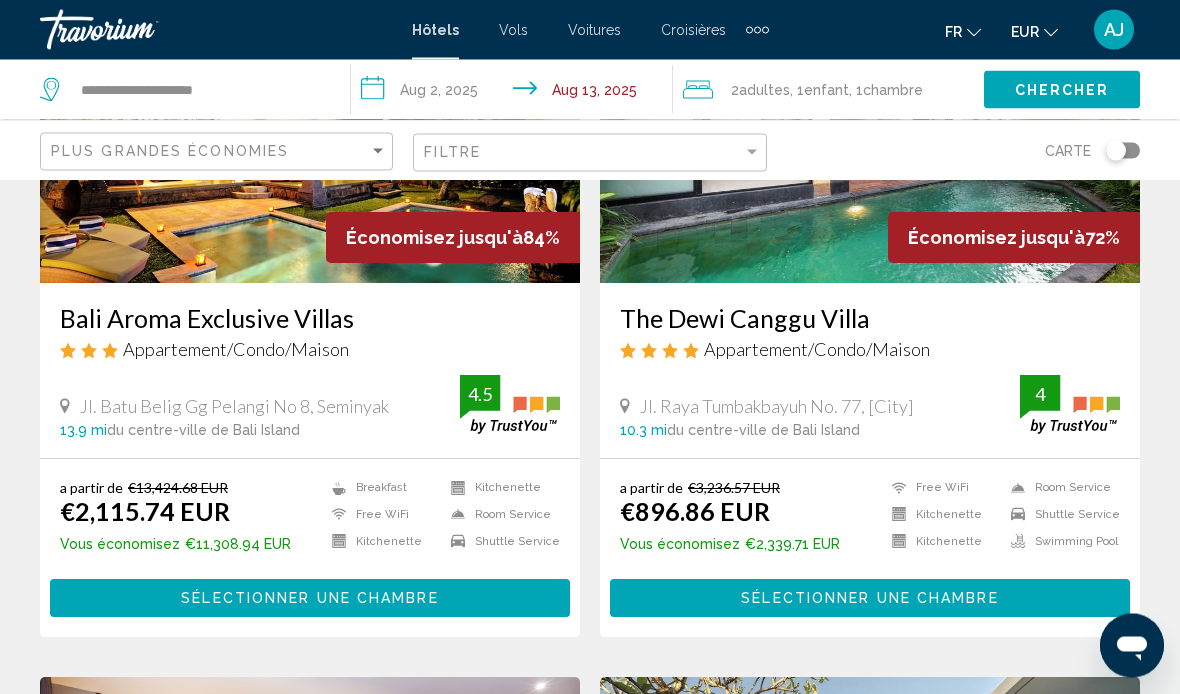 click at bounding box center (510, 405) 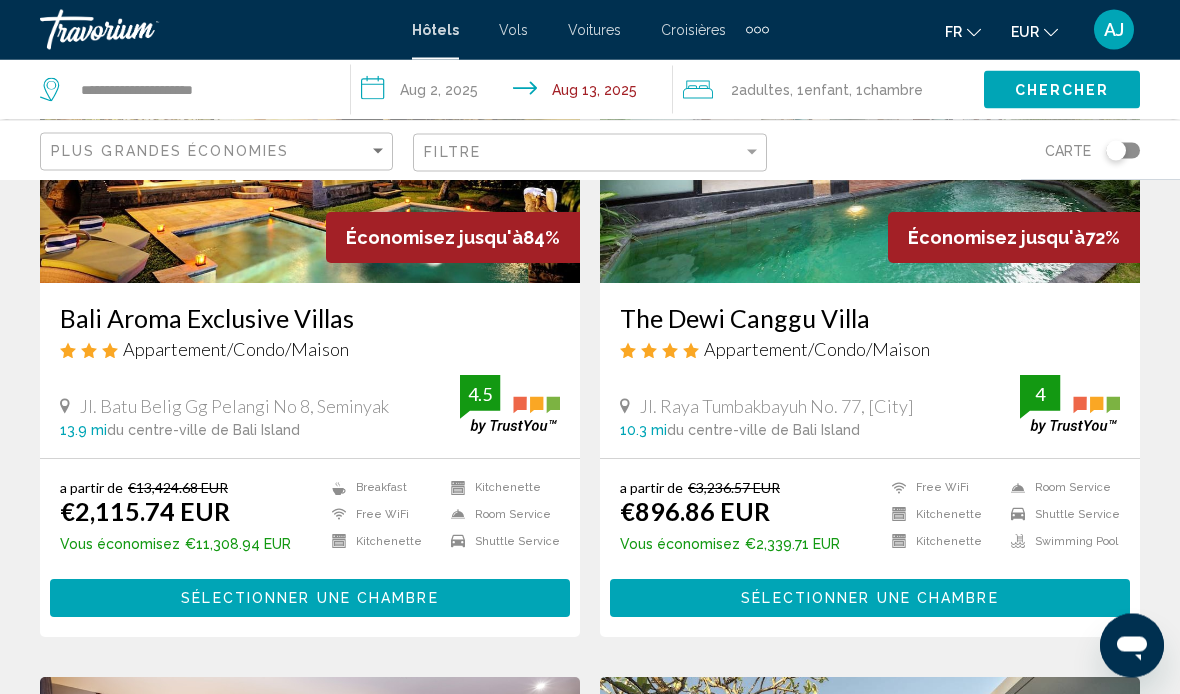 click on "du centre-ville de Bali Island" at bounding box center [203, 431] 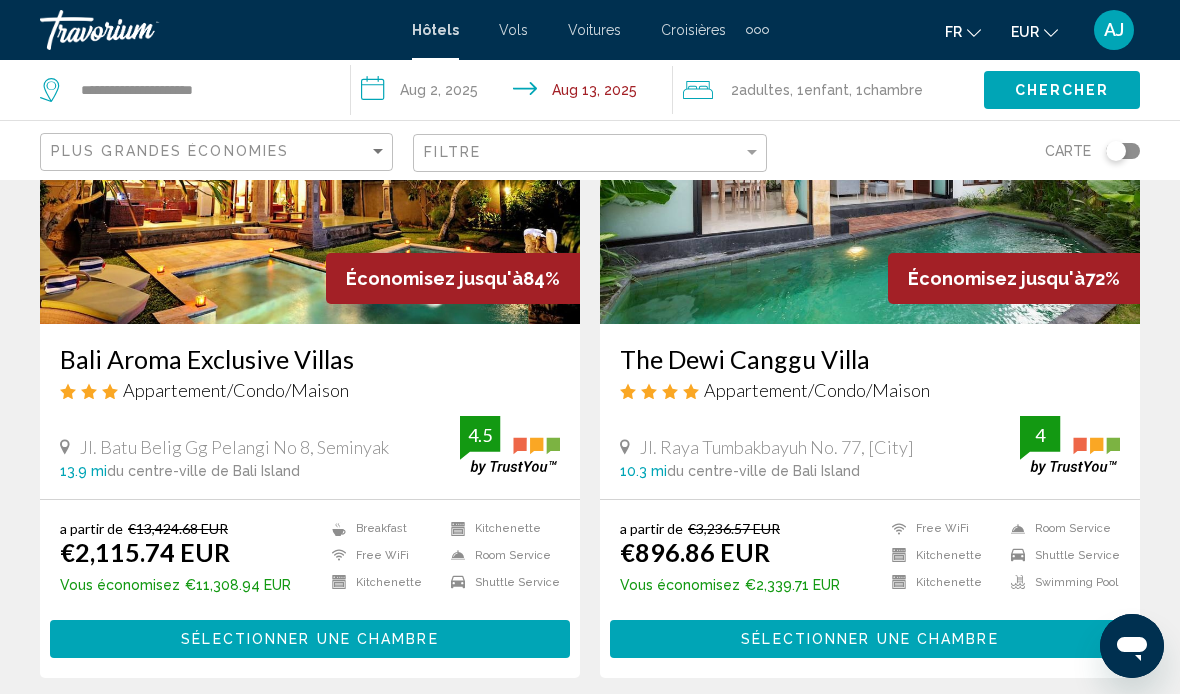 scroll, scrollTop: 186, scrollLeft: 0, axis: vertical 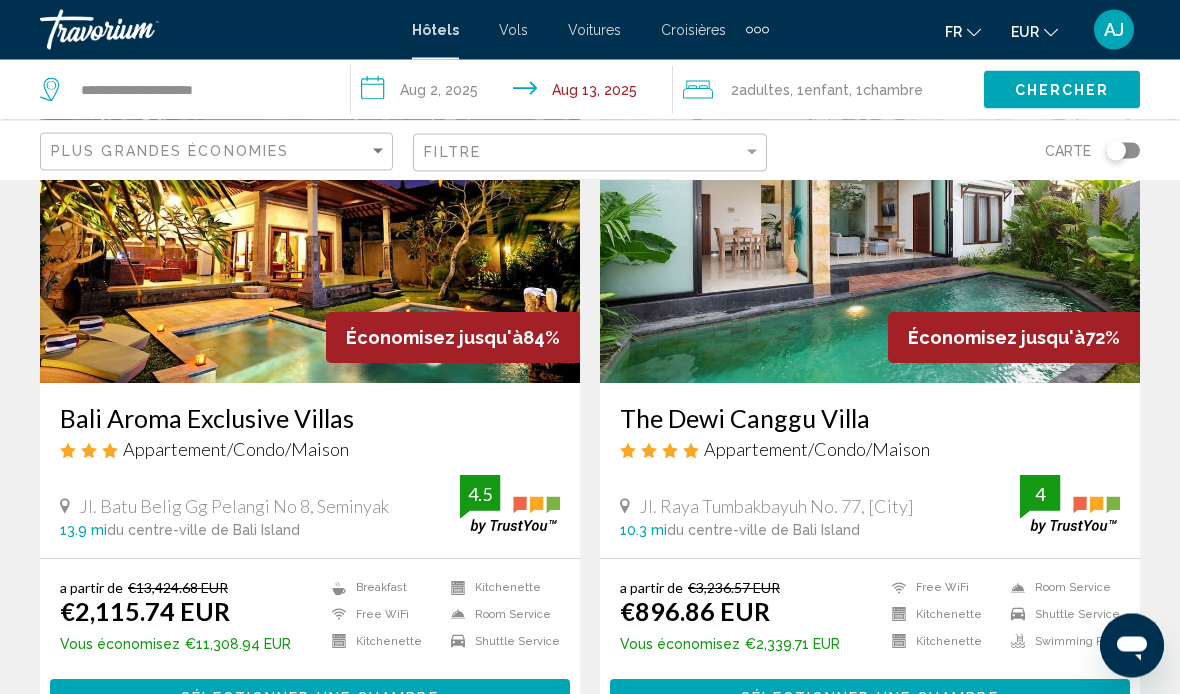 click on "Économisez jusqu'à" at bounding box center [434, 338] 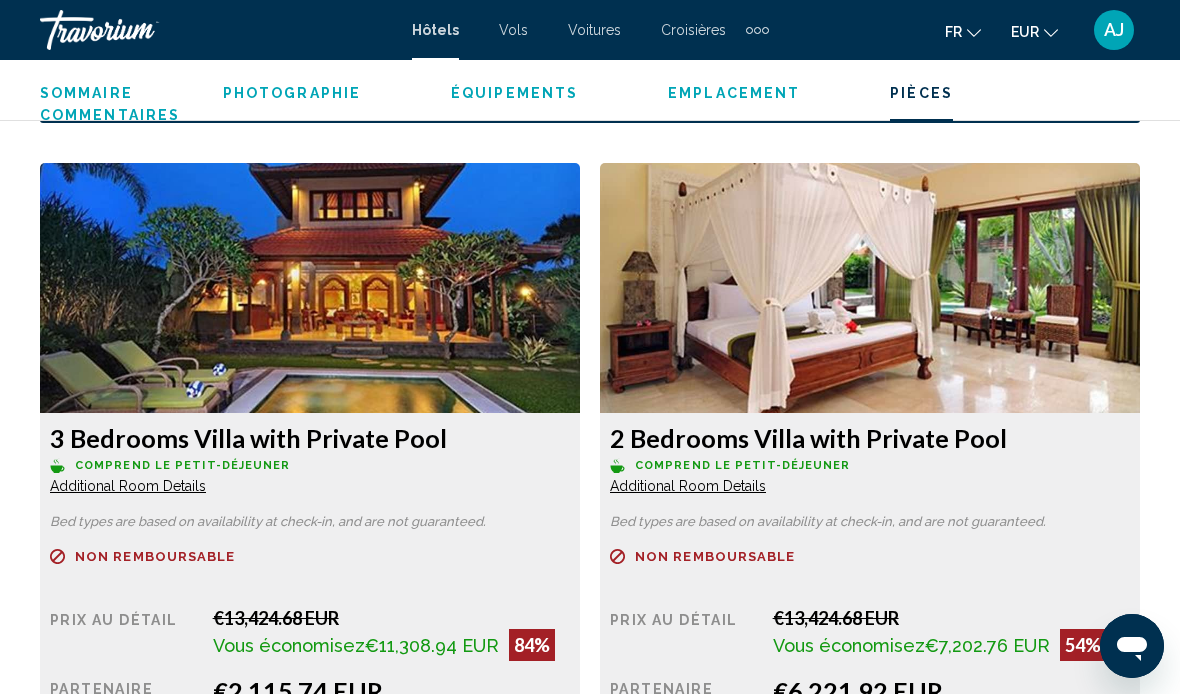 scroll, scrollTop: 3024, scrollLeft: 0, axis: vertical 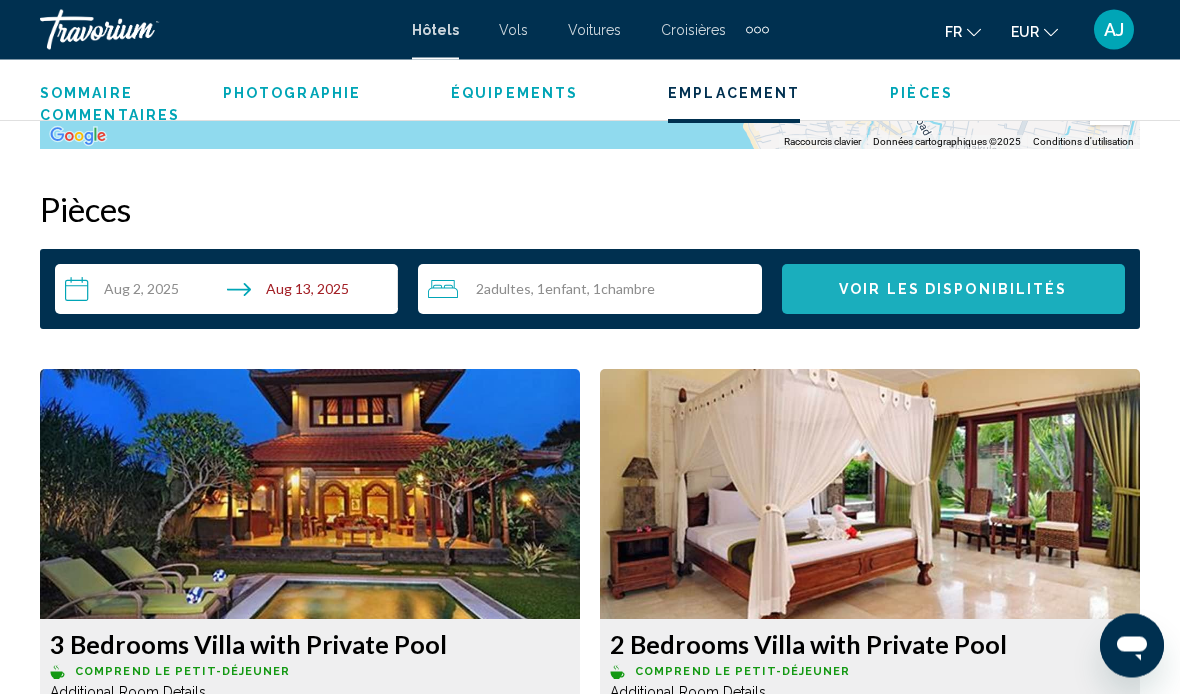 click on "Voir les disponibilités" at bounding box center (953, 291) 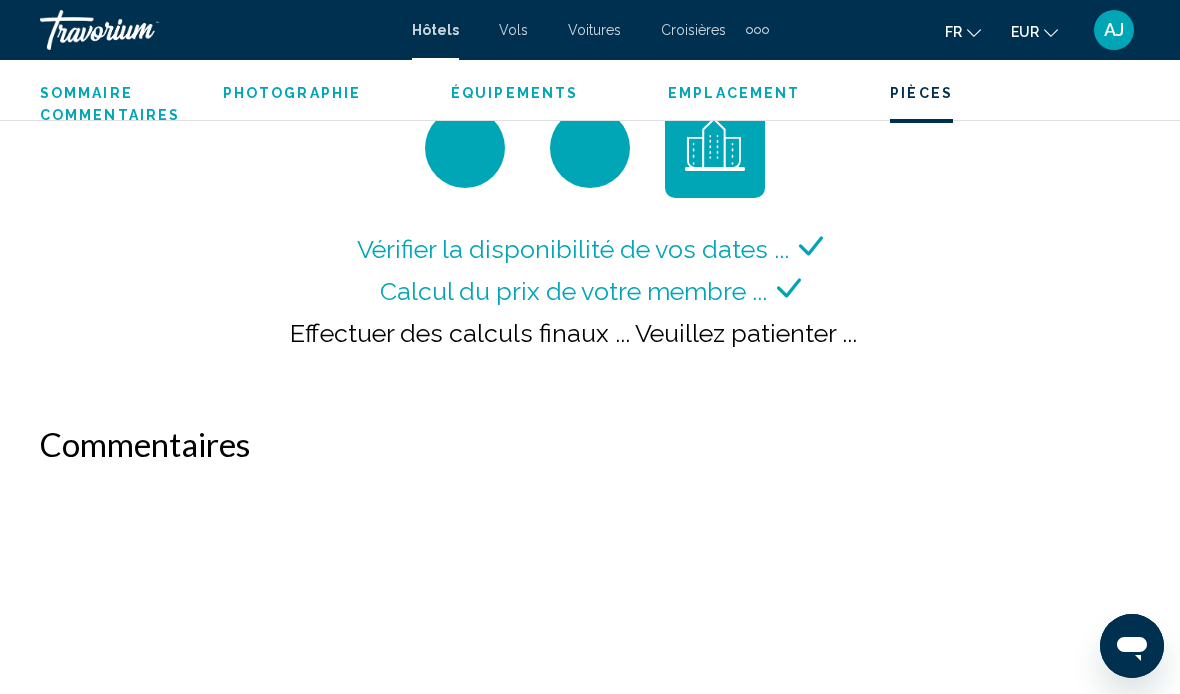 scroll, scrollTop: 3036, scrollLeft: 0, axis: vertical 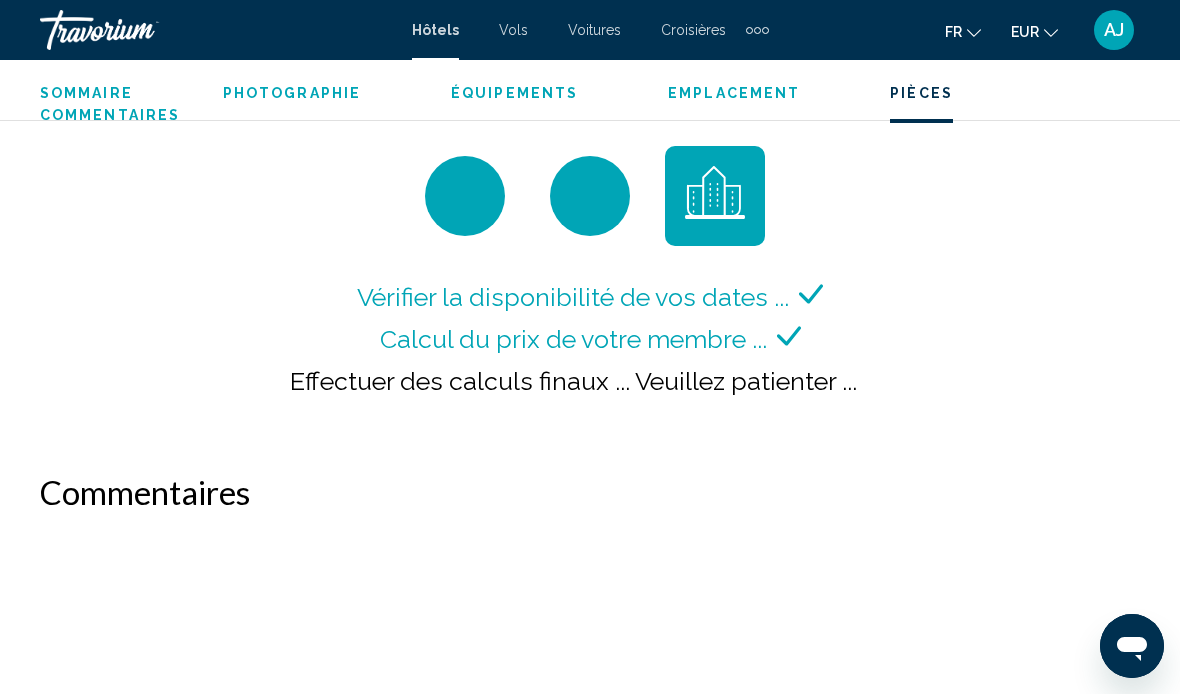click on "Sommaire" at bounding box center [86, 93] 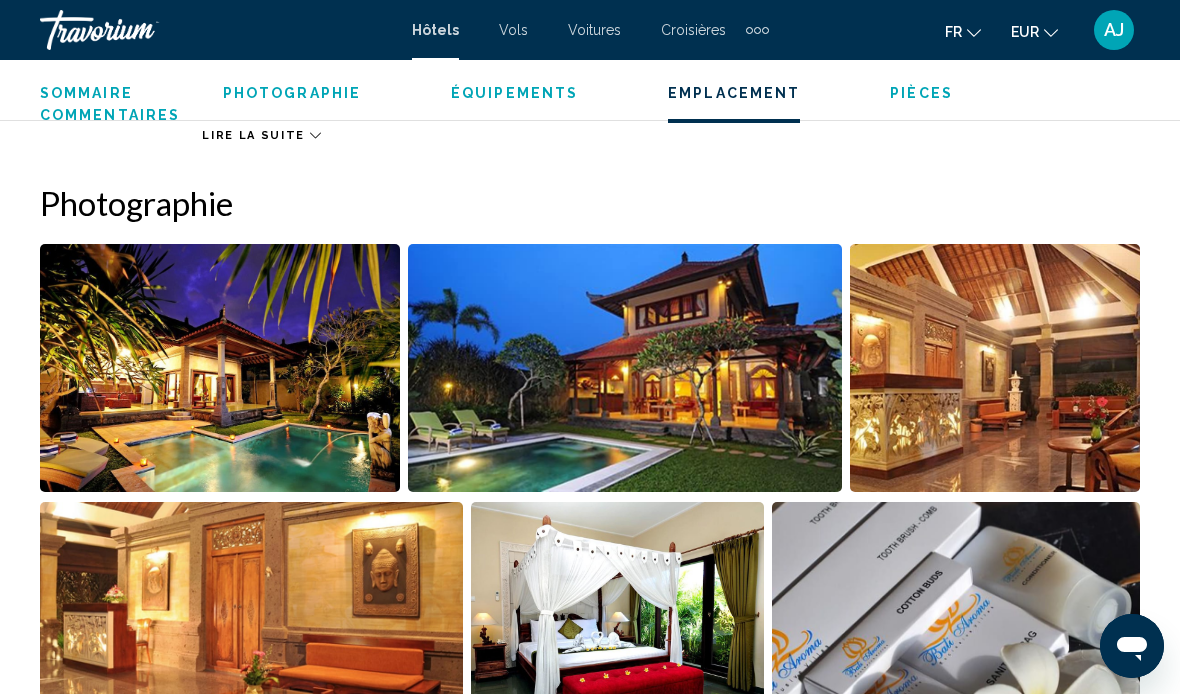 scroll, scrollTop: 991, scrollLeft: 0, axis: vertical 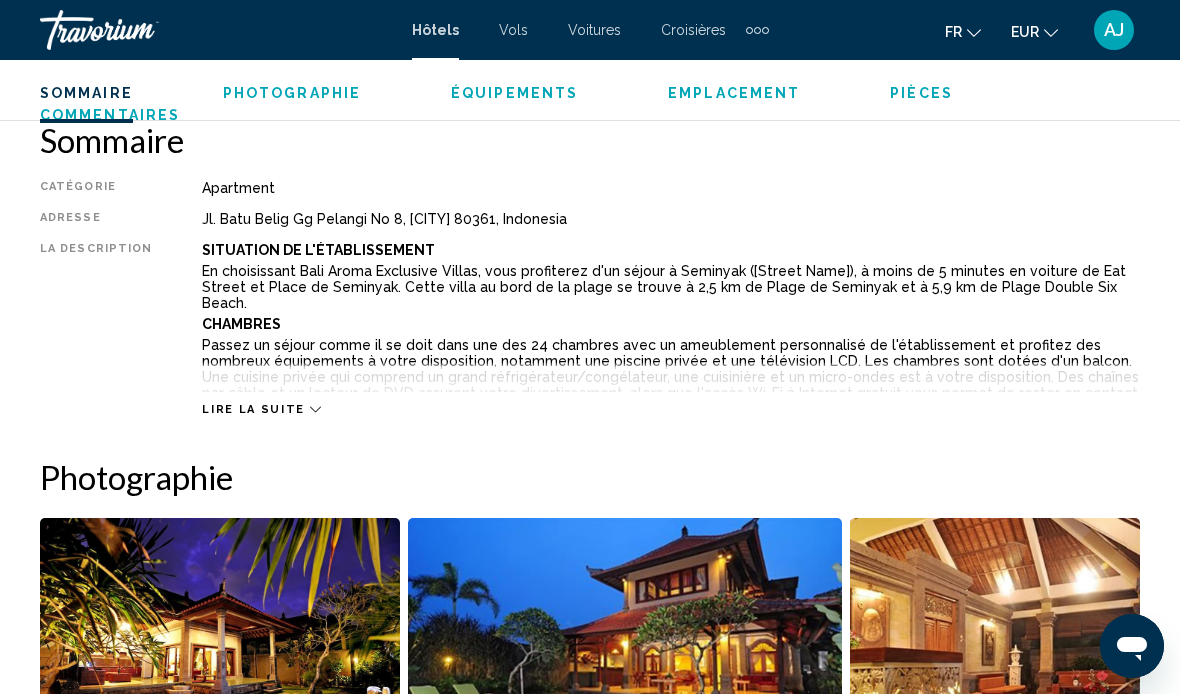 click on "Lire la suite" at bounding box center (253, 409) 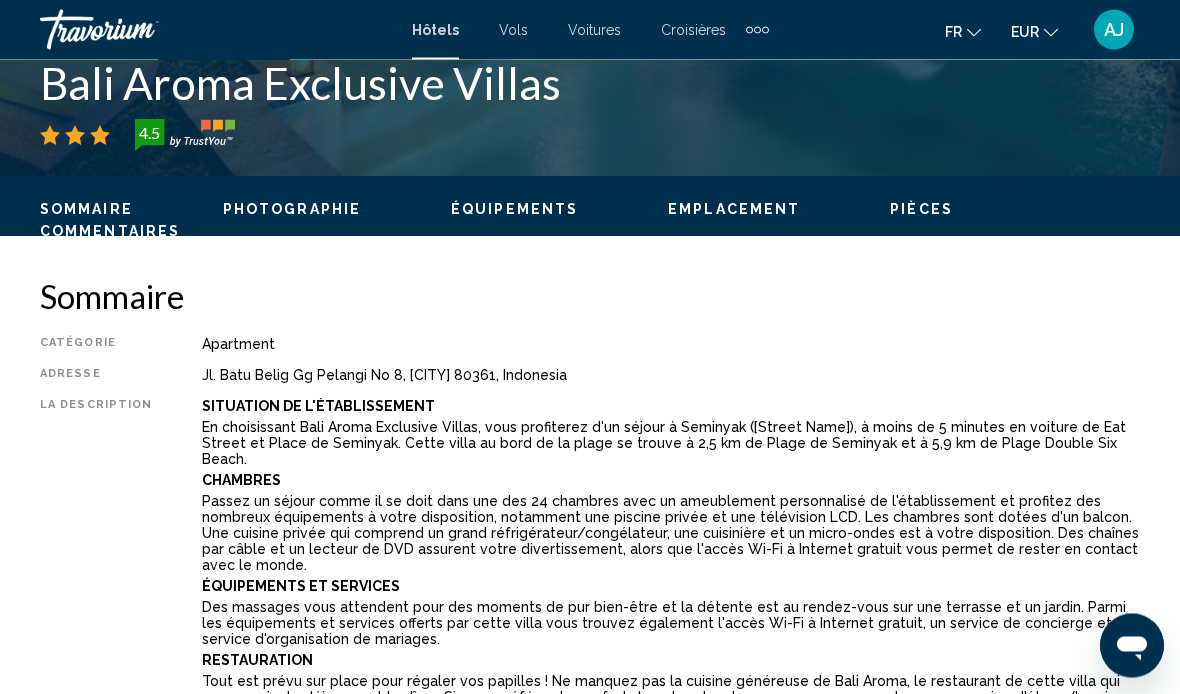 scroll, scrollTop: 831, scrollLeft: 0, axis: vertical 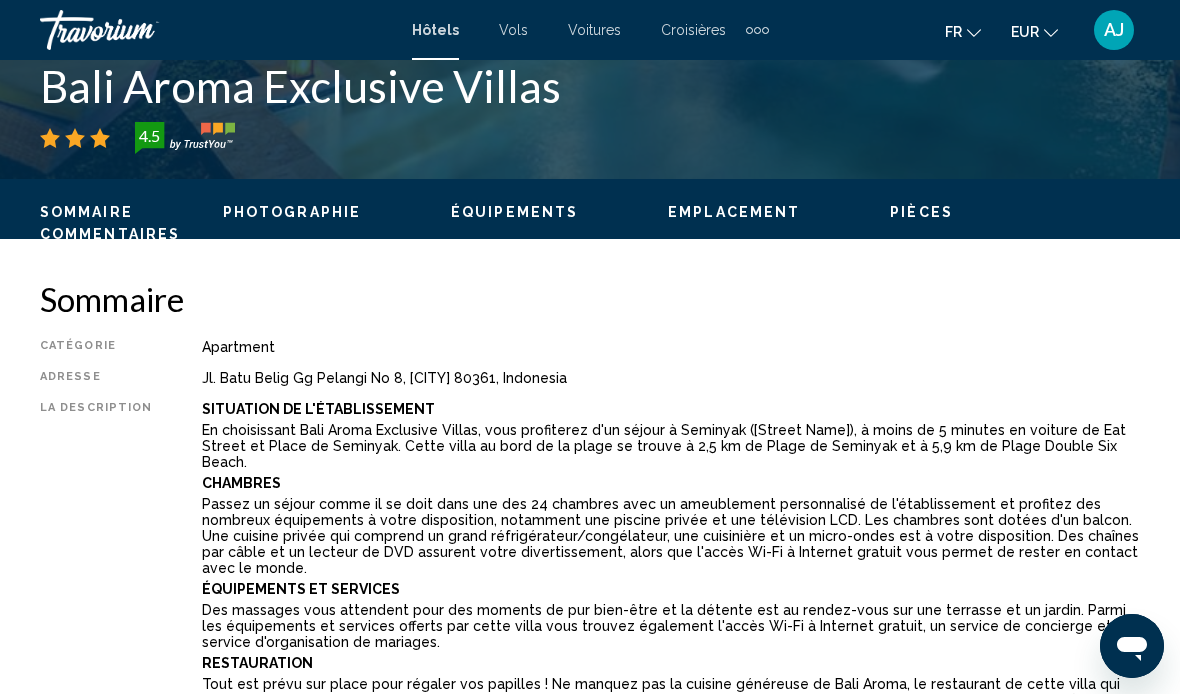 click on "Vols" at bounding box center (513, 30) 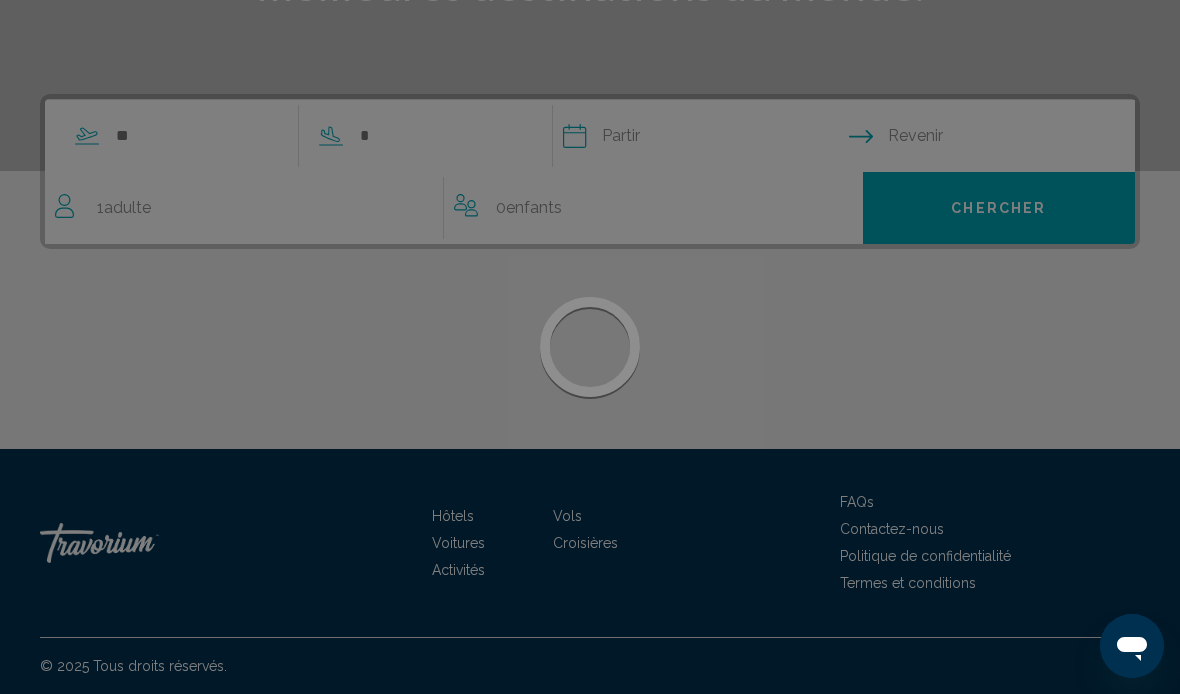 scroll, scrollTop: 0, scrollLeft: 0, axis: both 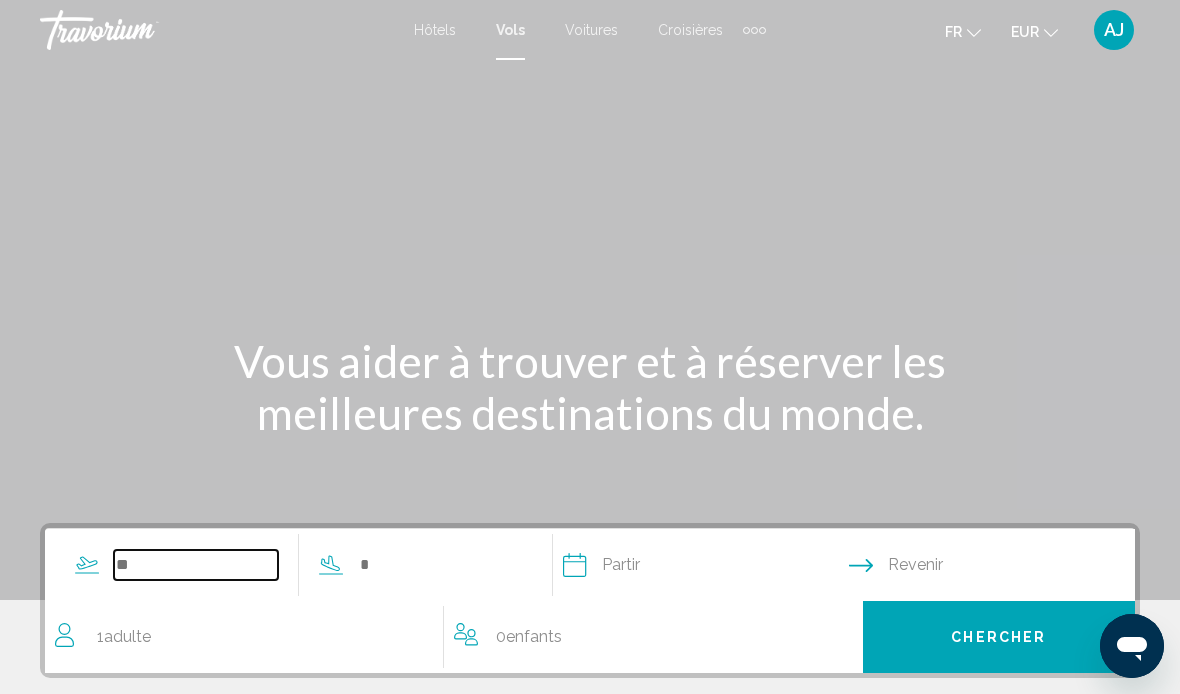 click at bounding box center [196, 565] 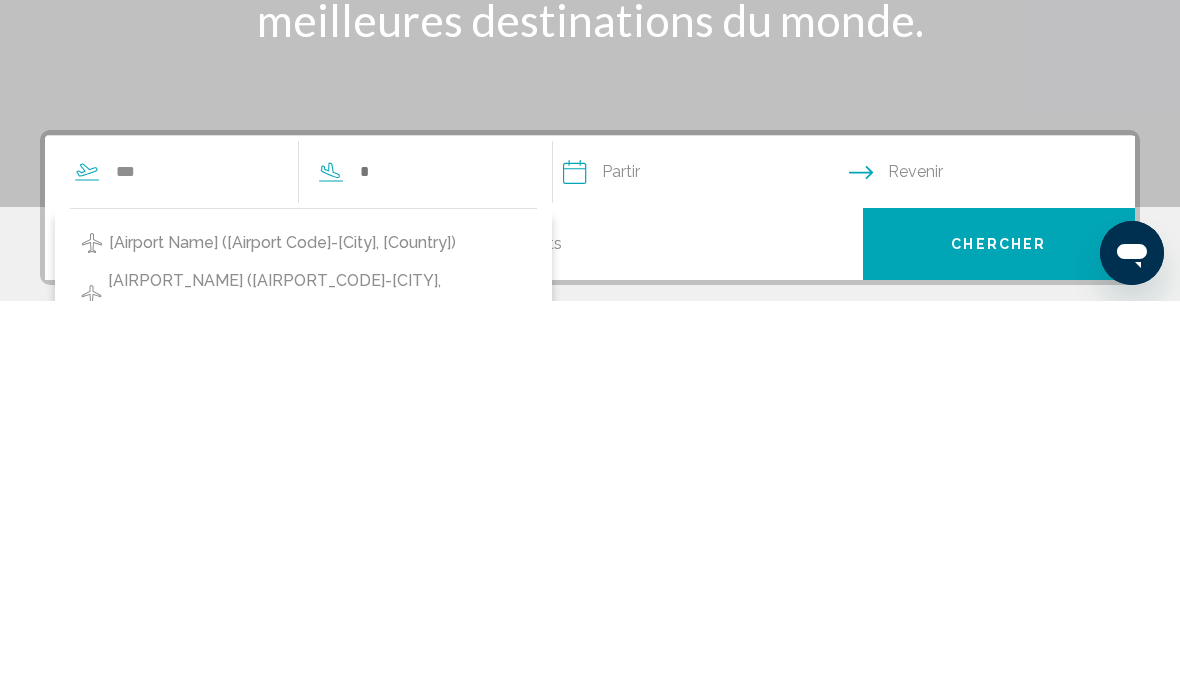 click on "[Airport Name] ([Airport Code]-[City], [Country])" at bounding box center (282, 636) 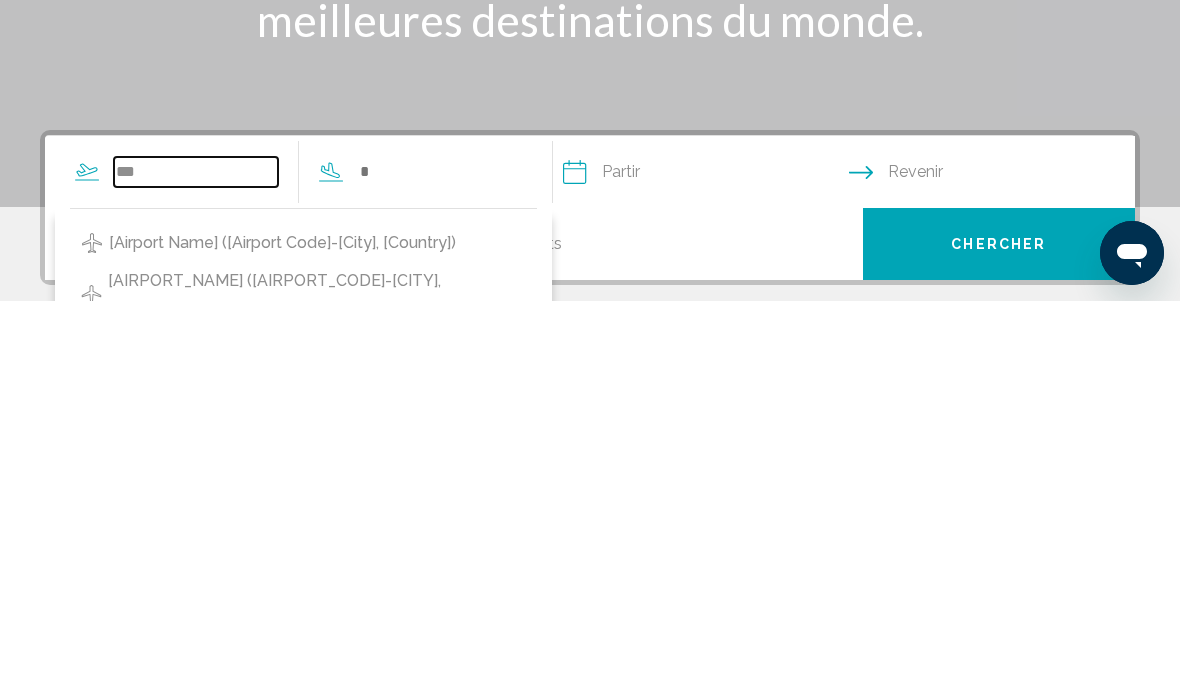 type on "**********" 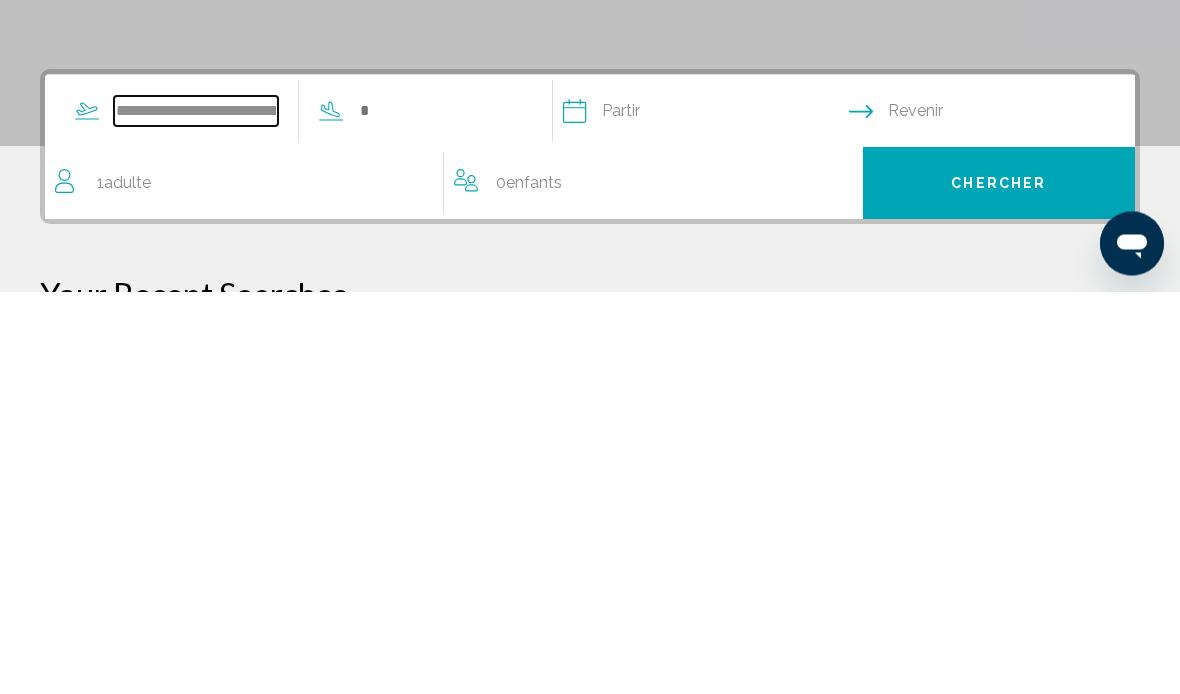 scroll, scrollTop: 59, scrollLeft: 0, axis: vertical 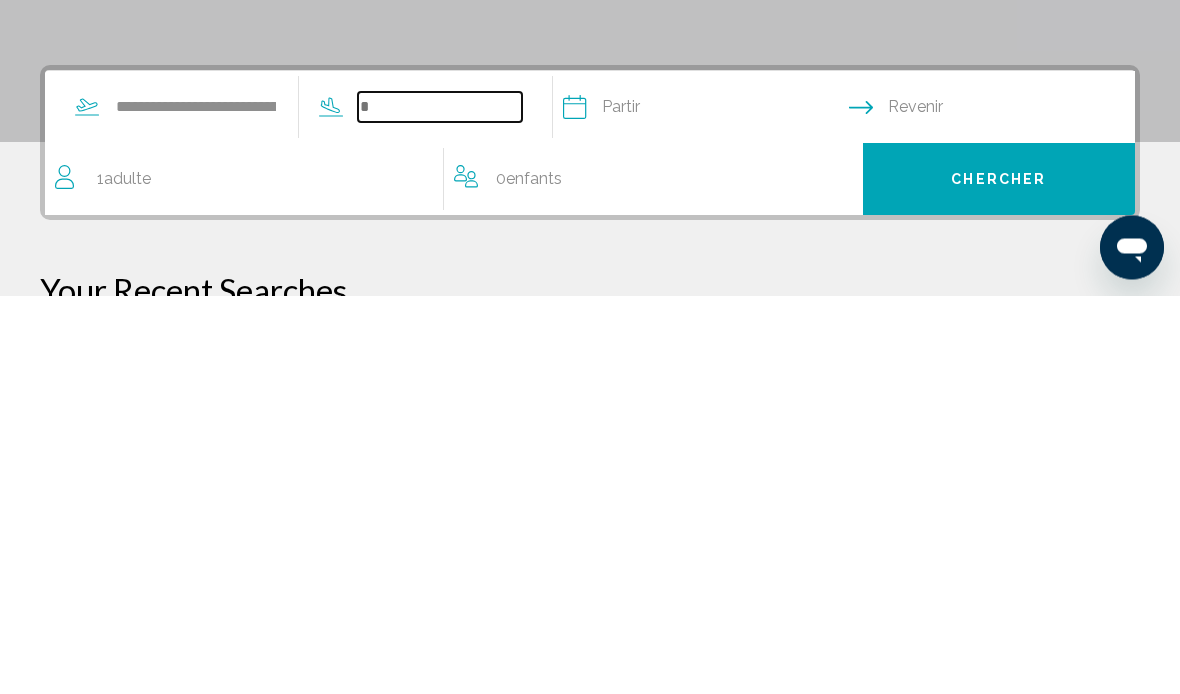 click at bounding box center [440, 506] 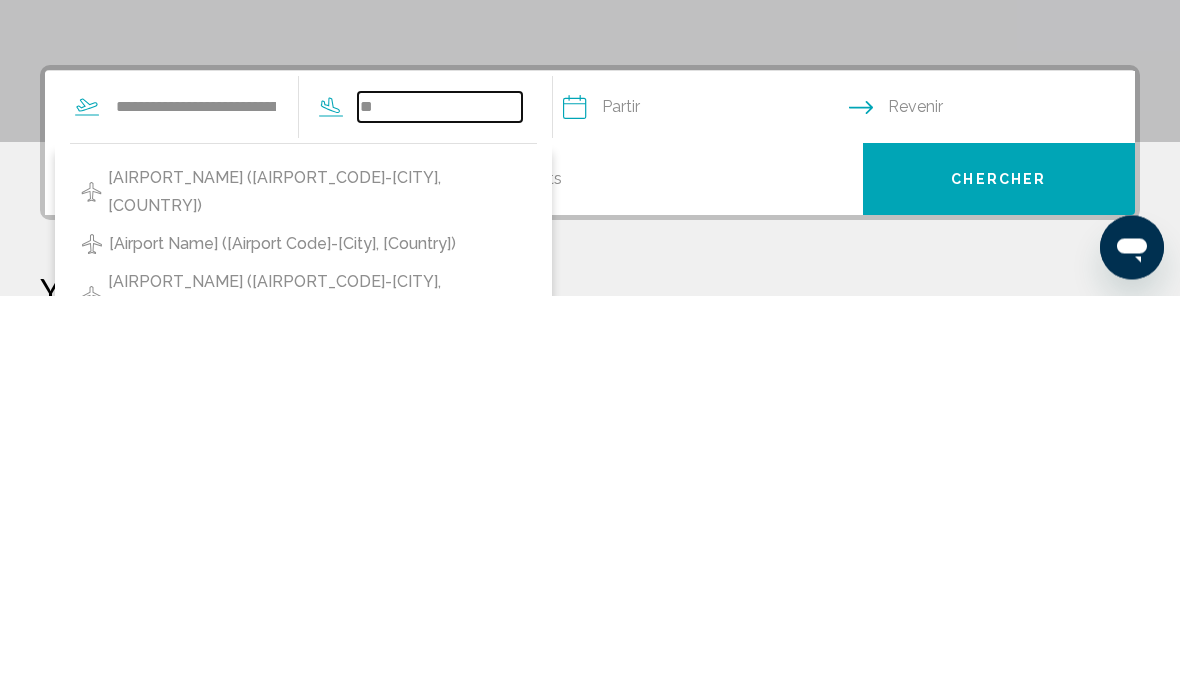 type on "*" 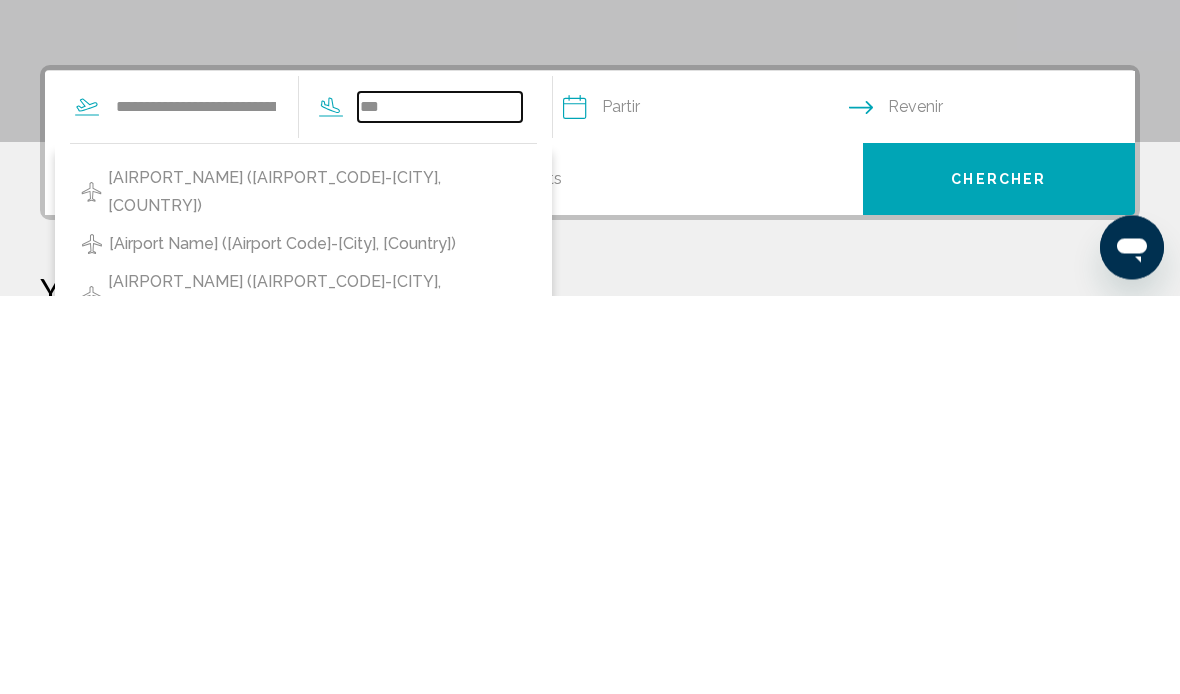 type on "****" 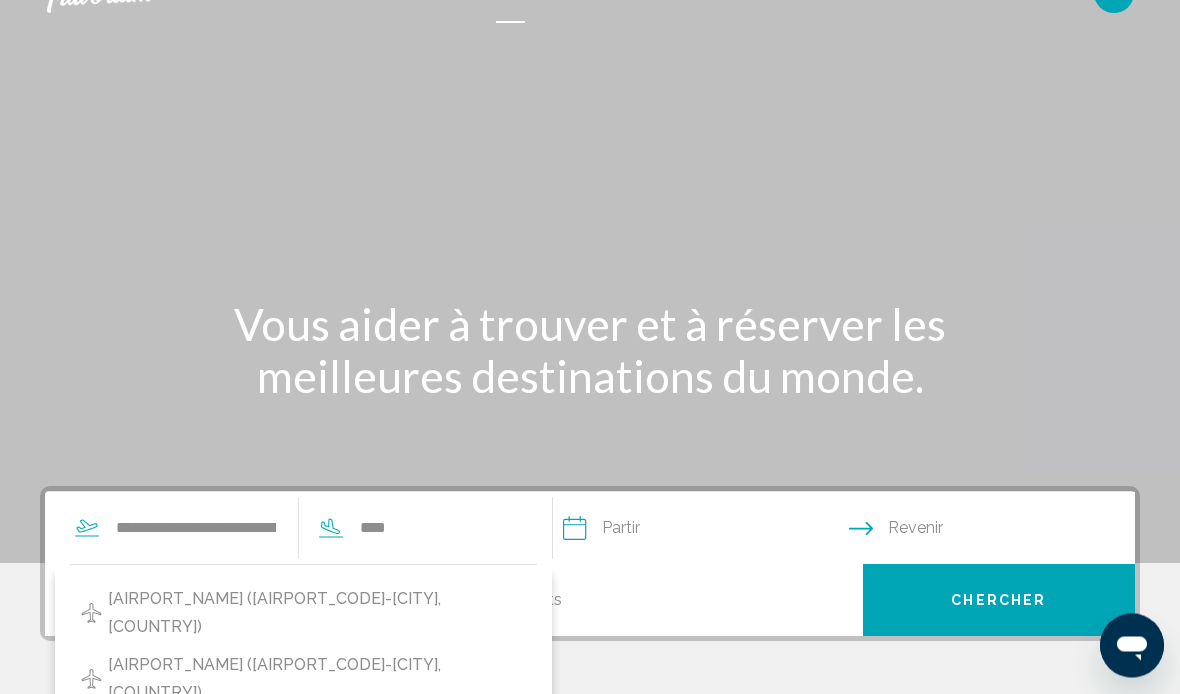 scroll, scrollTop: 0, scrollLeft: 0, axis: both 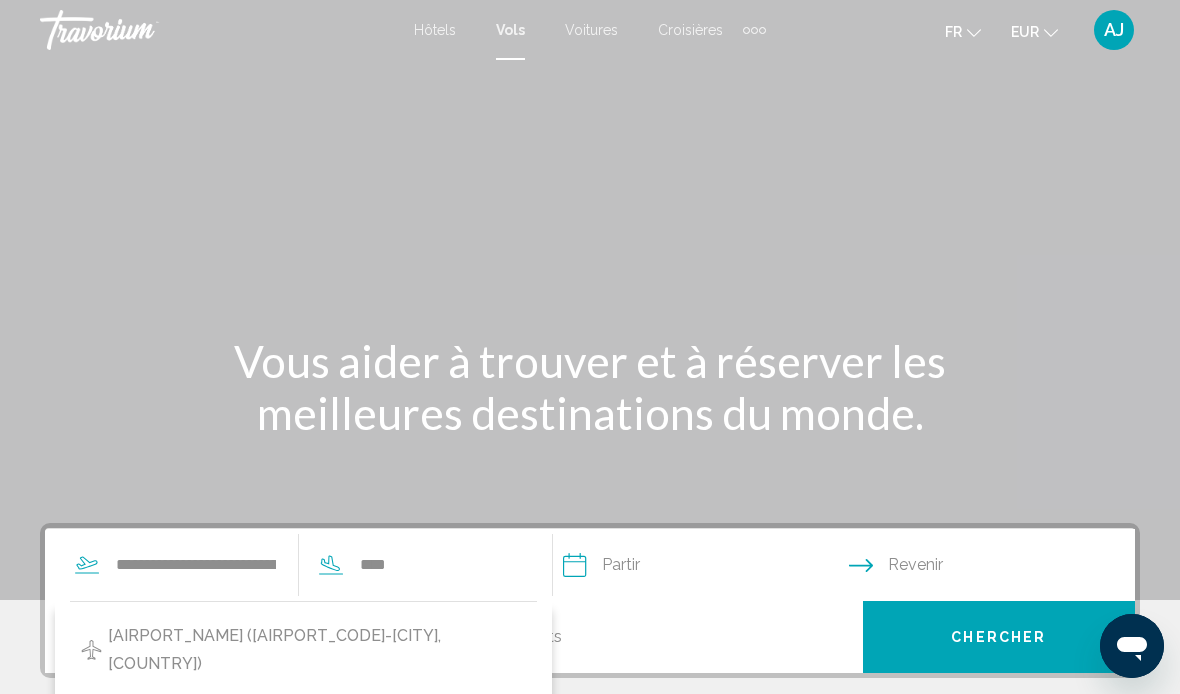 click on "Hôtels" at bounding box center [435, 30] 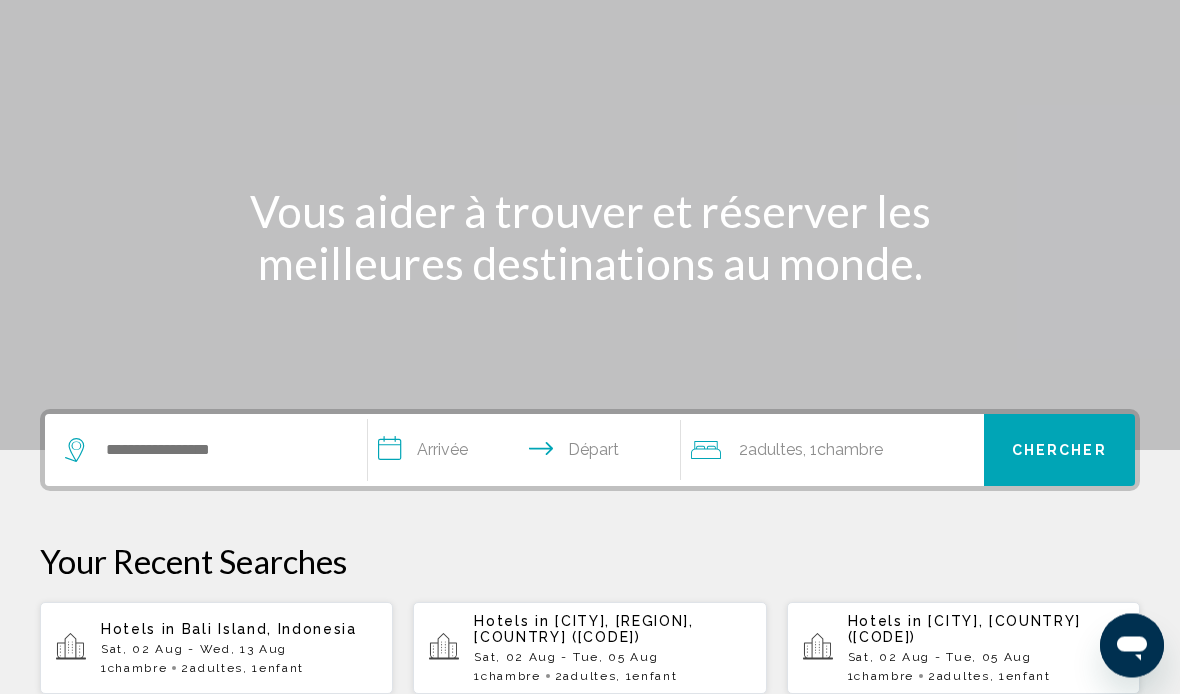 scroll, scrollTop: 0, scrollLeft: 0, axis: both 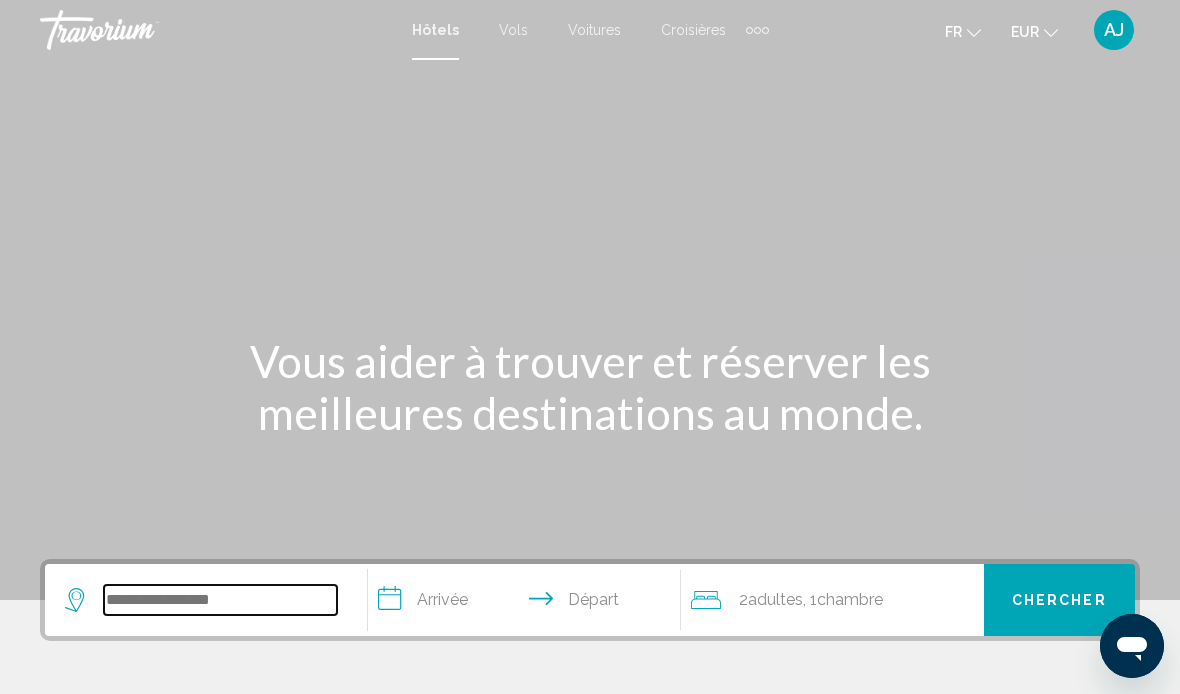 click at bounding box center [220, 600] 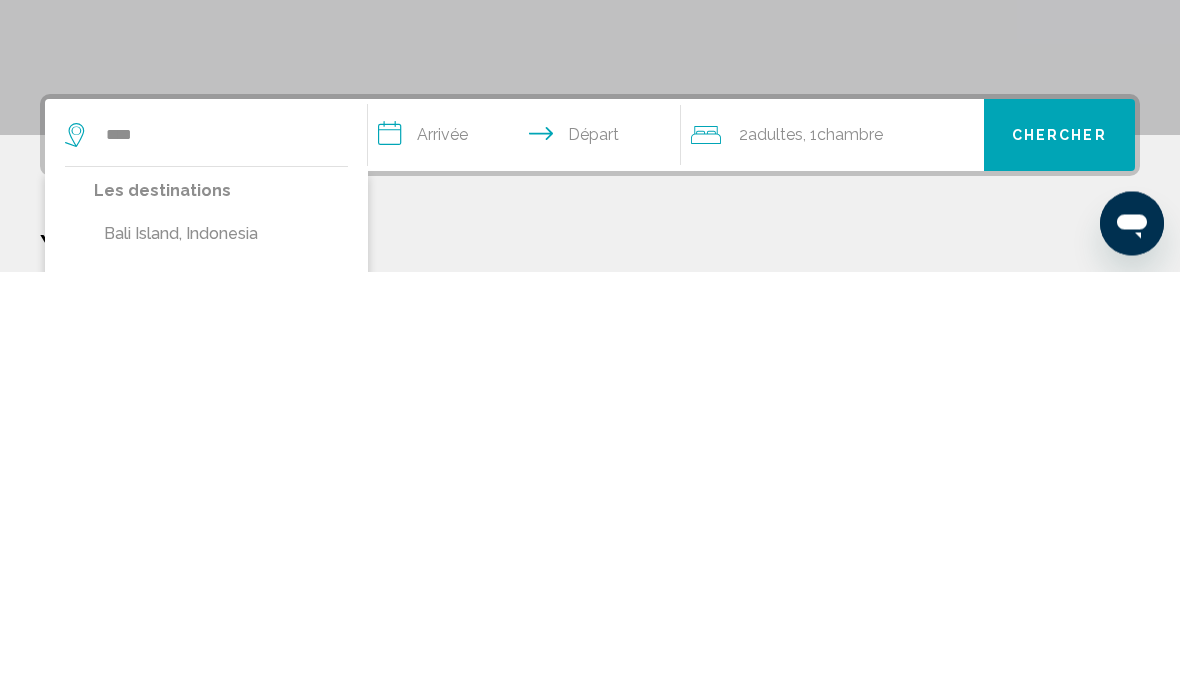 click on "Bali Island, Indonesia" at bounding box center [221, 657] 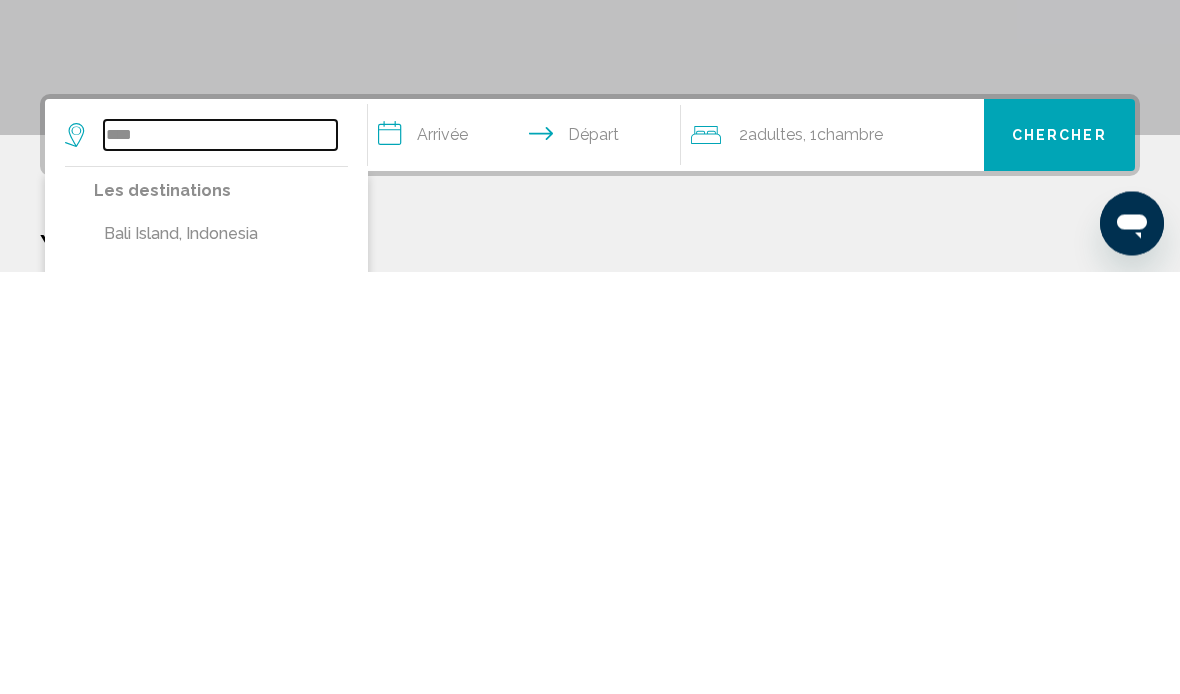 type on "**********" 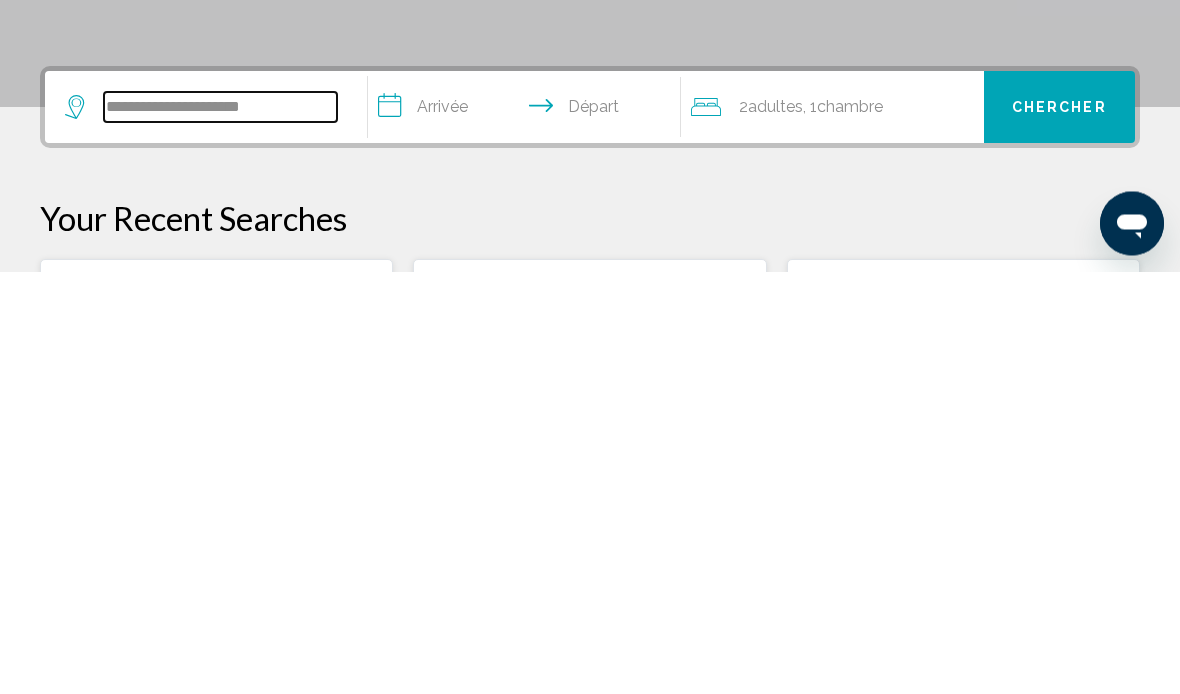 scroll, scrollTop: 71, scrollLeft: 0, axis: vertical 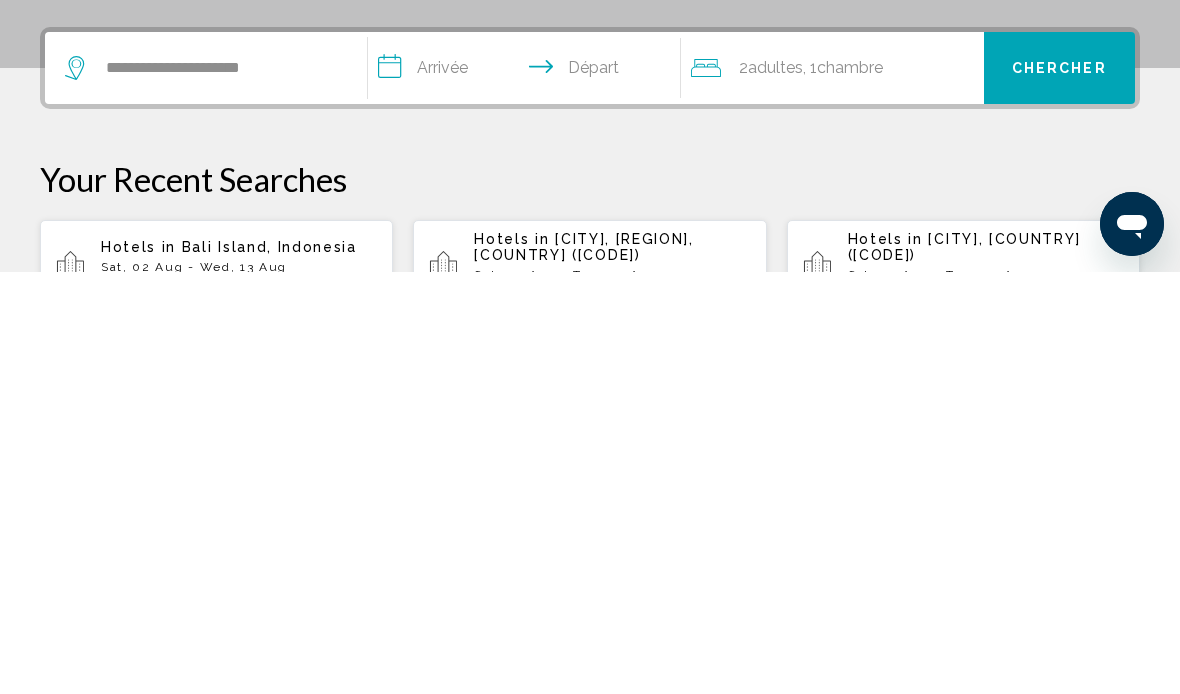 click on "Hotels in    Bali Island, Indonesia  Sat, 02 Aug - Wed, 13 Aug  1  Chambre pièces 2  Adulte Adultes , 1  Enfant Enfants" at bounding box center [239, 688] 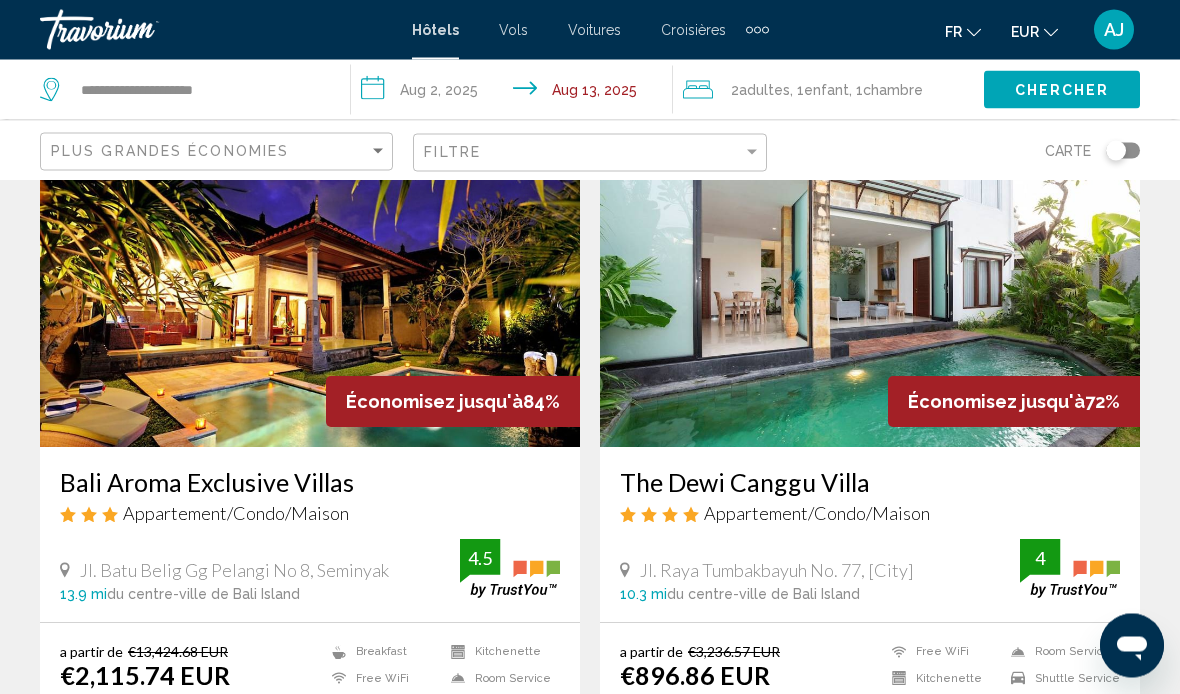 scroll, scrollTop: 123, scrollLeft: 0, axis: vertical 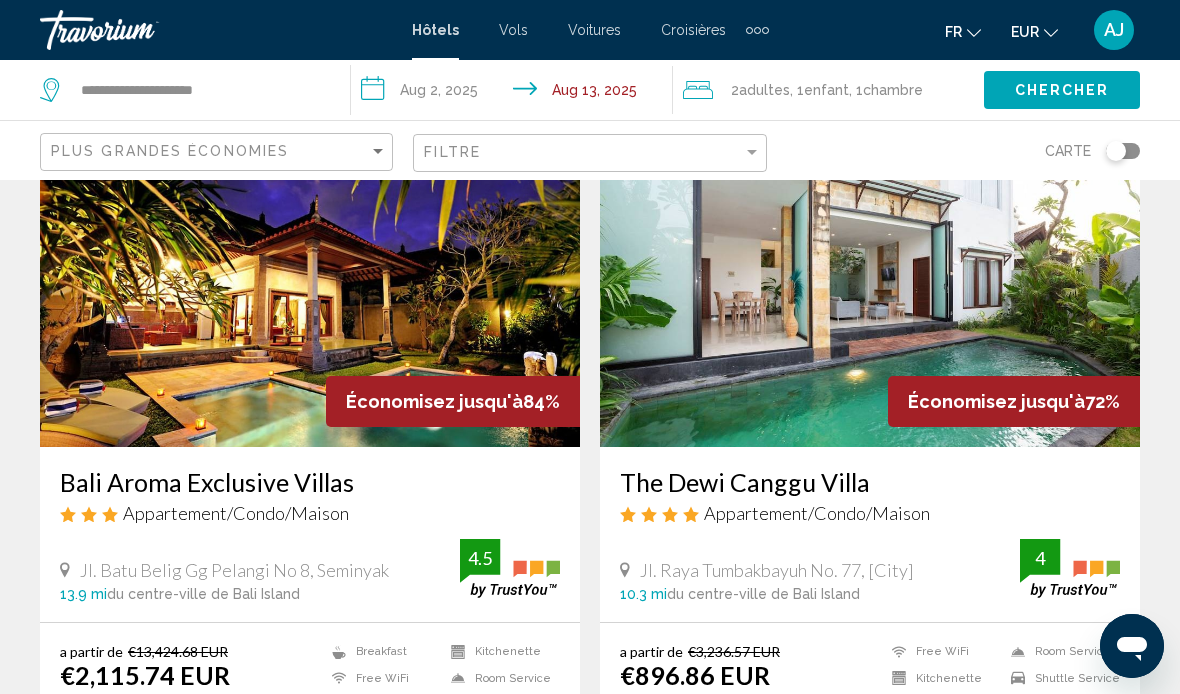 click on "Jl. Batu Belig Gg Pelangi No 8, Seminyak 13.9 mi  du centre-ville de Bali Island de l'hôtel" at bounding box center [260, 580] 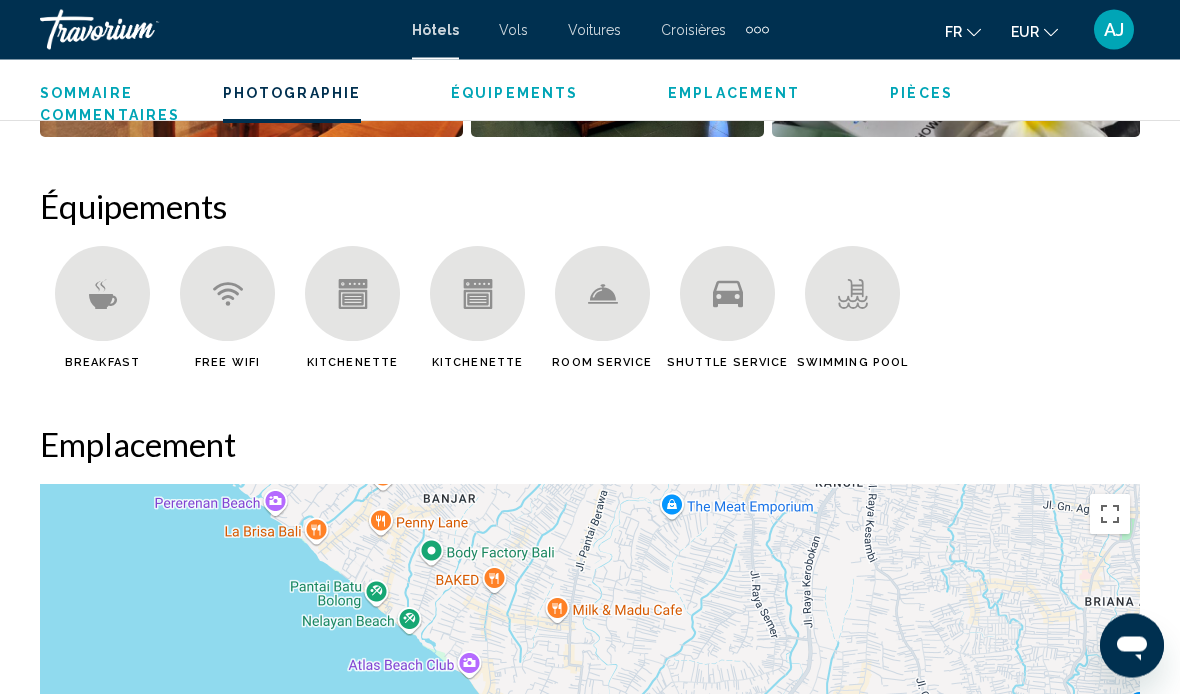 scroll, scrollTop: 1887, scrollLeft: 0, axis: vertical 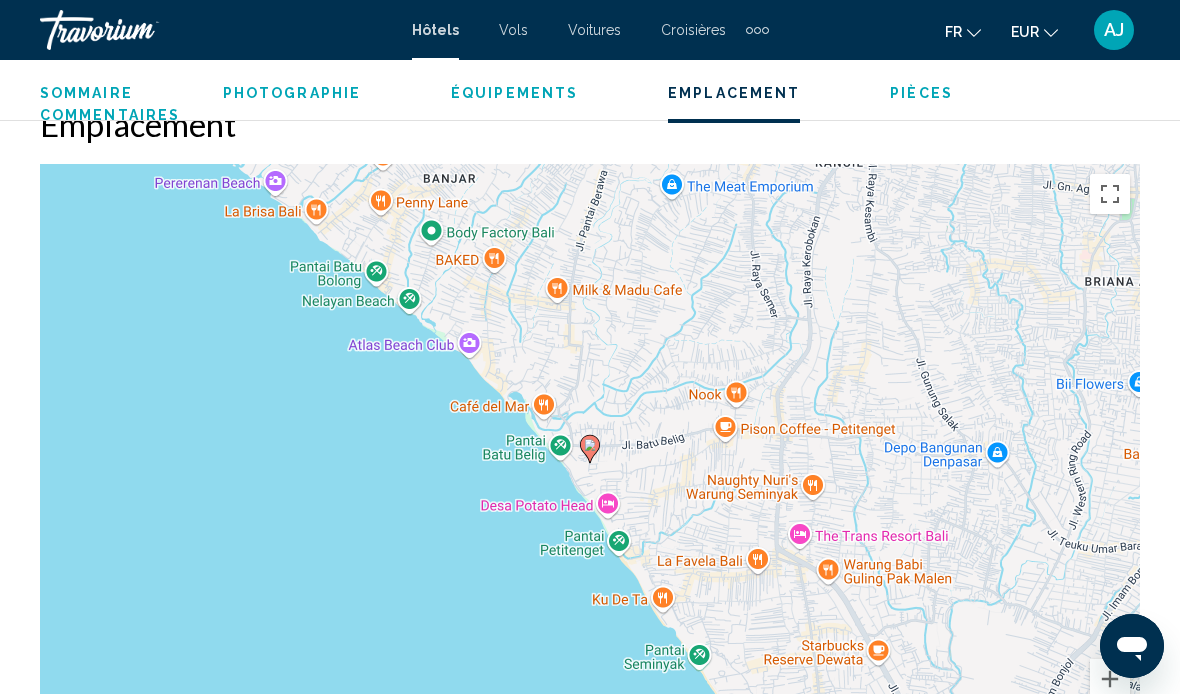 click at bounding box center [1110, 194] 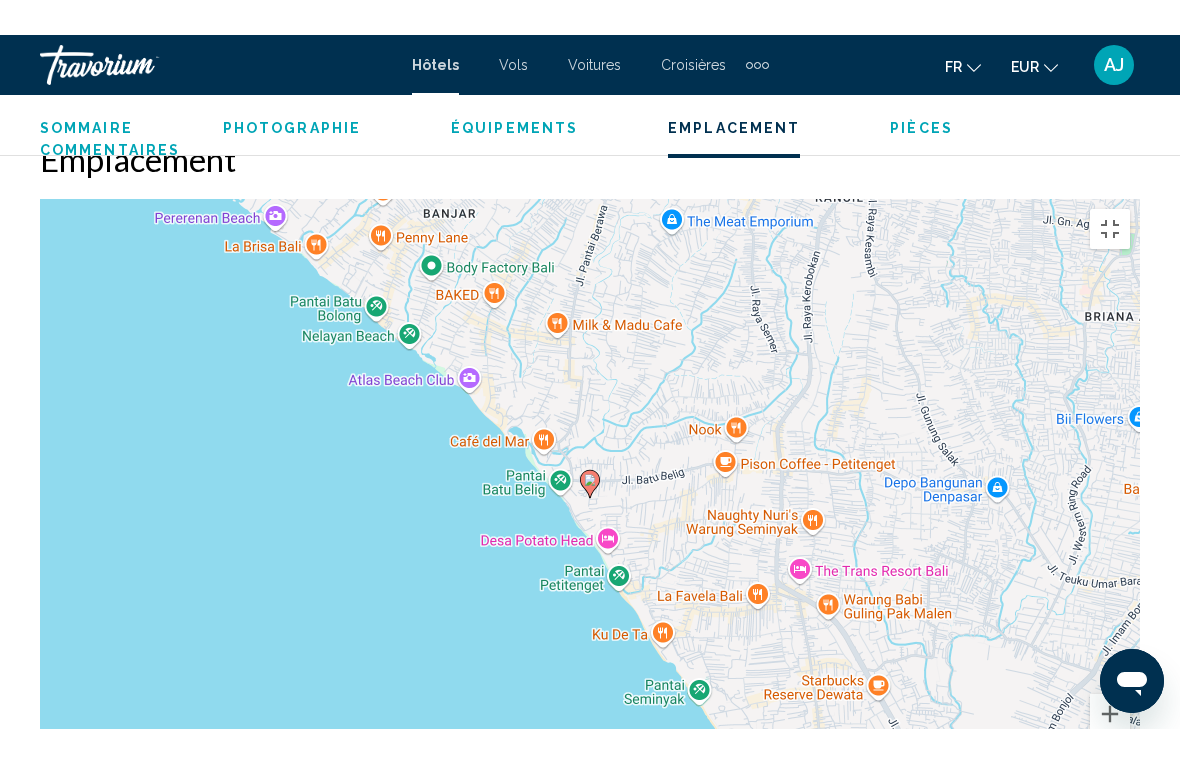 scroll, scrollTop: 24, scrollLeft: 0, axis: vertical 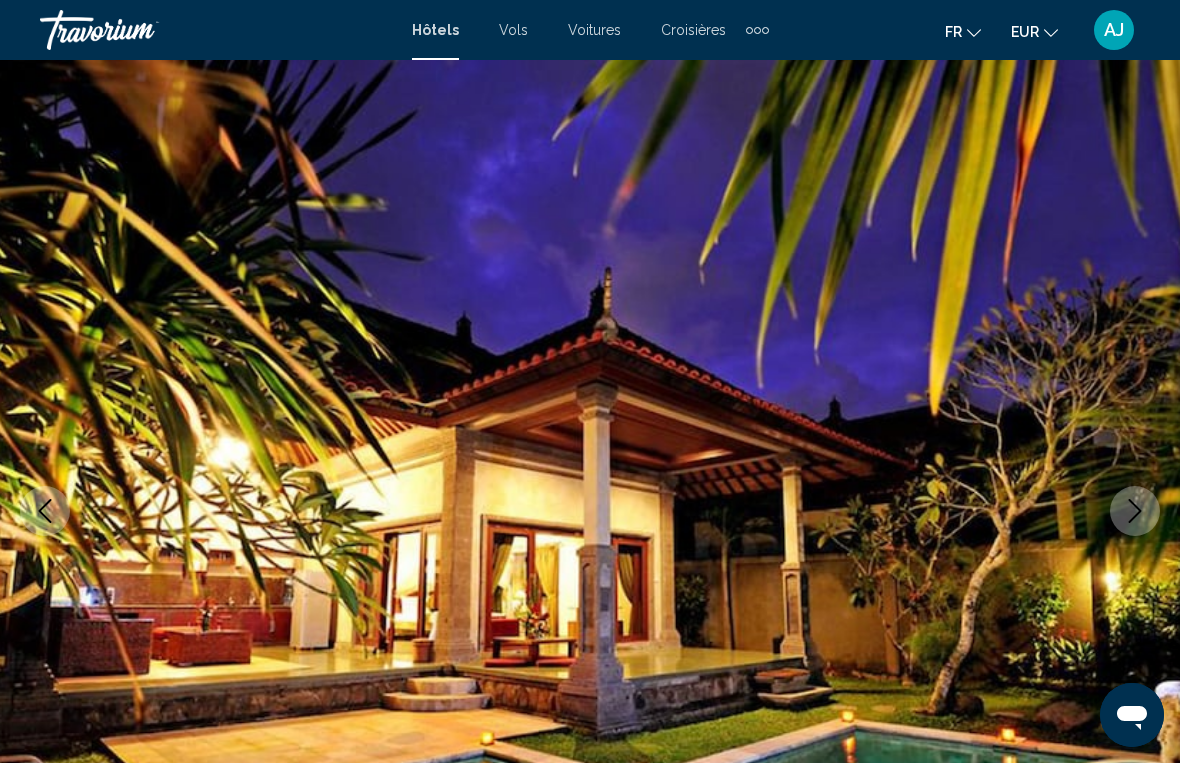 click at bounding box center (1110, 2893) 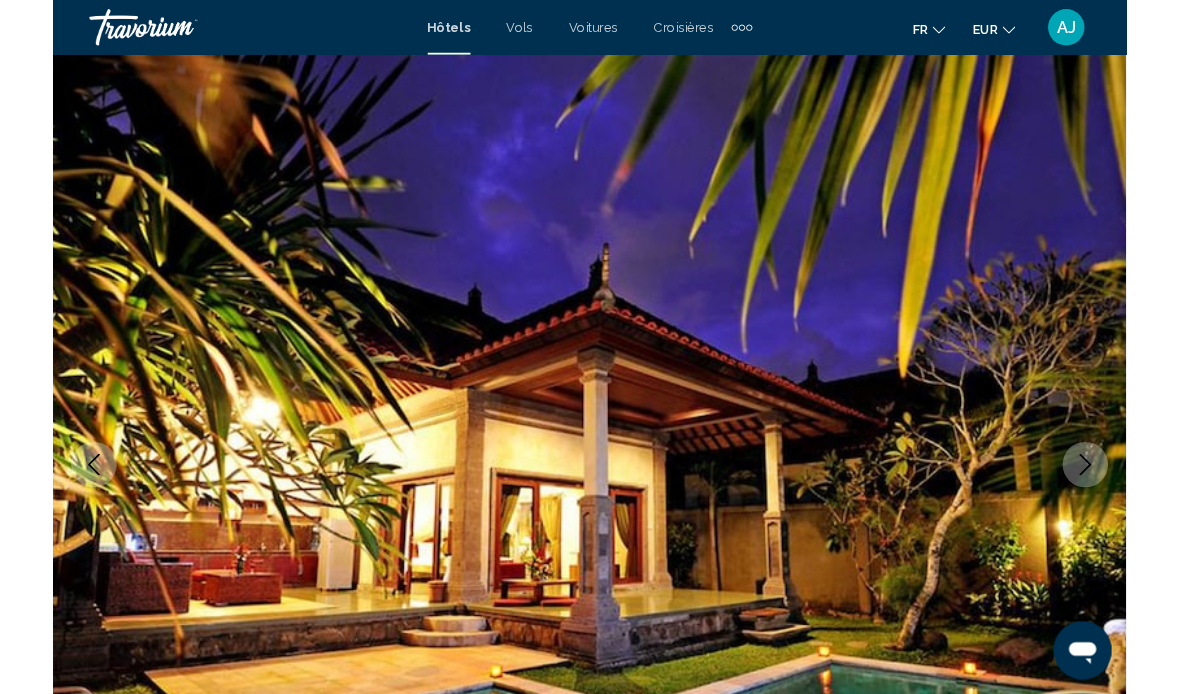 scroll, scrollTop: 2314, scrollLeft: 0, axis: vertical 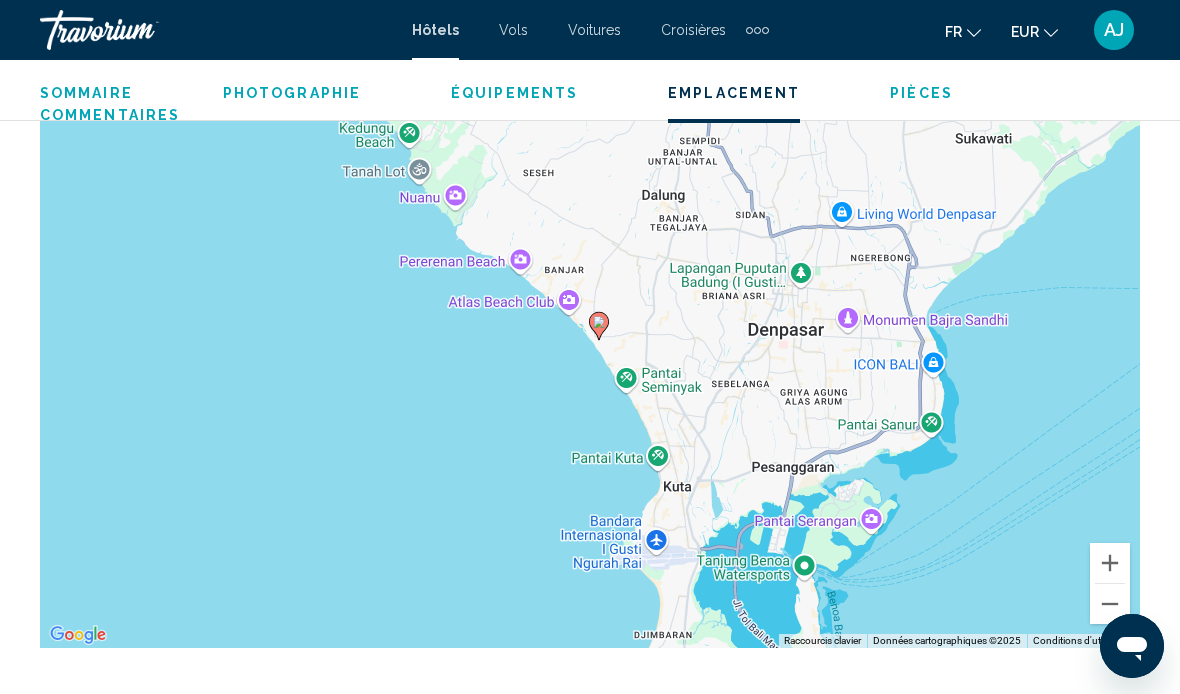 click at bounding box center (1110, 563) 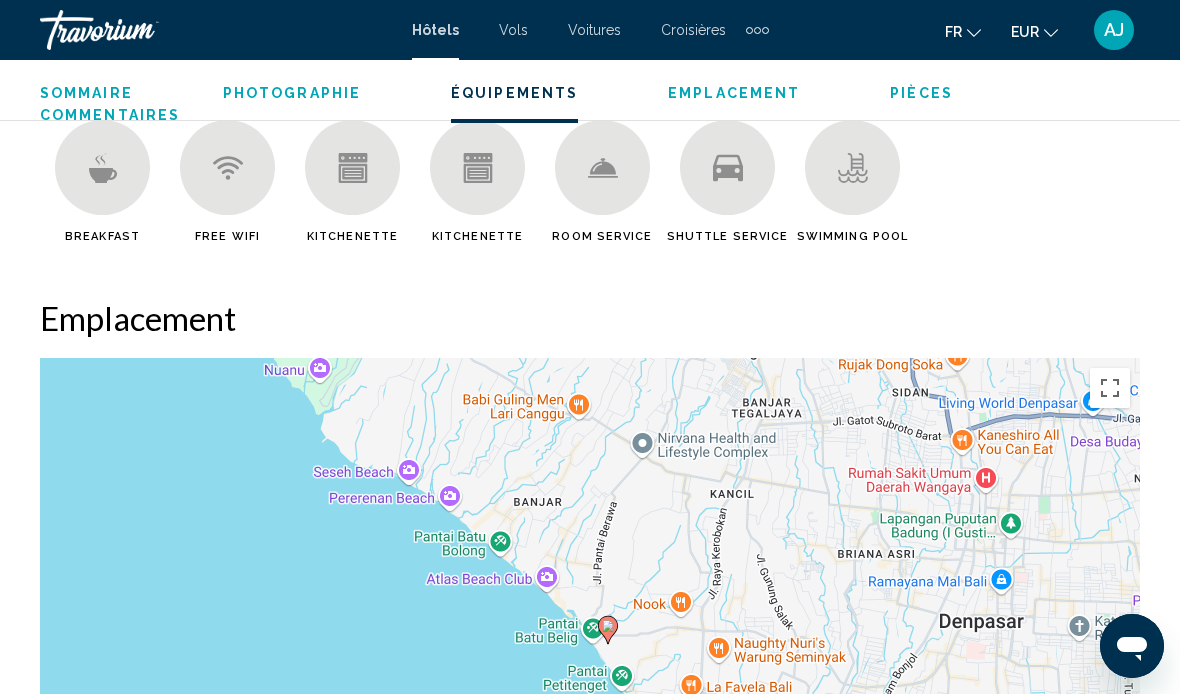 click at bounding box center [1110, 388] 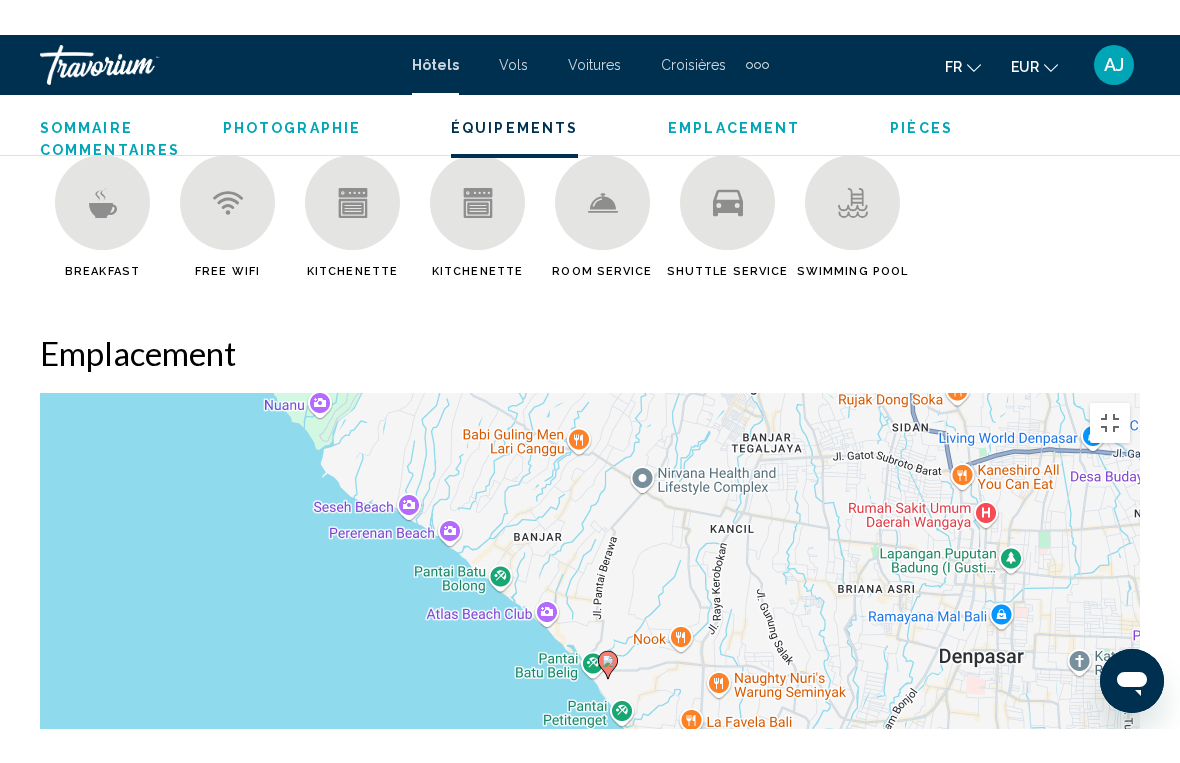 scroll, scrollTop: 24, scrollLeft: 0, axis: vertical 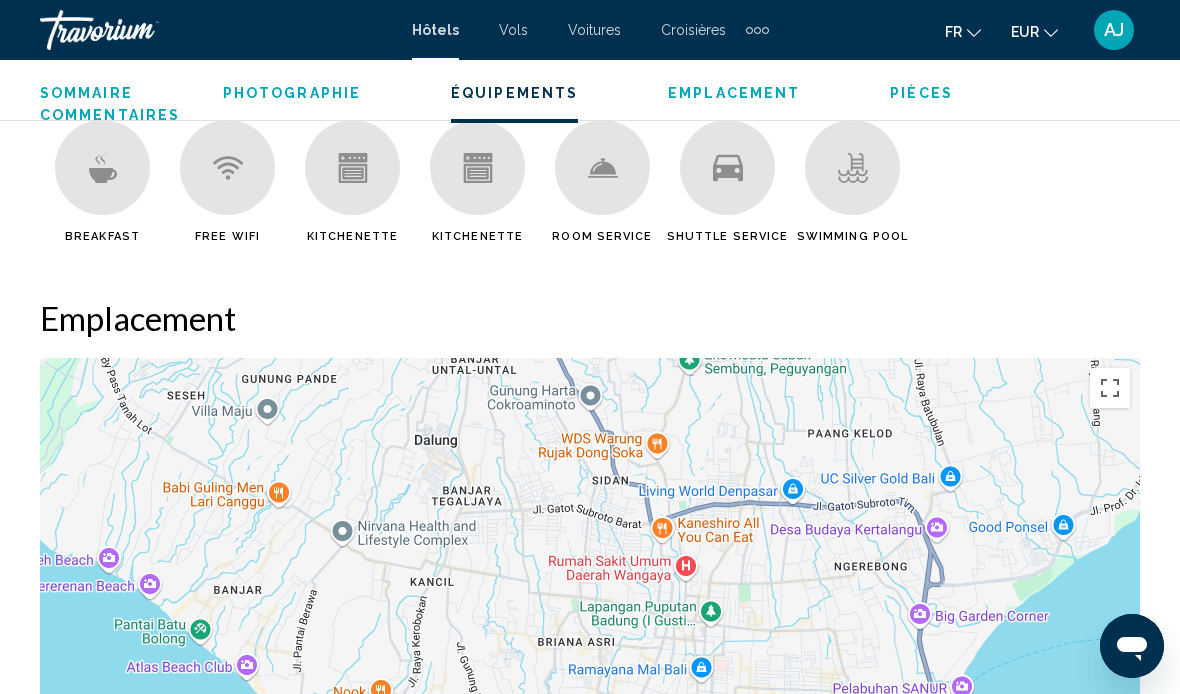 click at bounding box center (1110, 388) 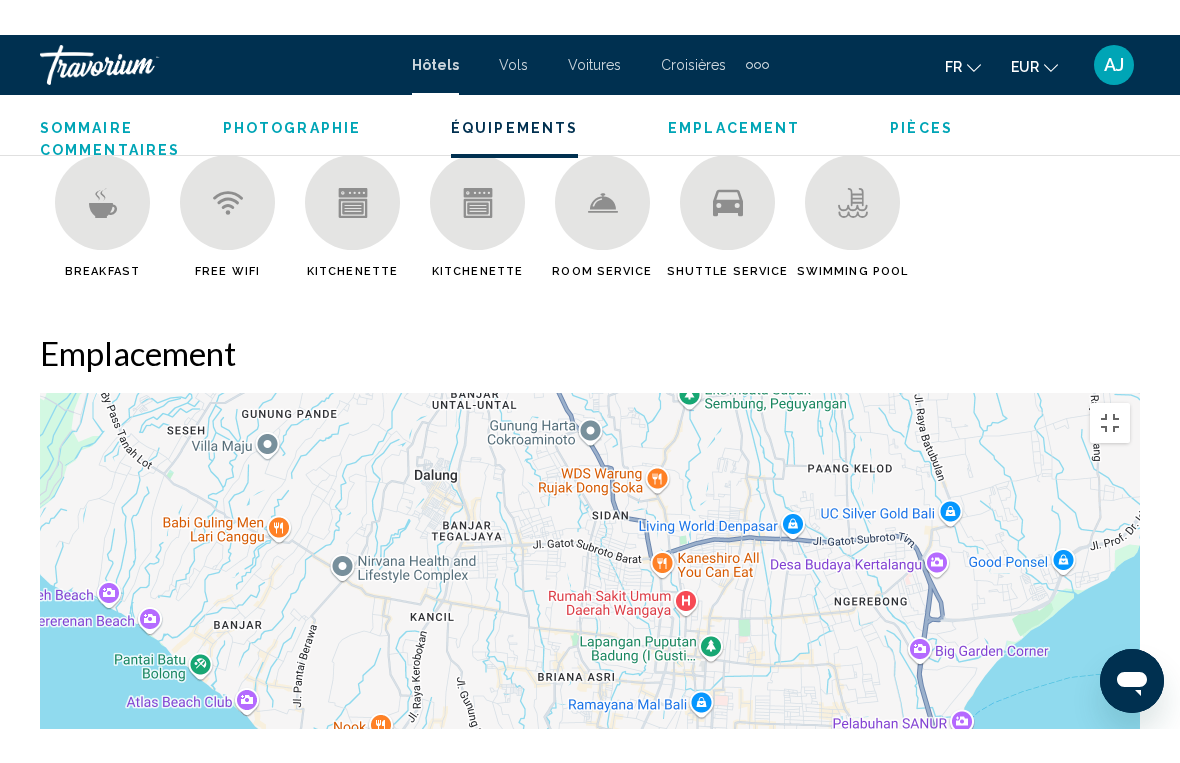 scroll, scrollTop: 24, scrollLeft: 0, axis: vertical 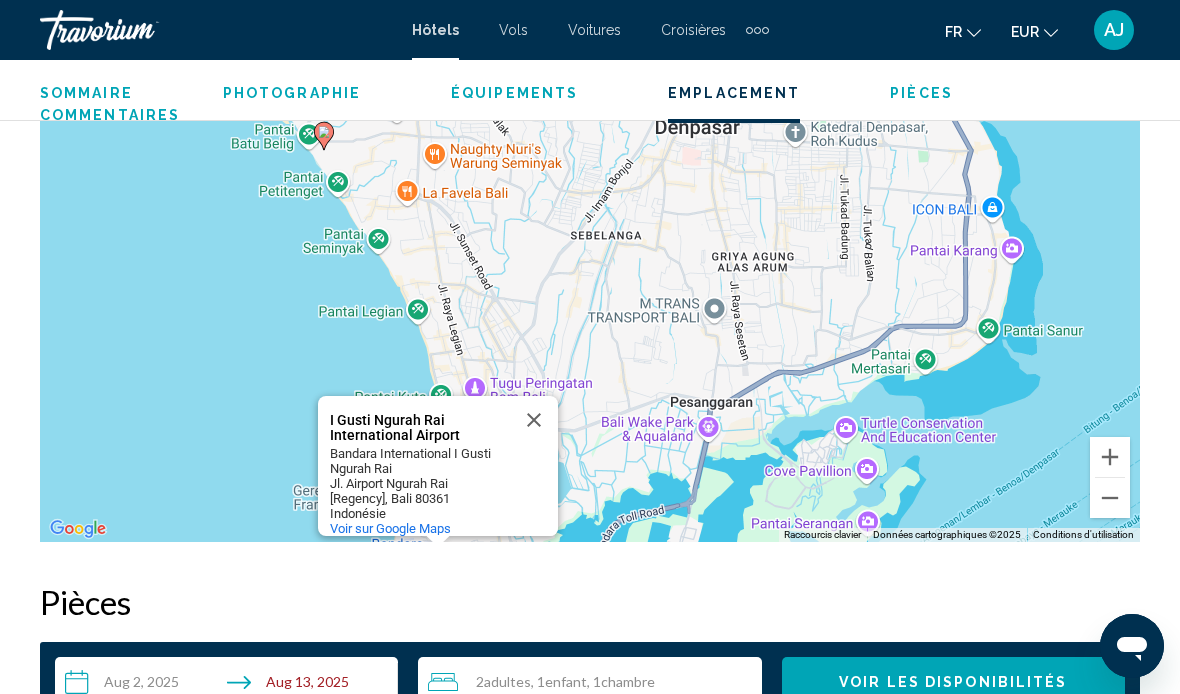 click on "Jl. Airport Ngurah Rai" at bounding box center [420, 483] 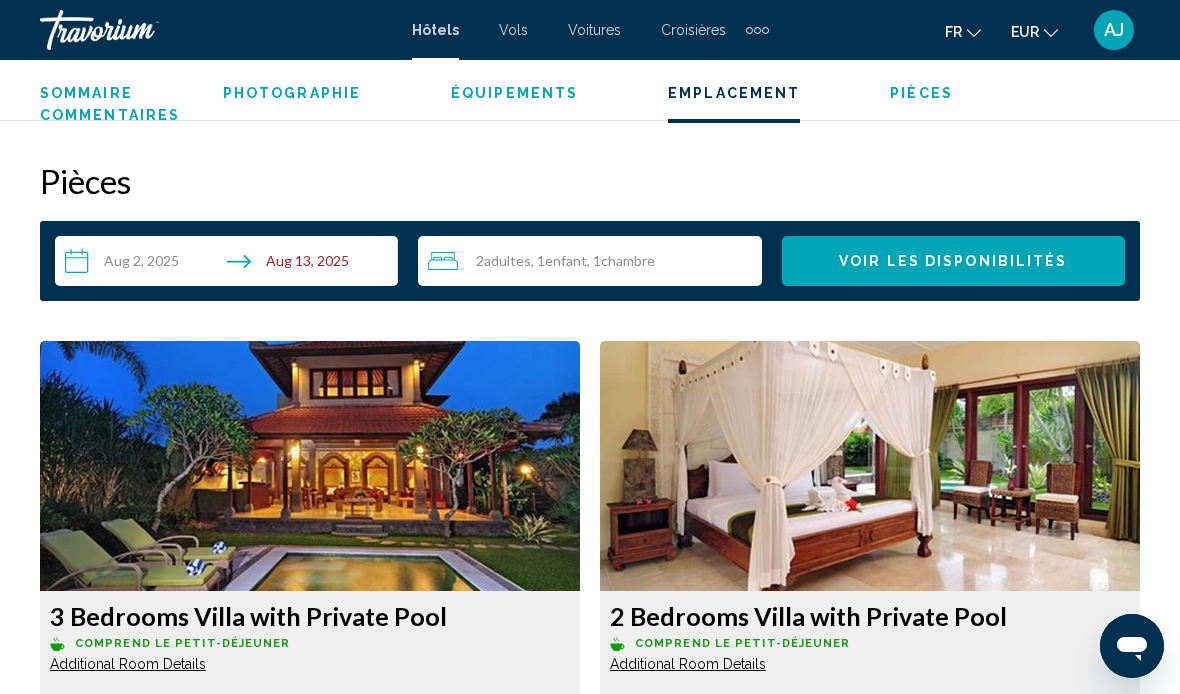 scroll, scrollTop: 2845, scrollLeft: 0, axis: vertical 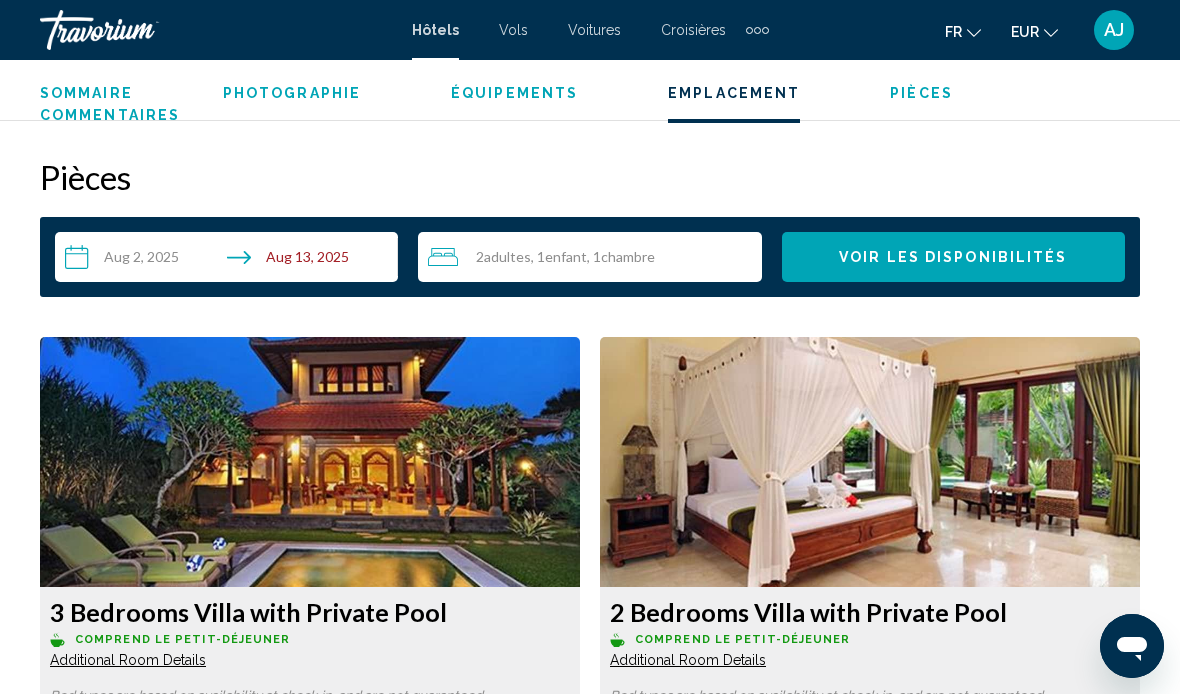 click on "**********" at bounding box center [230, 260] 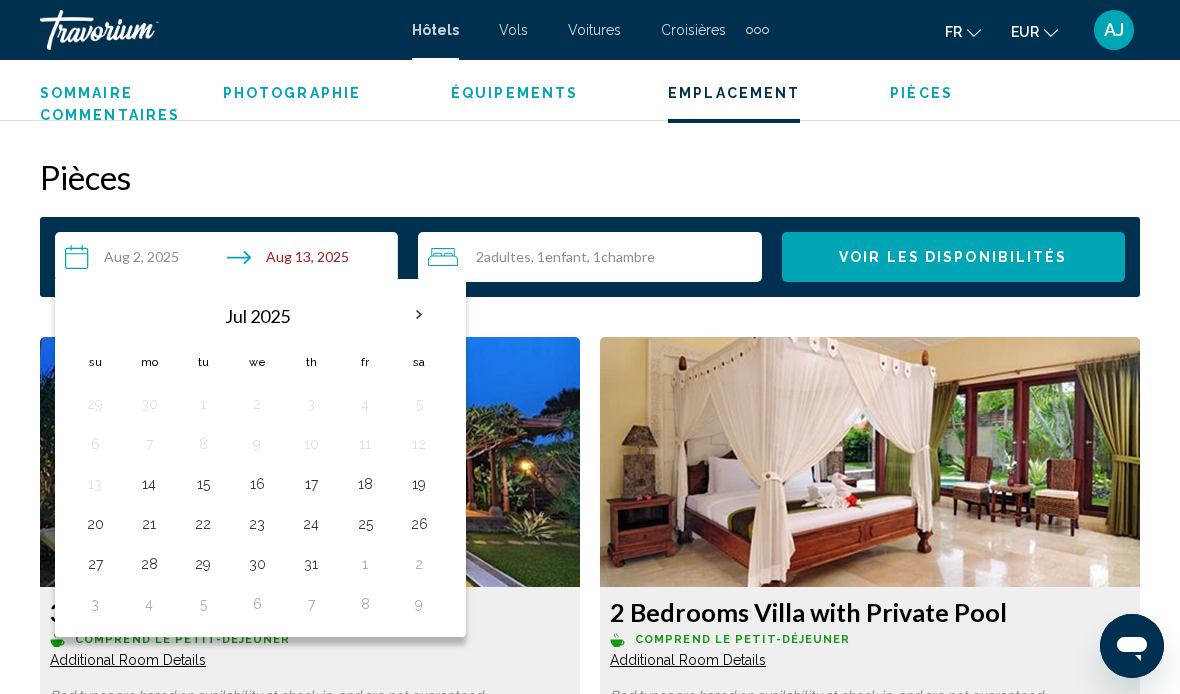 click at bounding box center (419, 315) 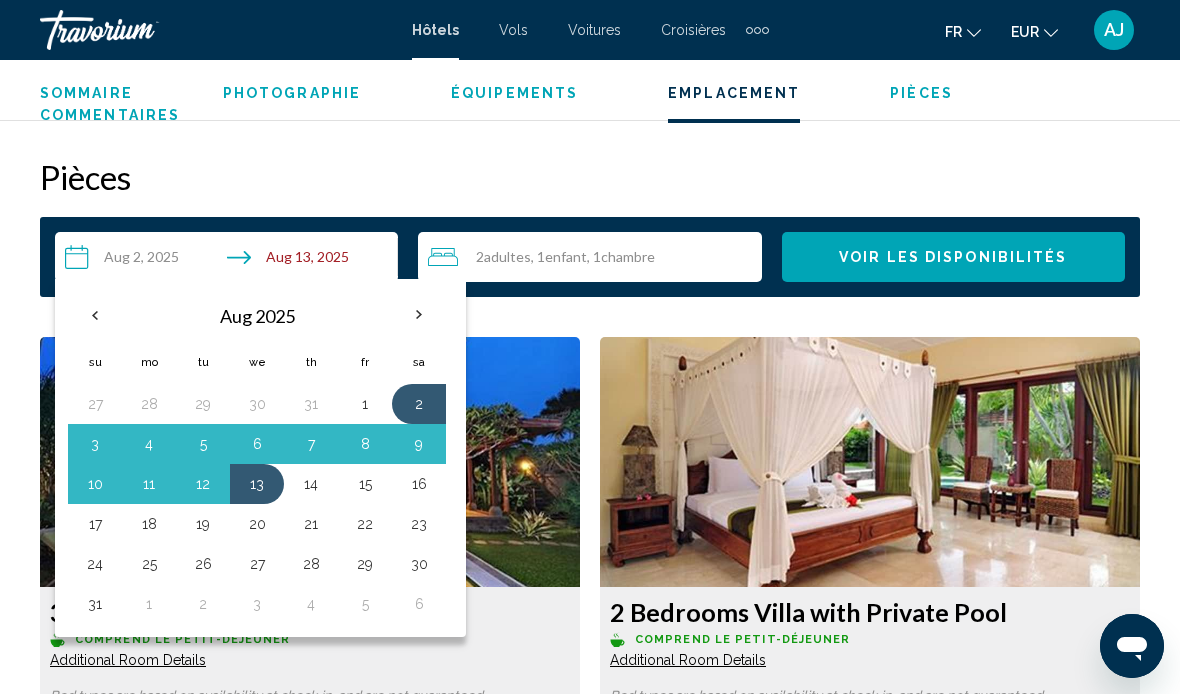 click on "4" at bounding box center (149, 444) 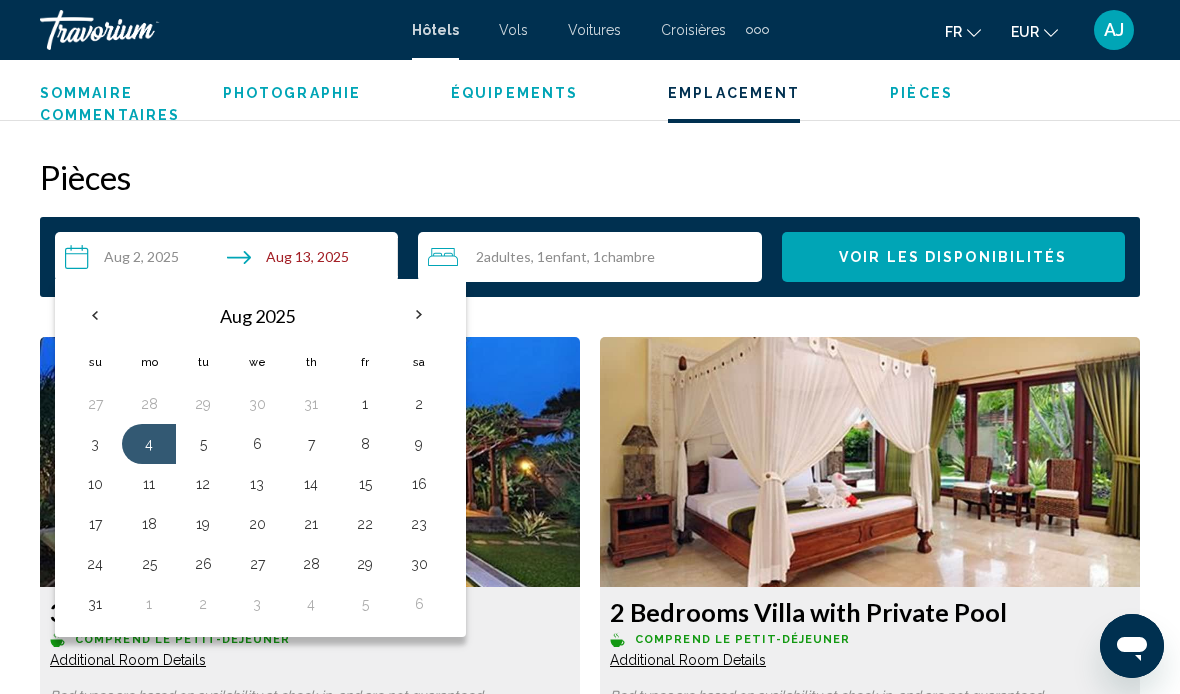 click on "3" at bounding box center (95, 444) 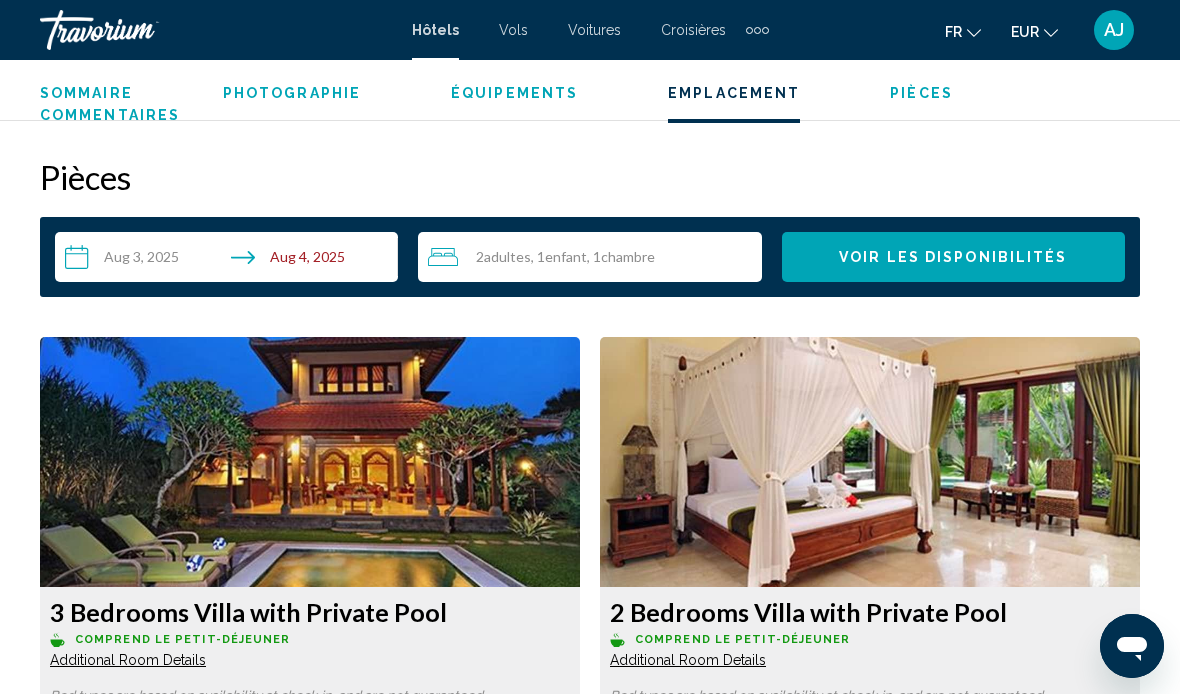click on "**********" at bounding box center [230, 260] 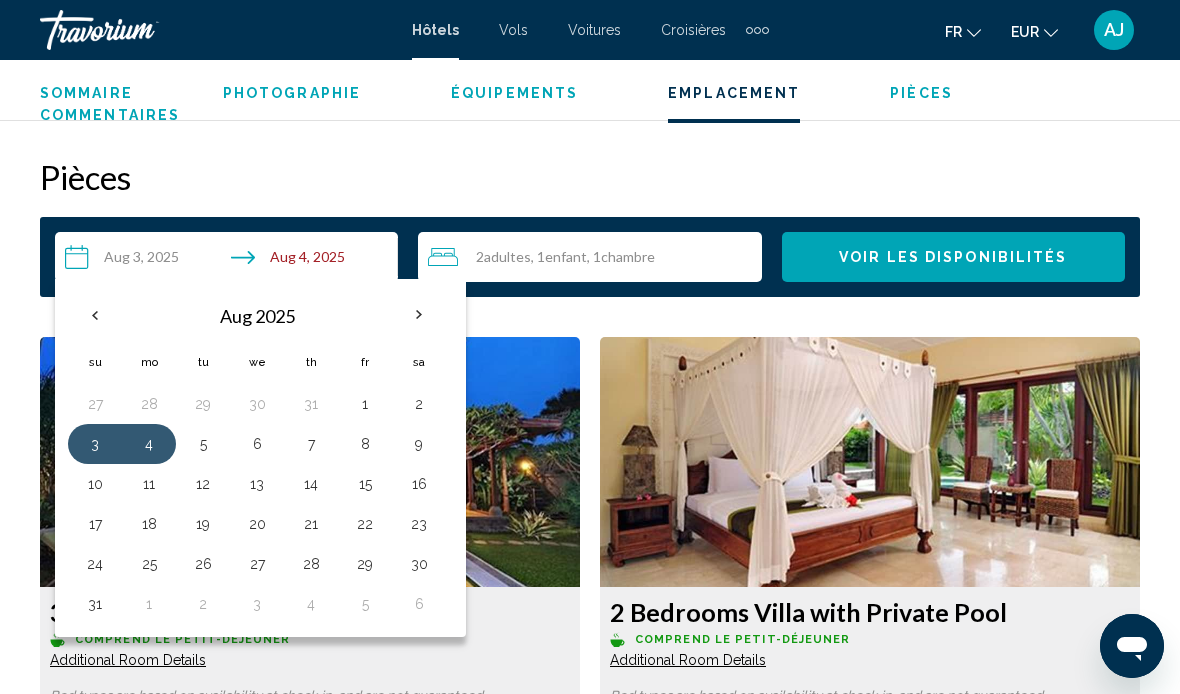click on "14" at bounding box center (311, 484) 